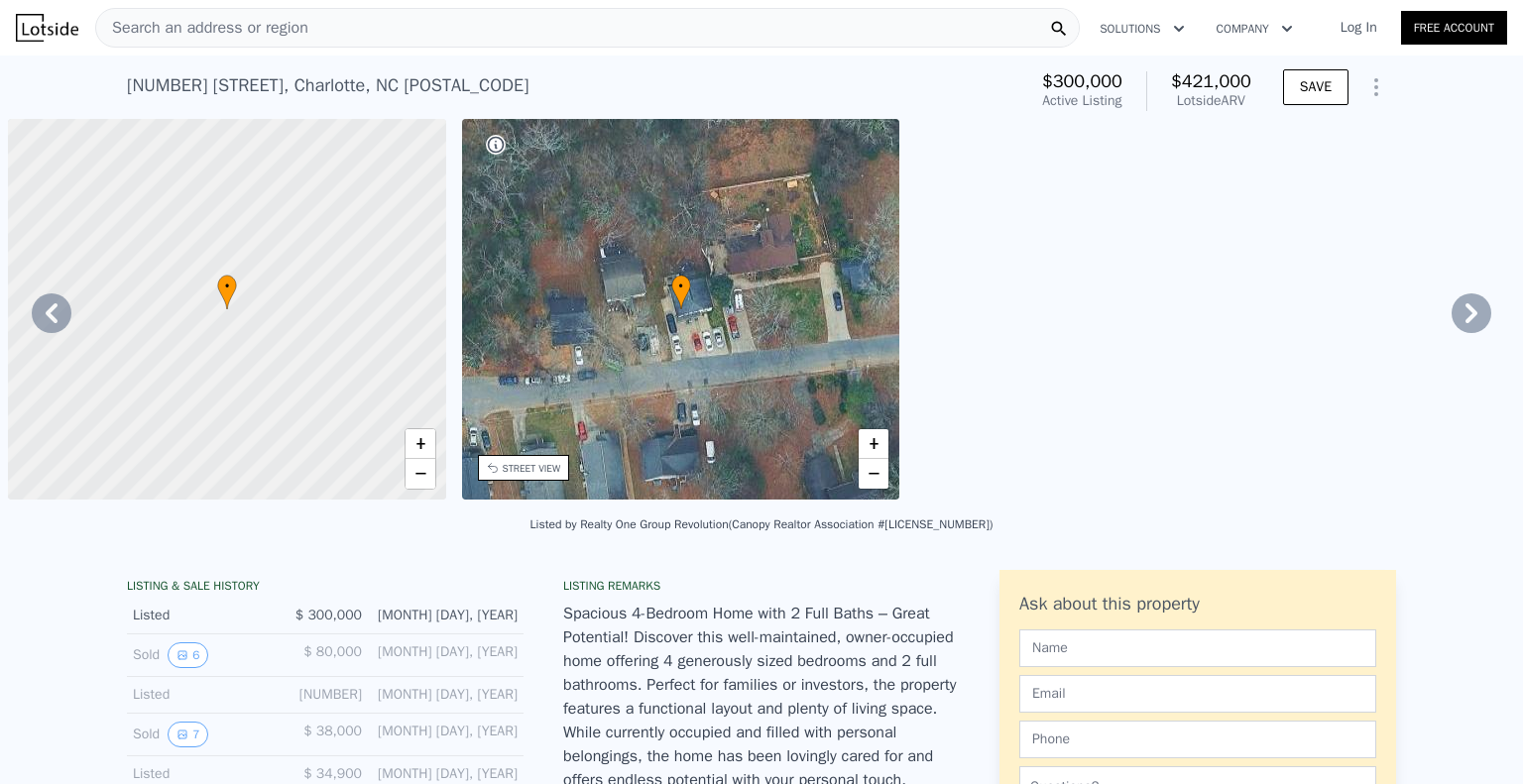 scroll, scrollTop: 0, scrollLeft: 0, axis: both 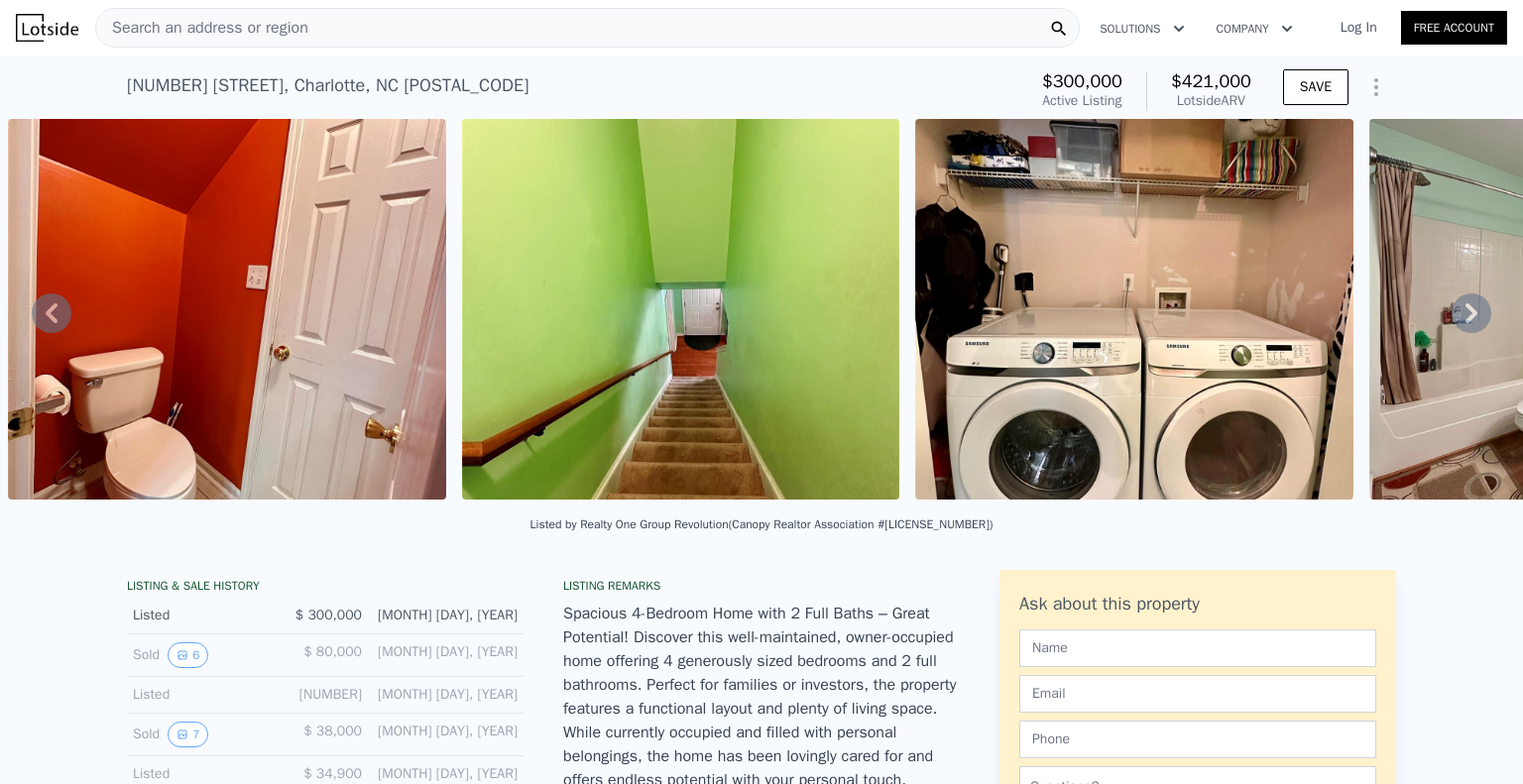 click on "Search an address or region" at bounding box center [202, 28] 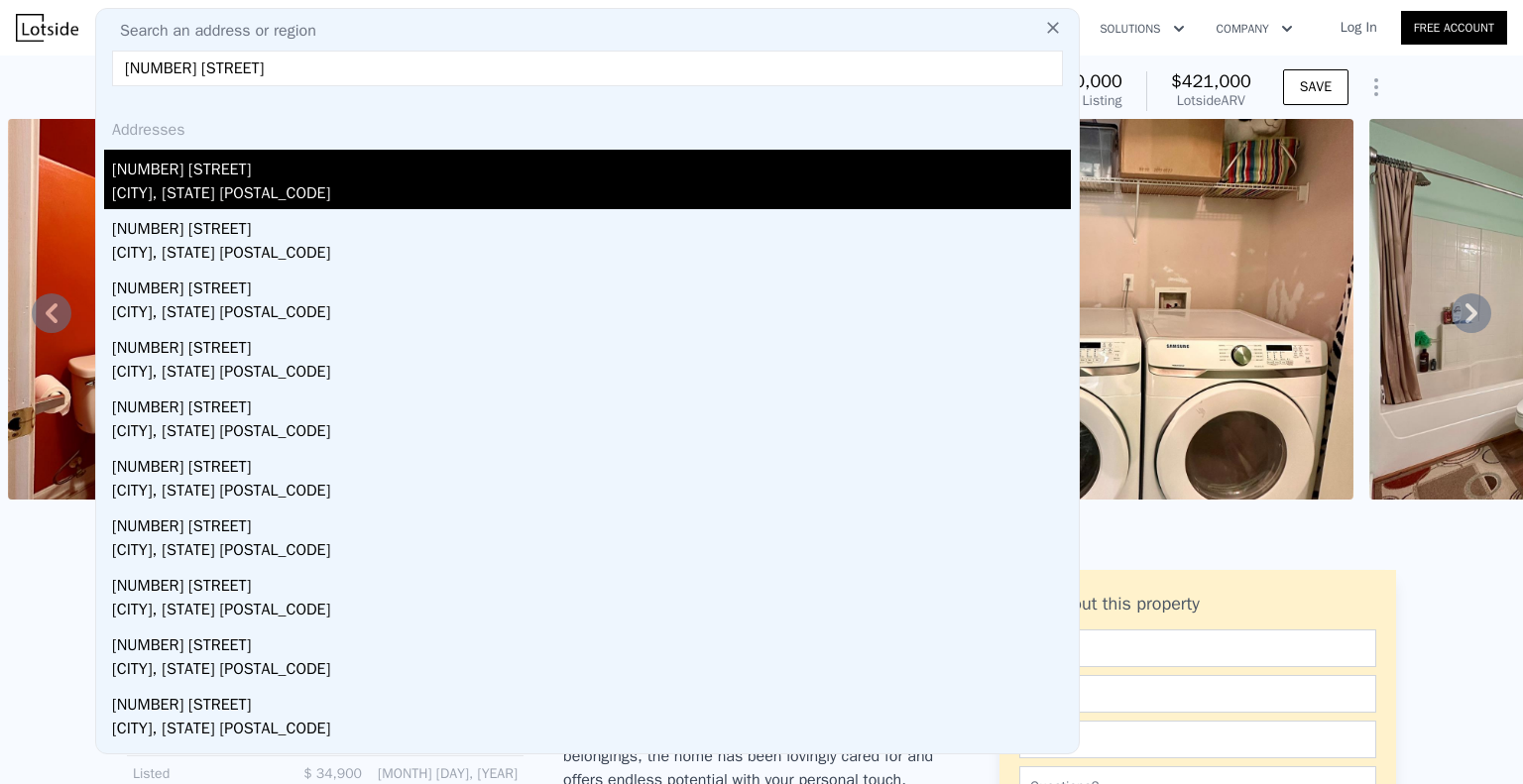 type on "[NUMBER] [STREET]" 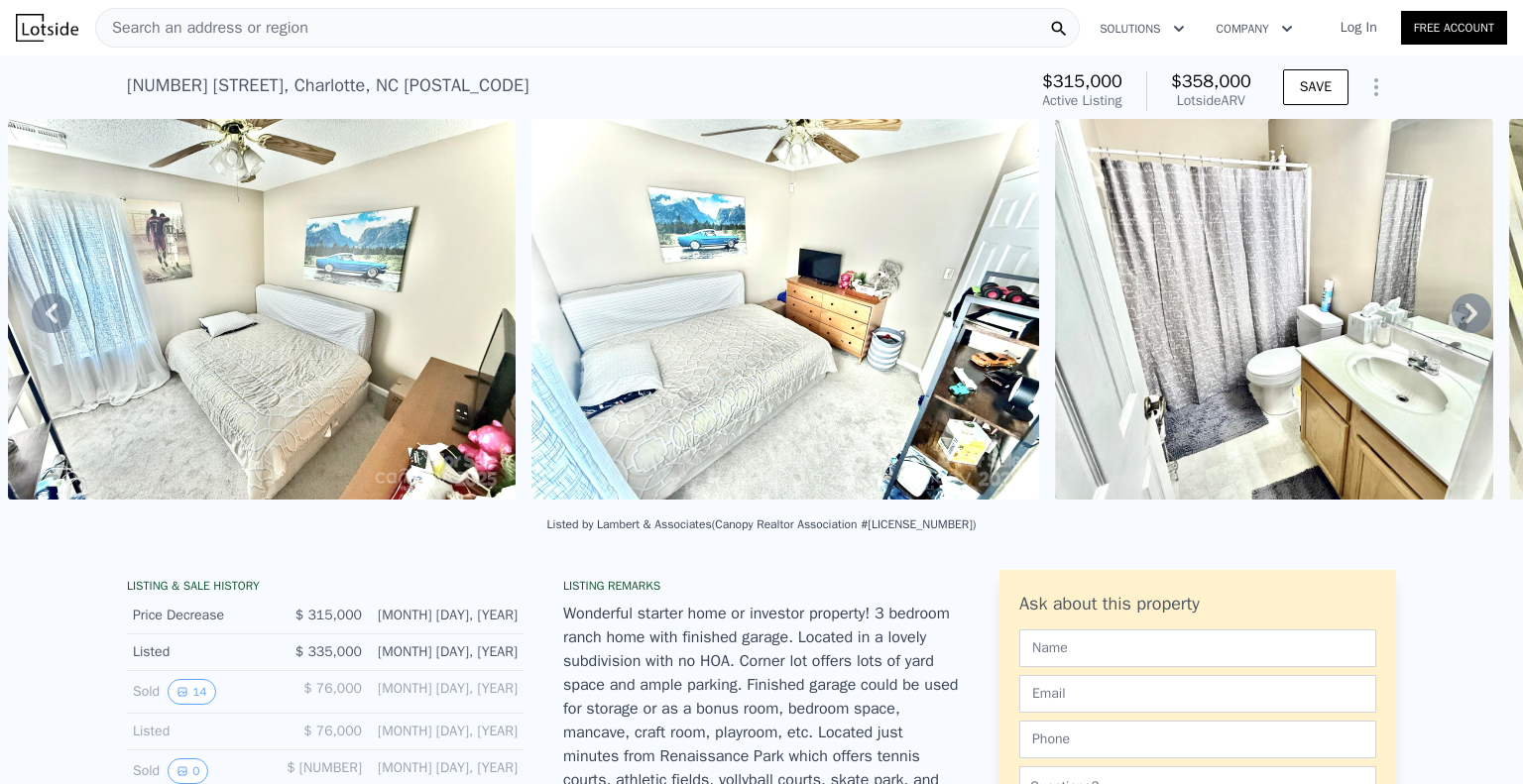 click 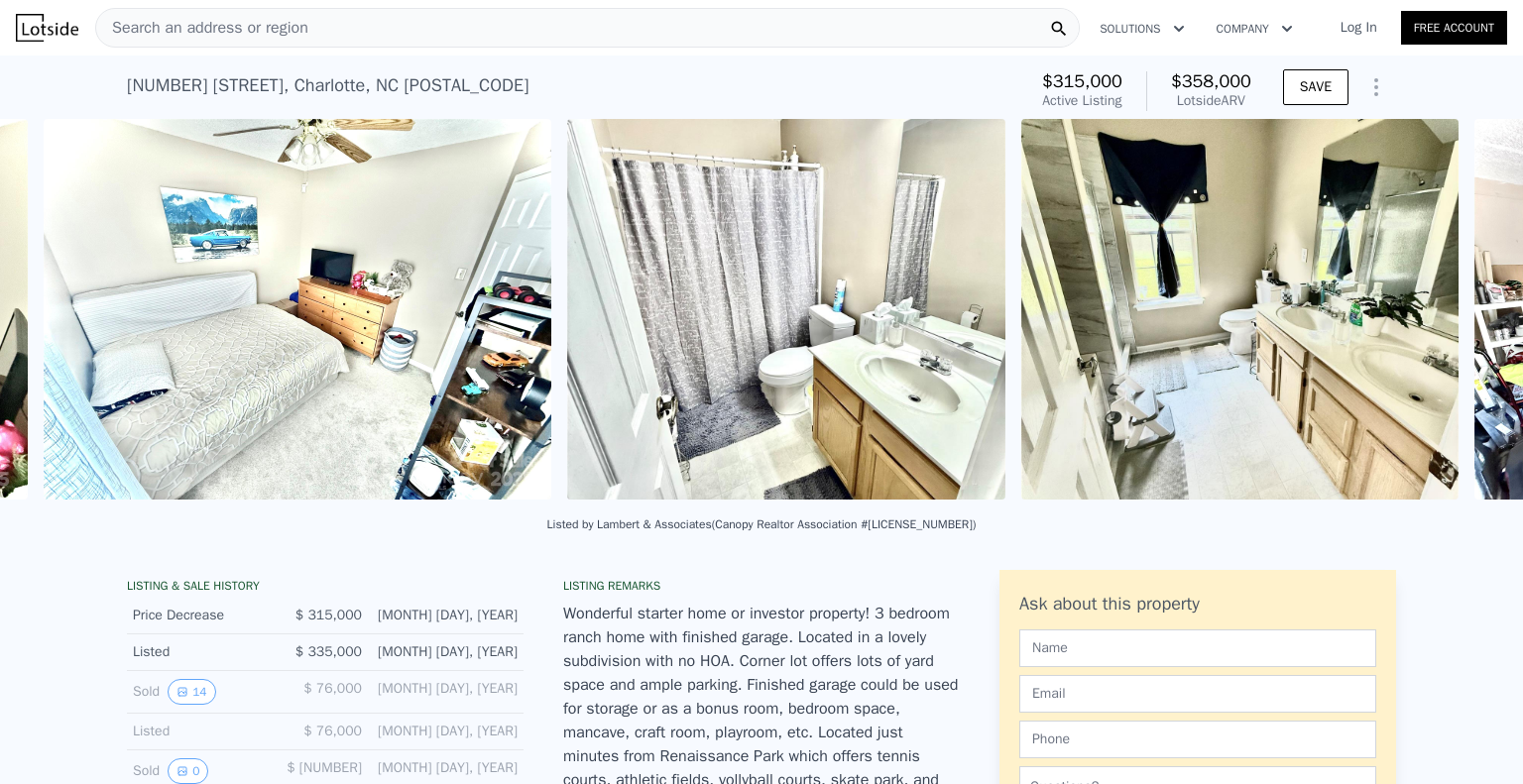scroll, scrollTop: 0, scrollLeft: 7329, axis: horizontal 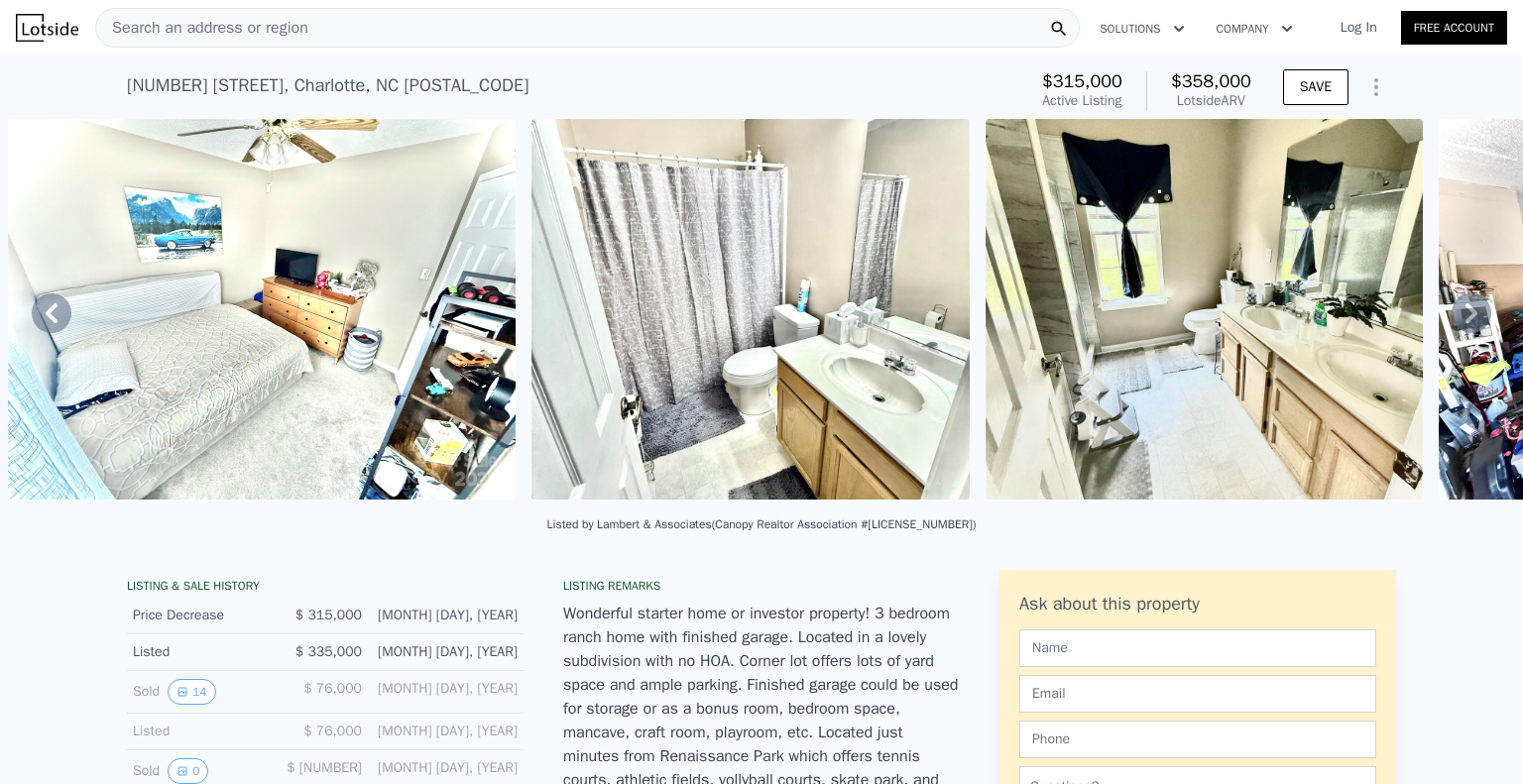 click 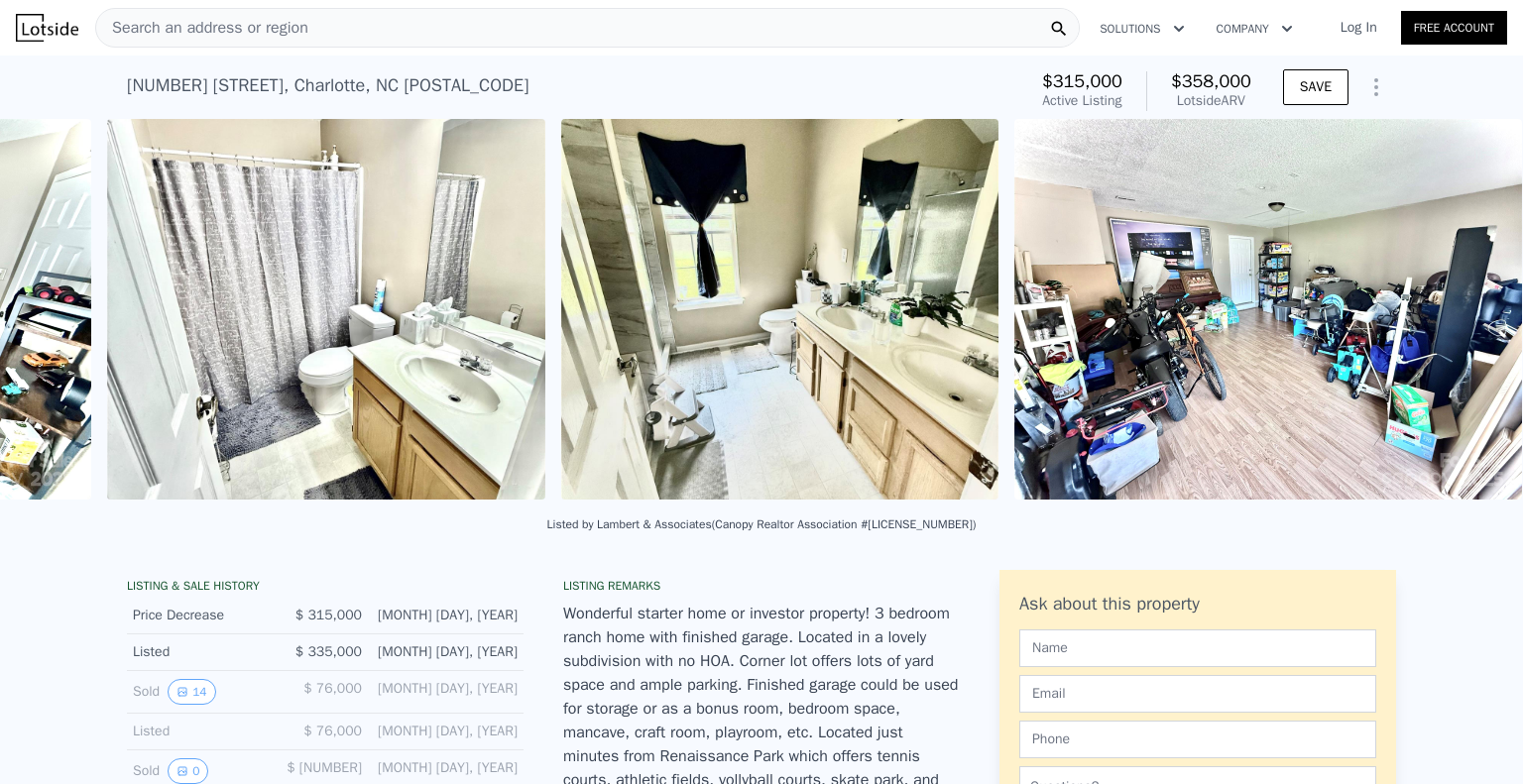 scroll, scrollTop: 0, scrollLeft: 7776, axis: horizontal 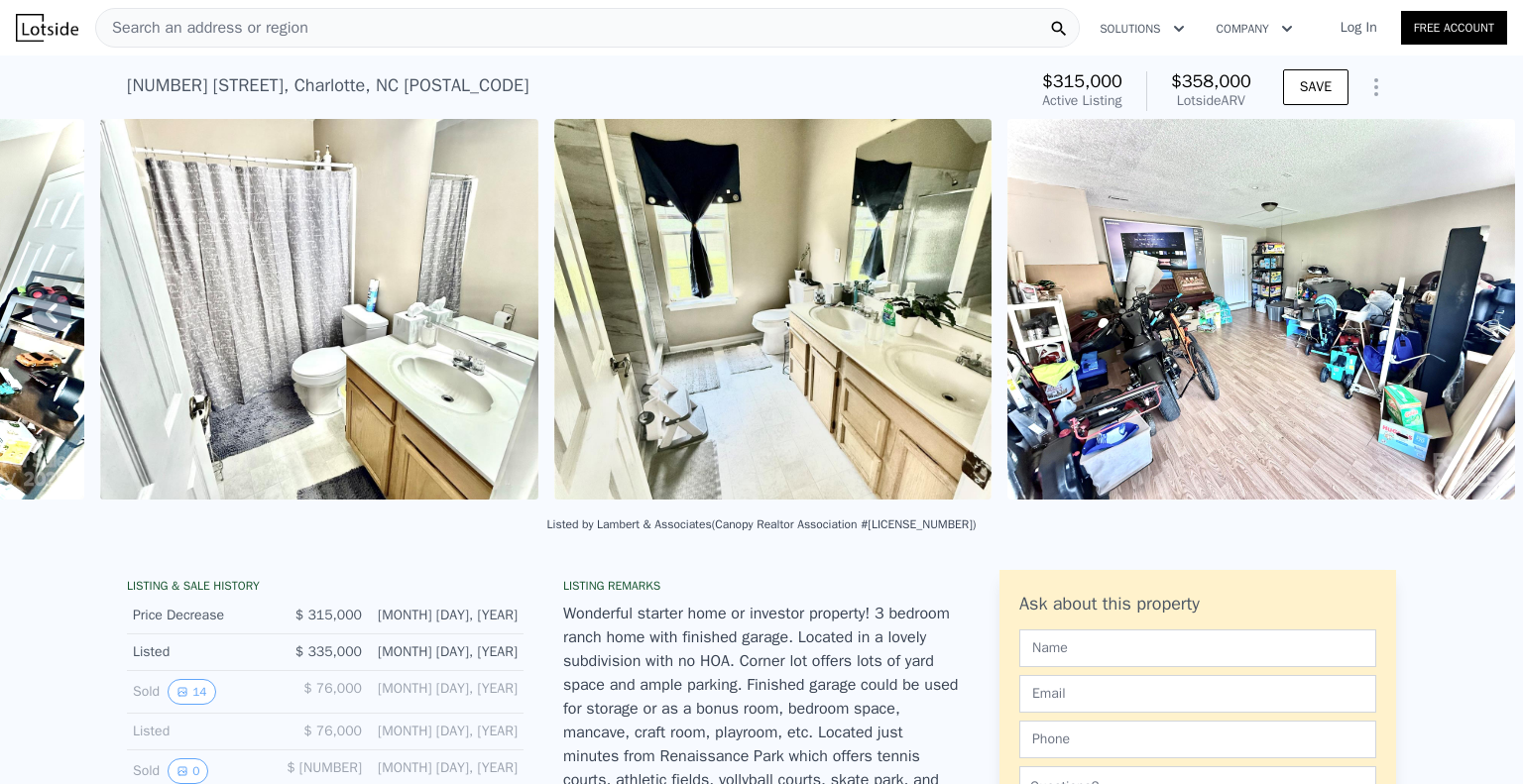 click at bounding box center (1261, 309) 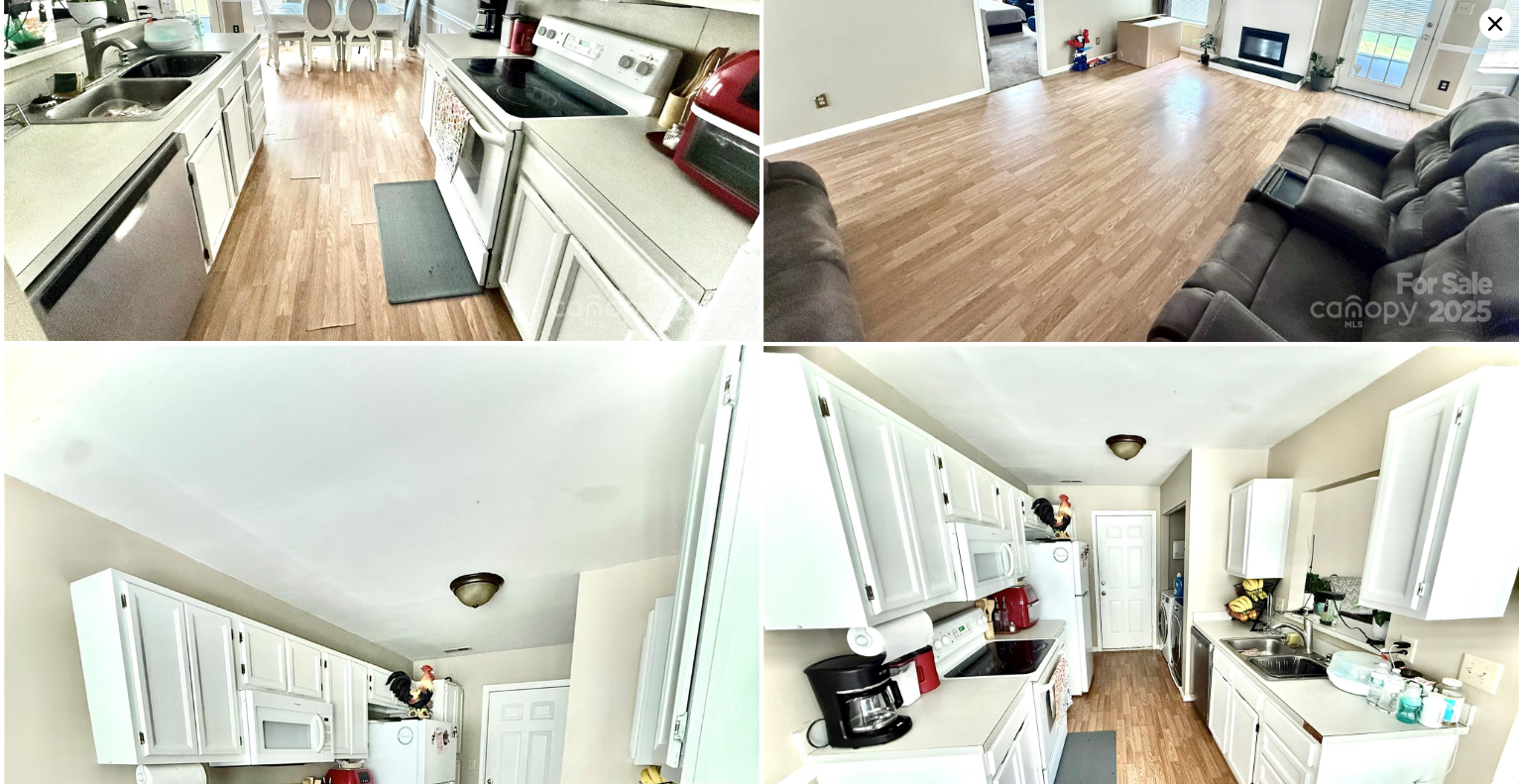 scroll, scrollTop: 4954, scrollLeft: 0, axis: vertical 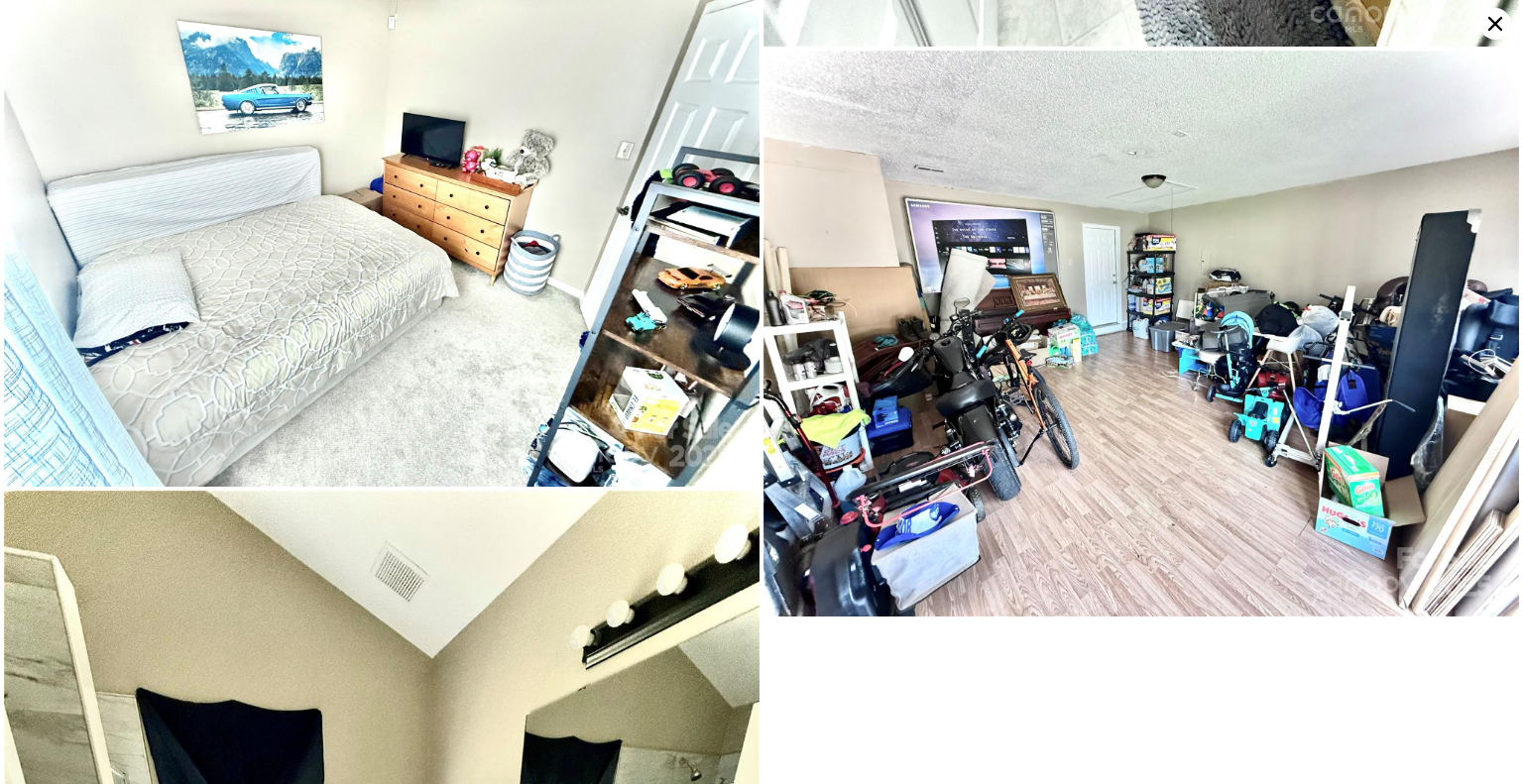click at bounding box center (382, 994) 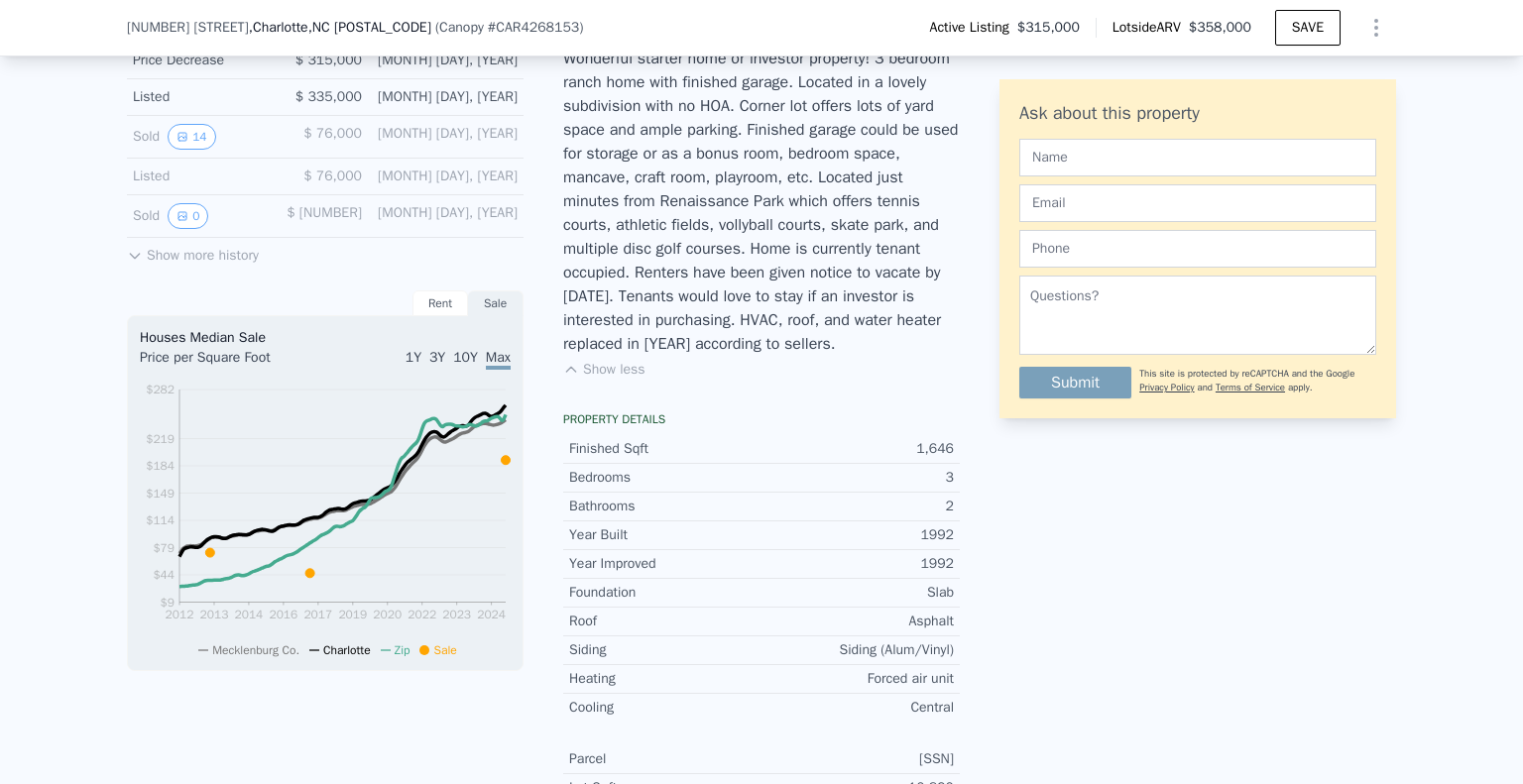 scroll, scrollTop: 640, scrollLeft: 0, axis: vertical 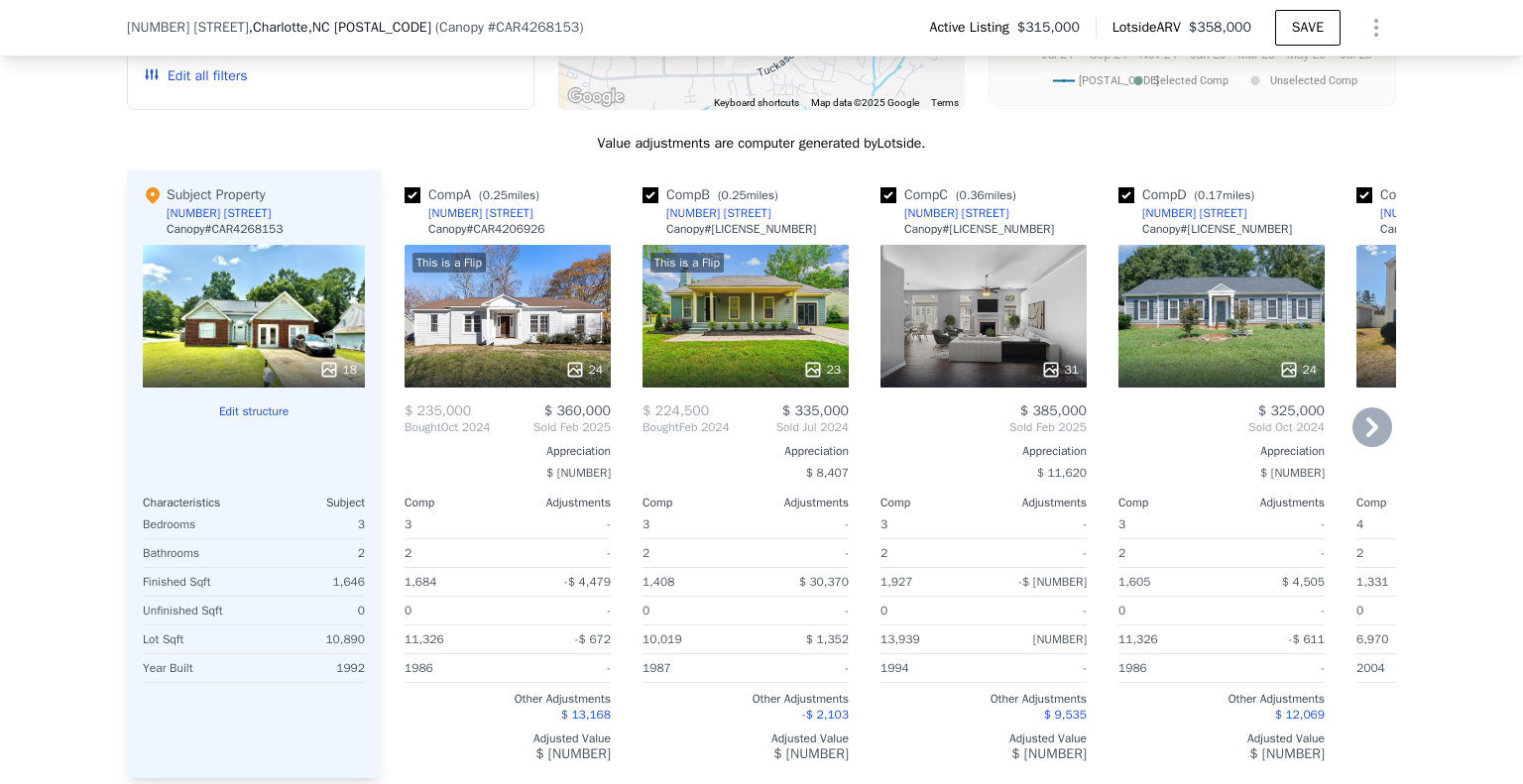 click on "This is a Flip 24" at bounding box center (508, 316) 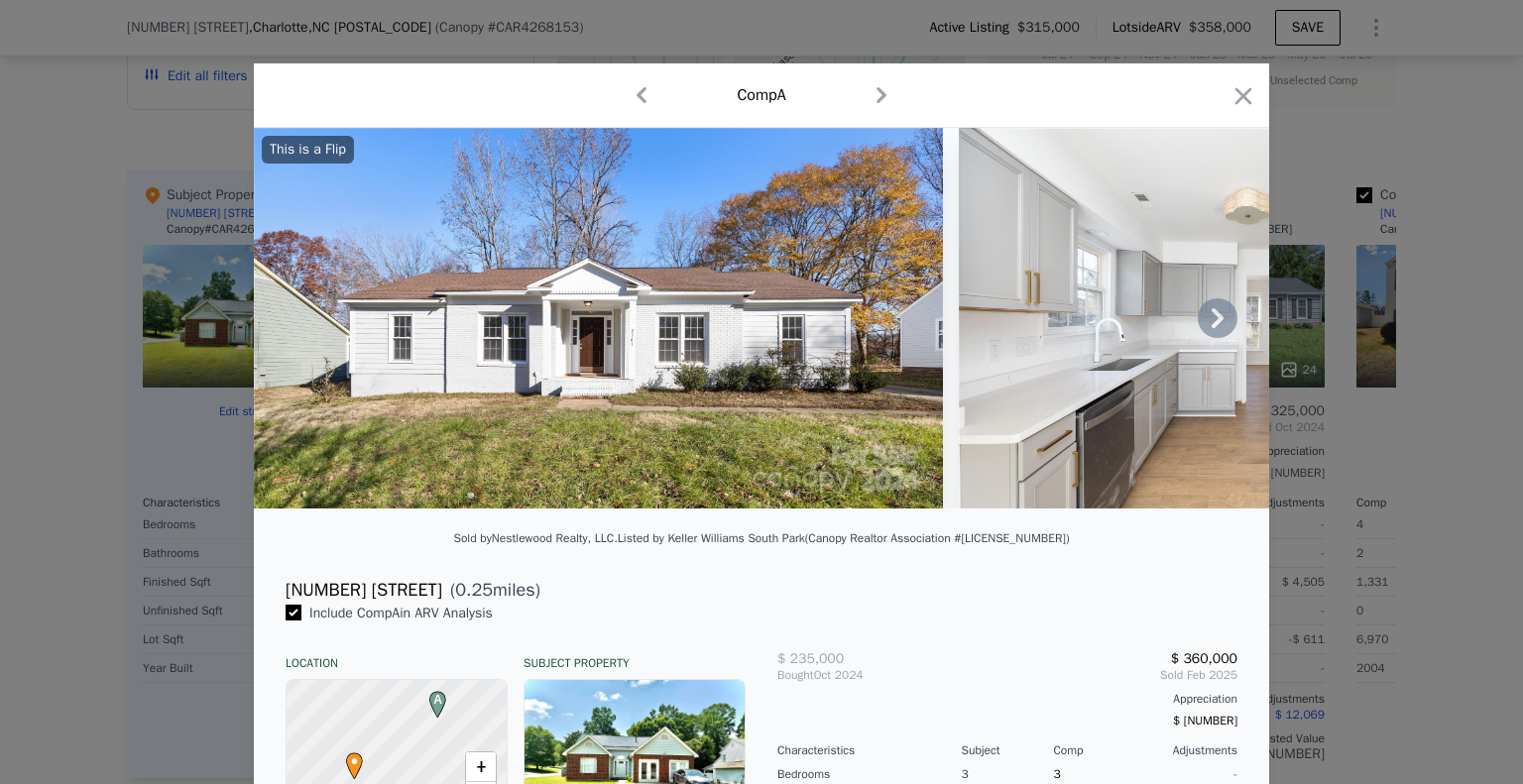 click 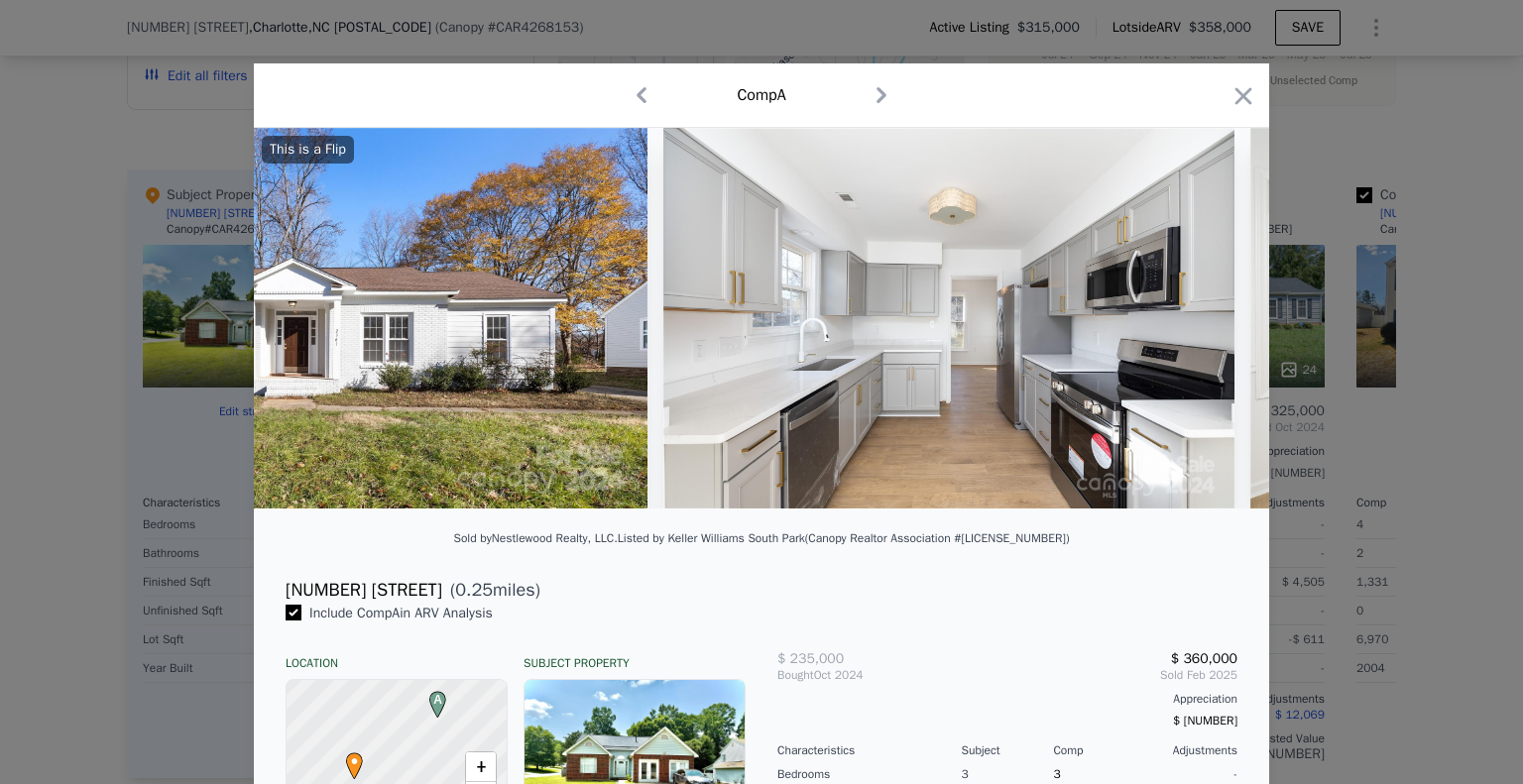 scroll, scrollTop: 0, scrollLeft: 476, axis: horizontal 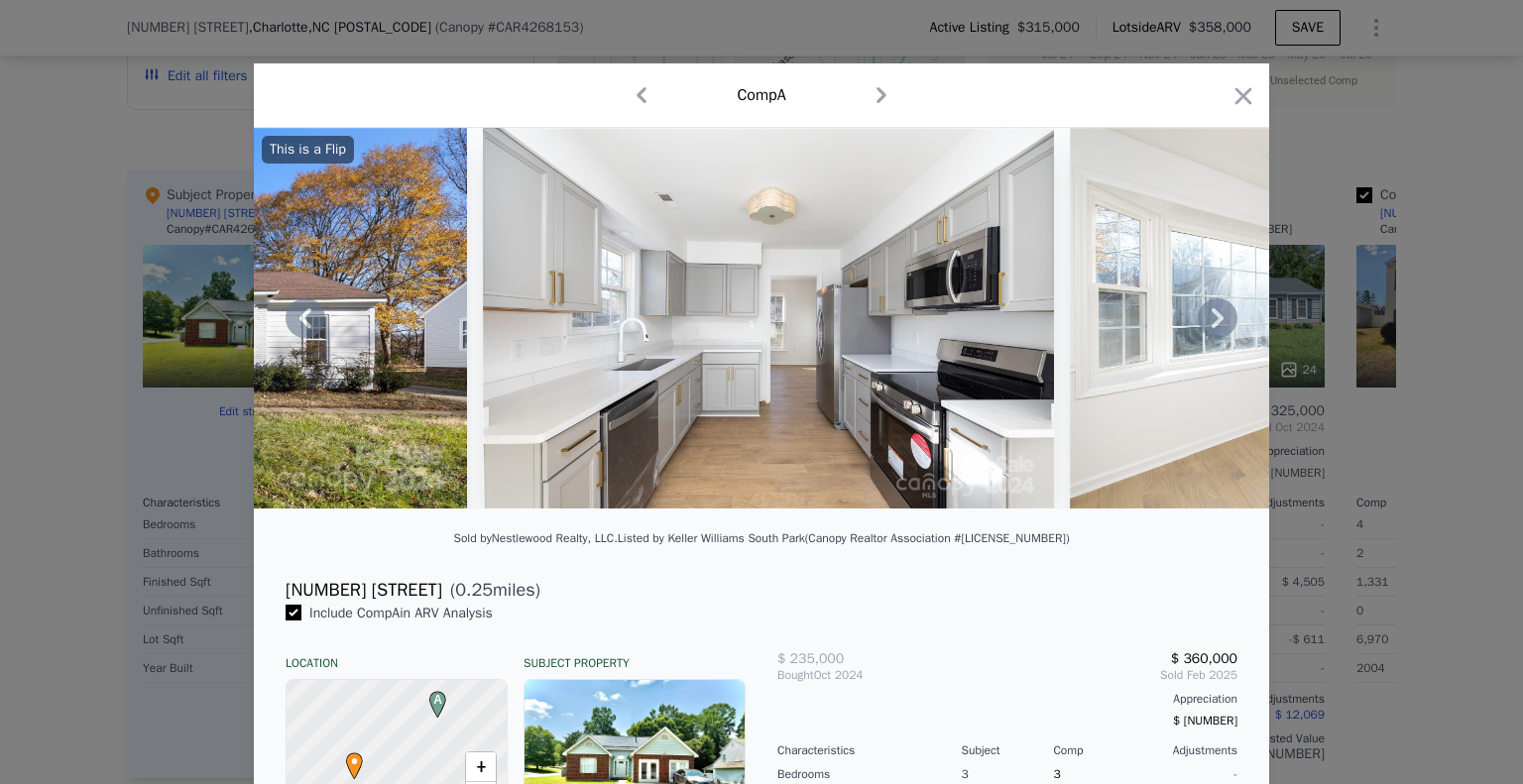 click 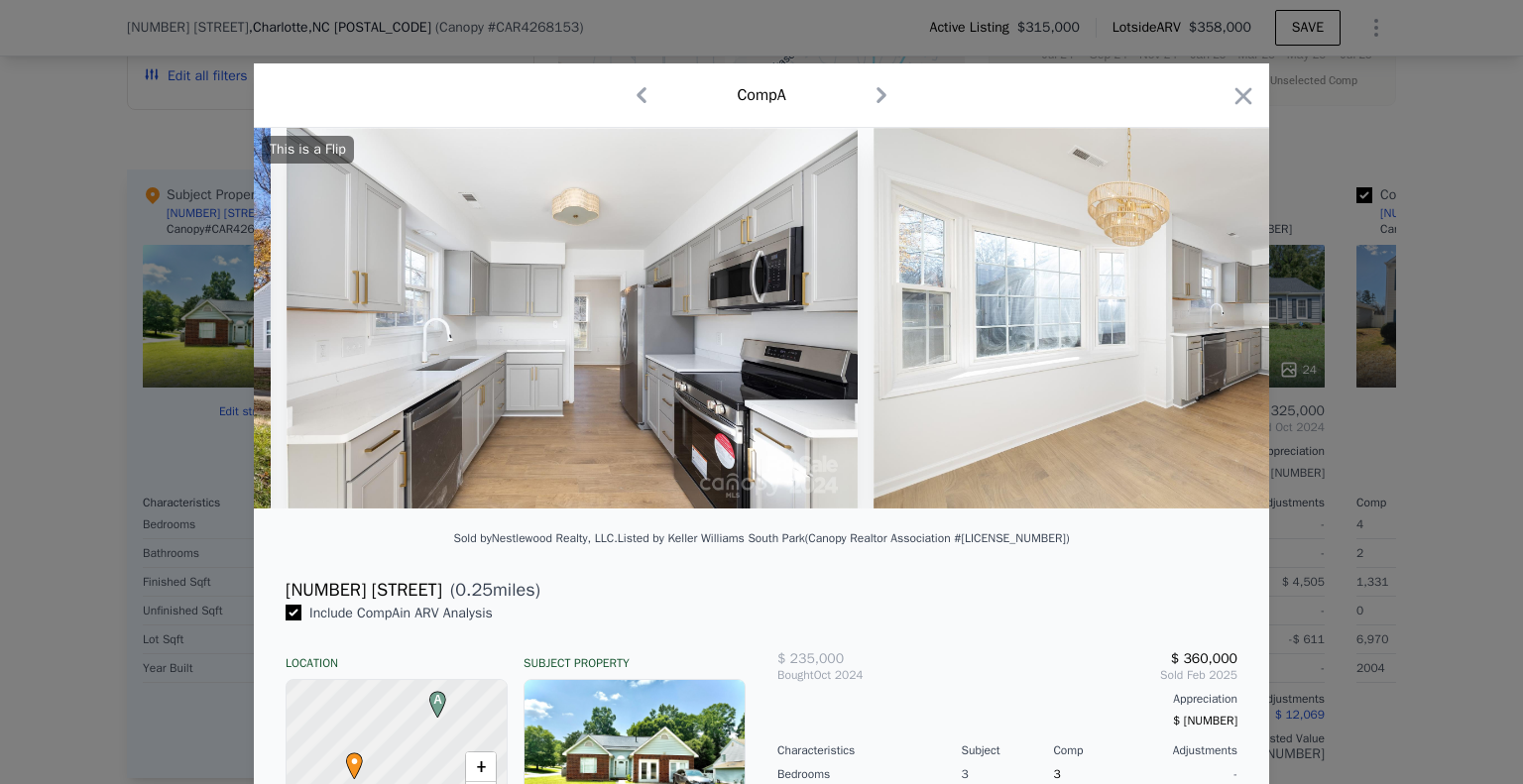 scroll, scrollTop: 0, scrollLeft: 952, axis: horizontal 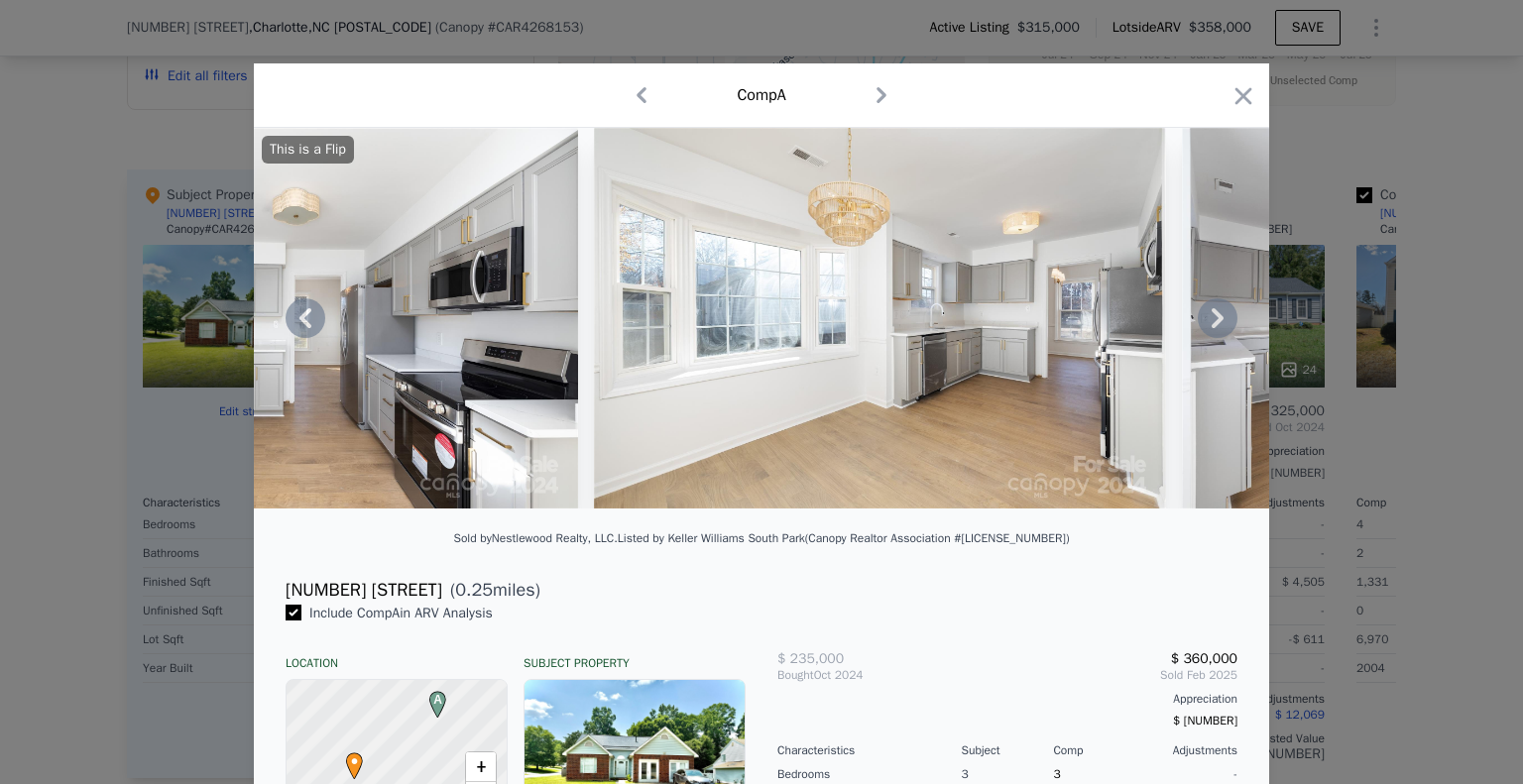click 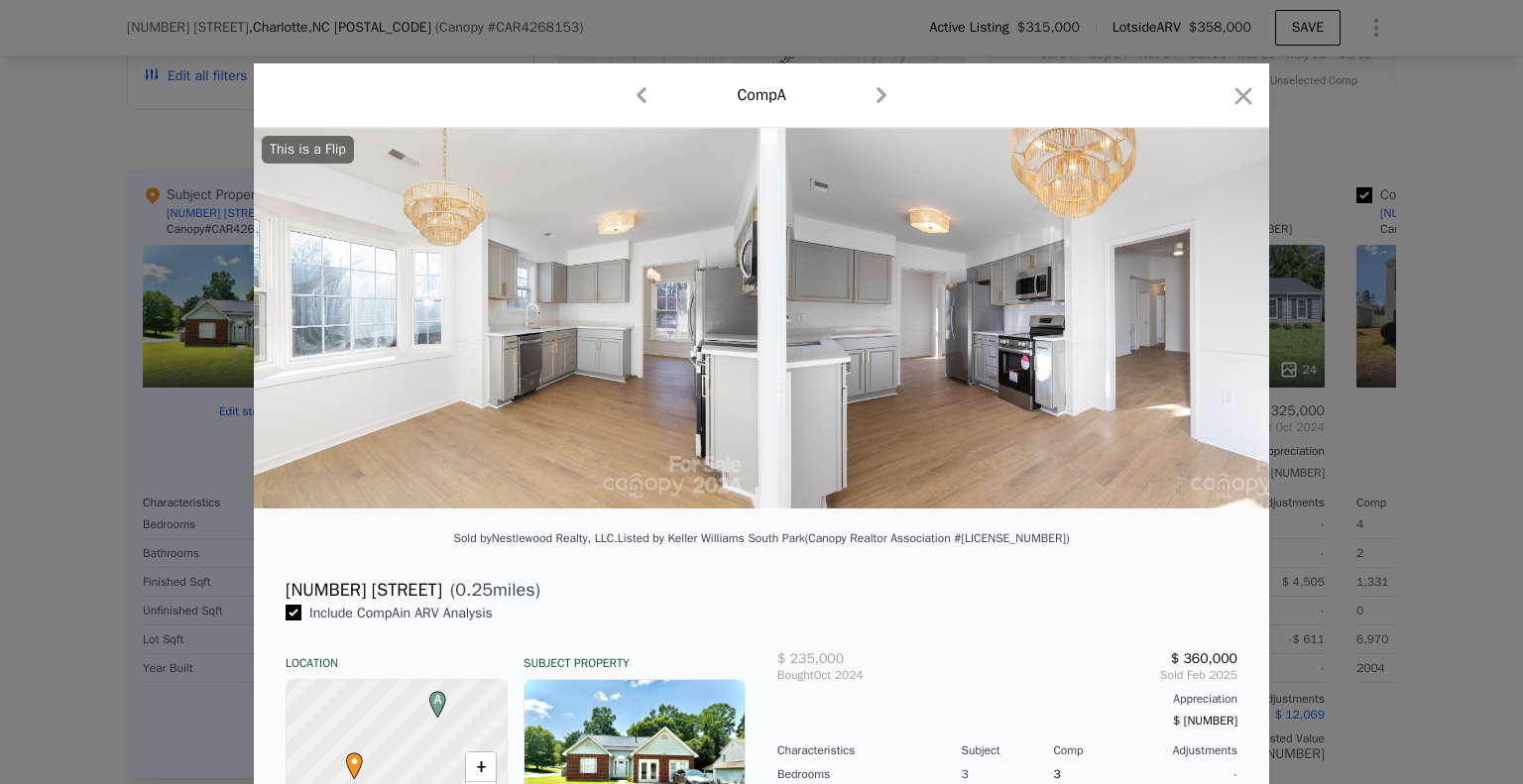 scroll, scrollTop: 0, scrollLeft: 1428, axis: horizontal 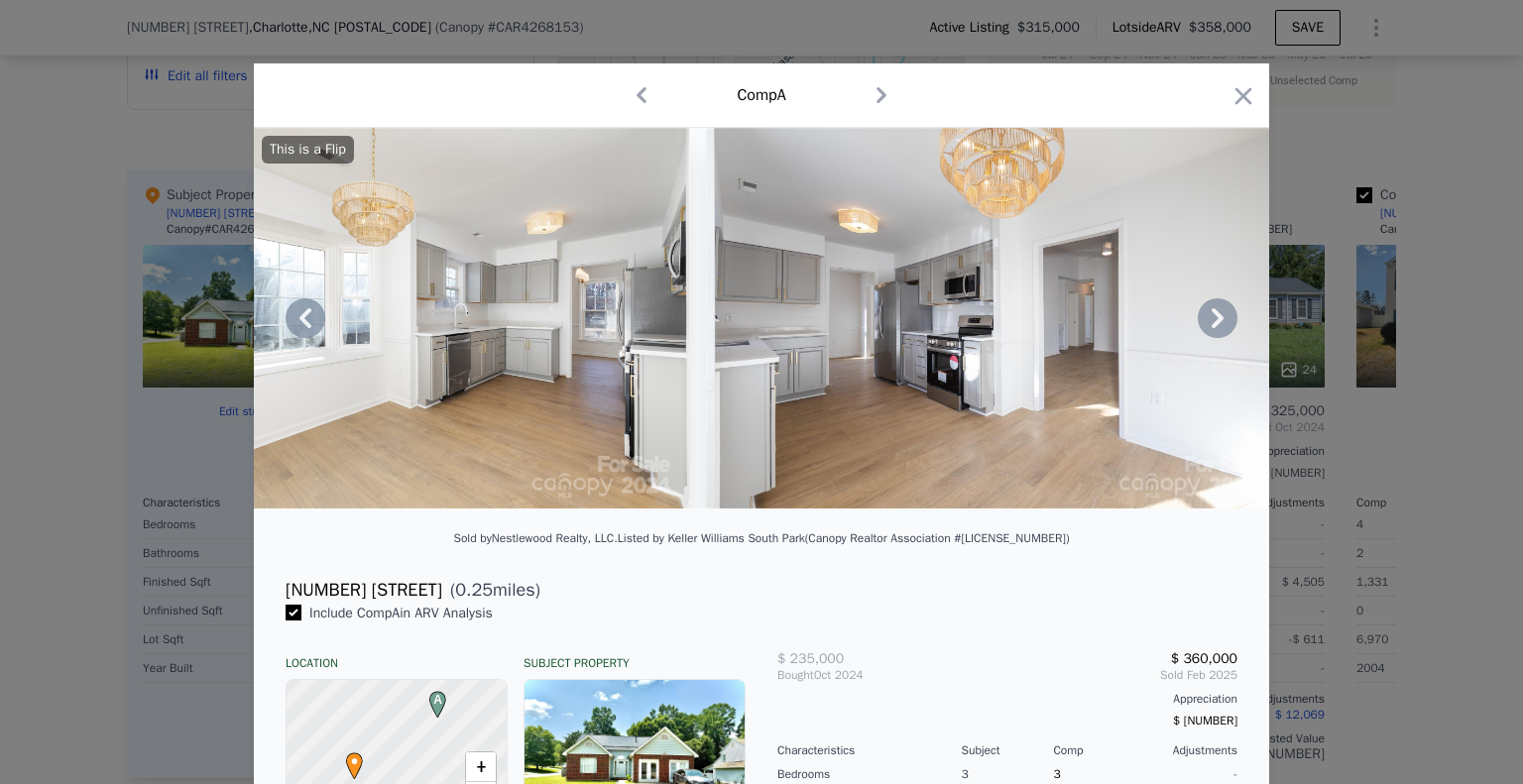 click 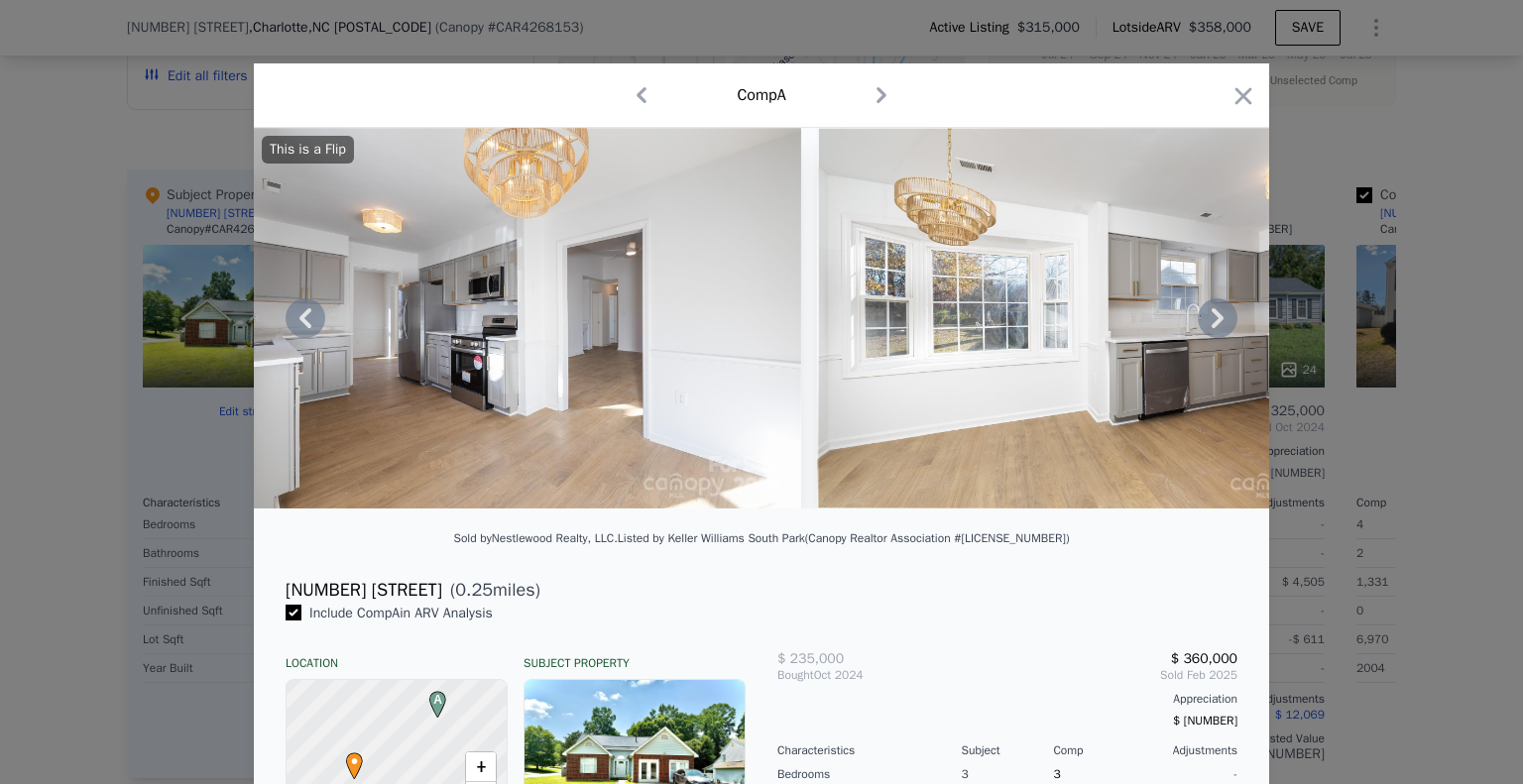 click 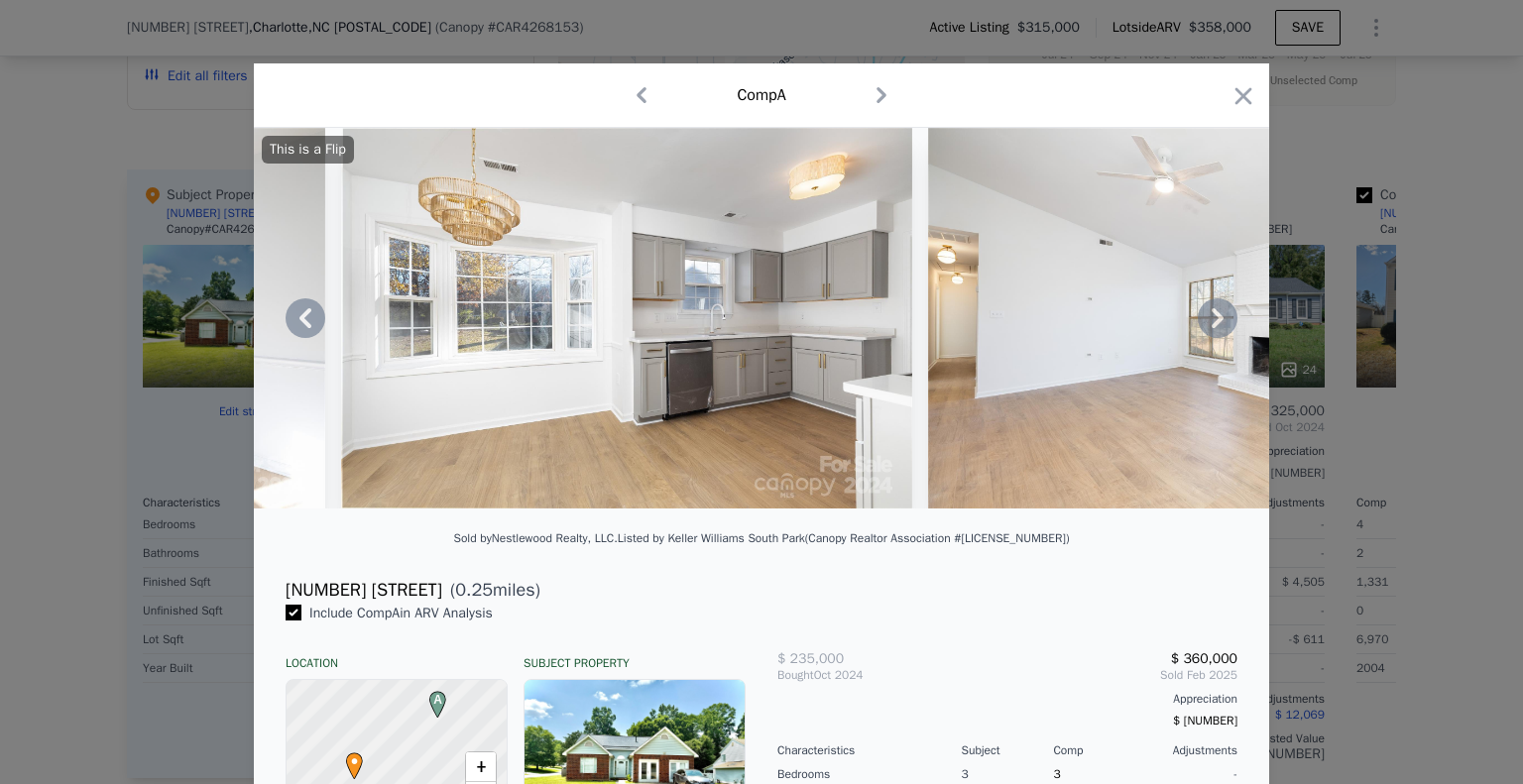click 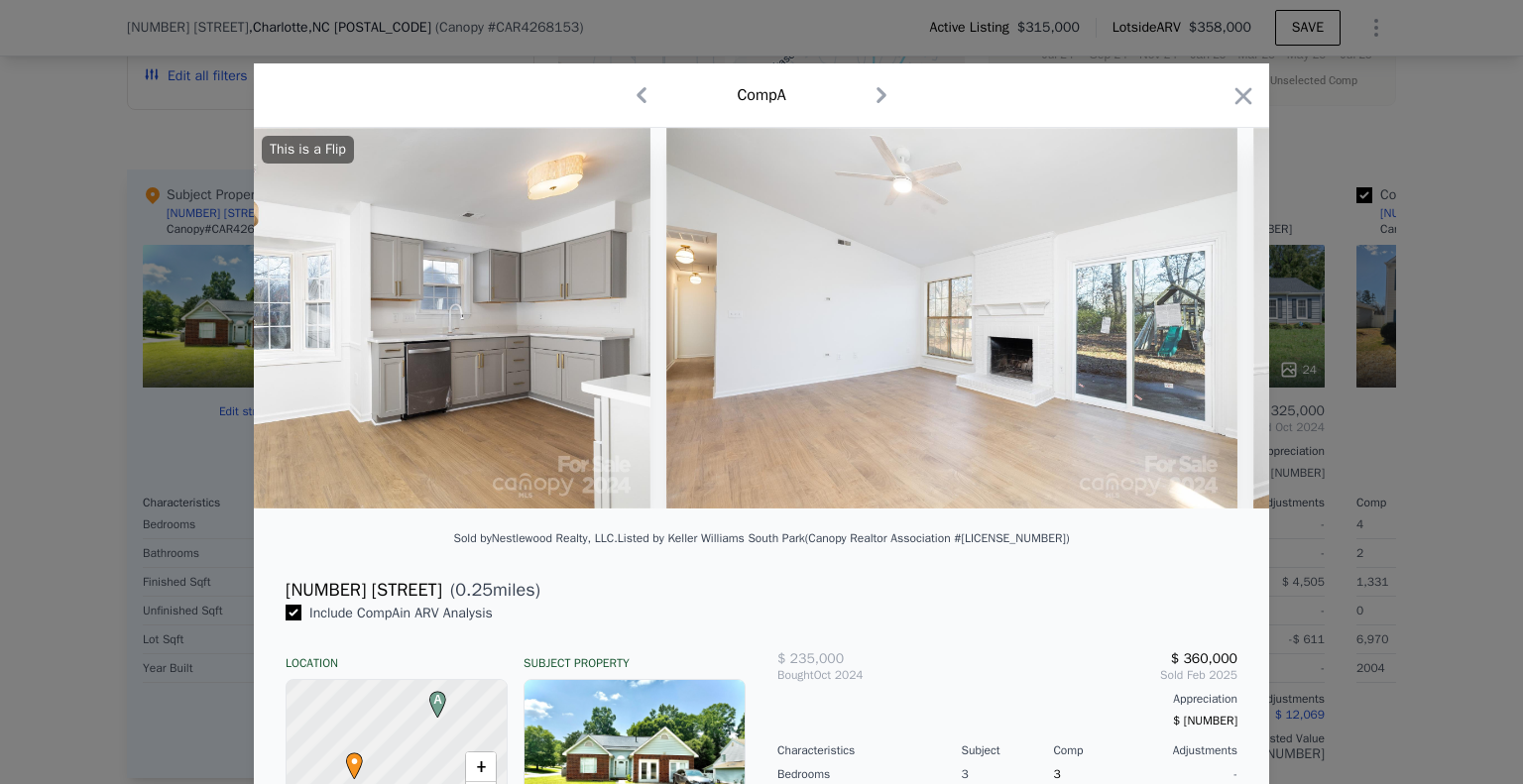 scroll, scrollTop: 0, scrollLeft: 2856, axis: horizontal 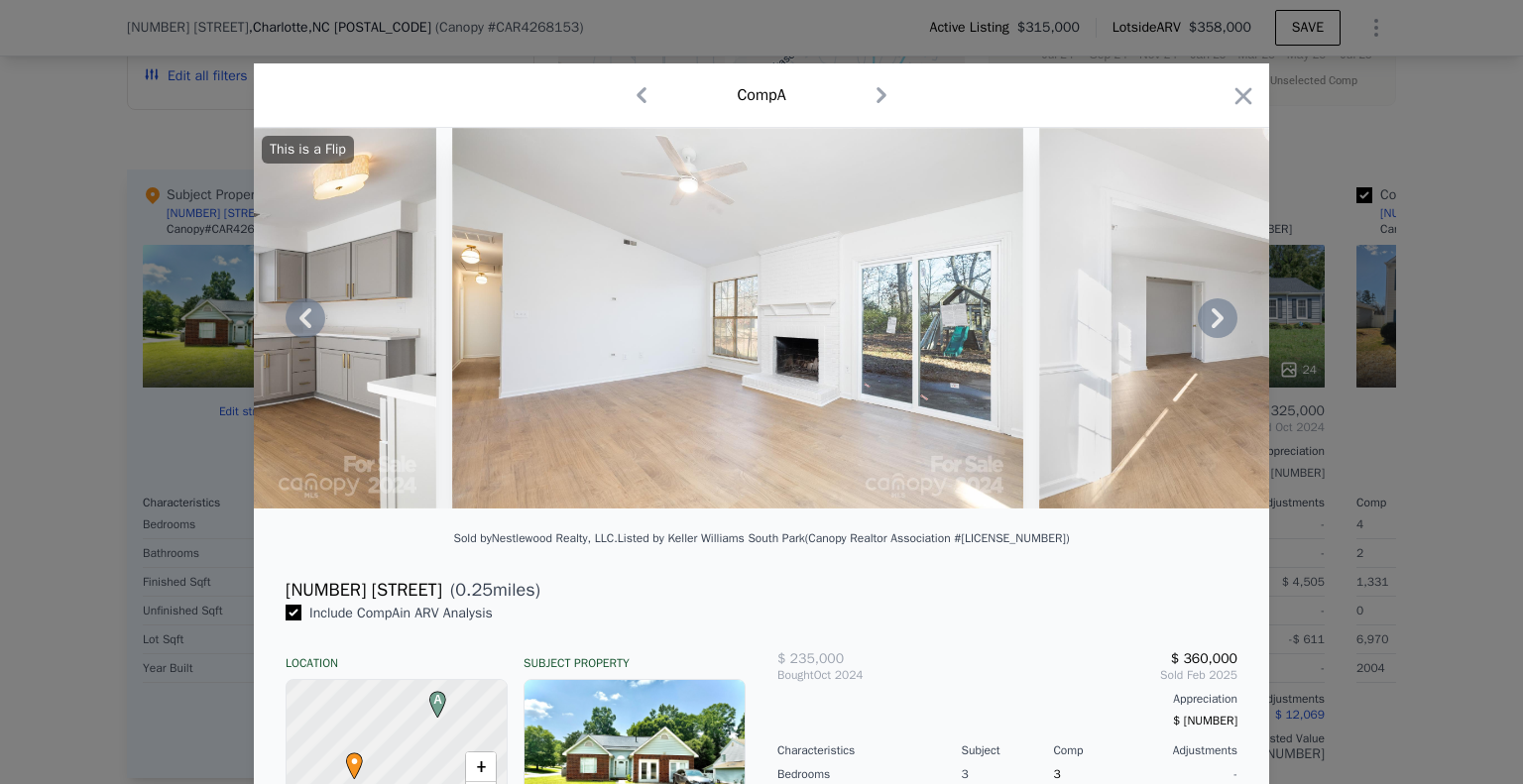 click 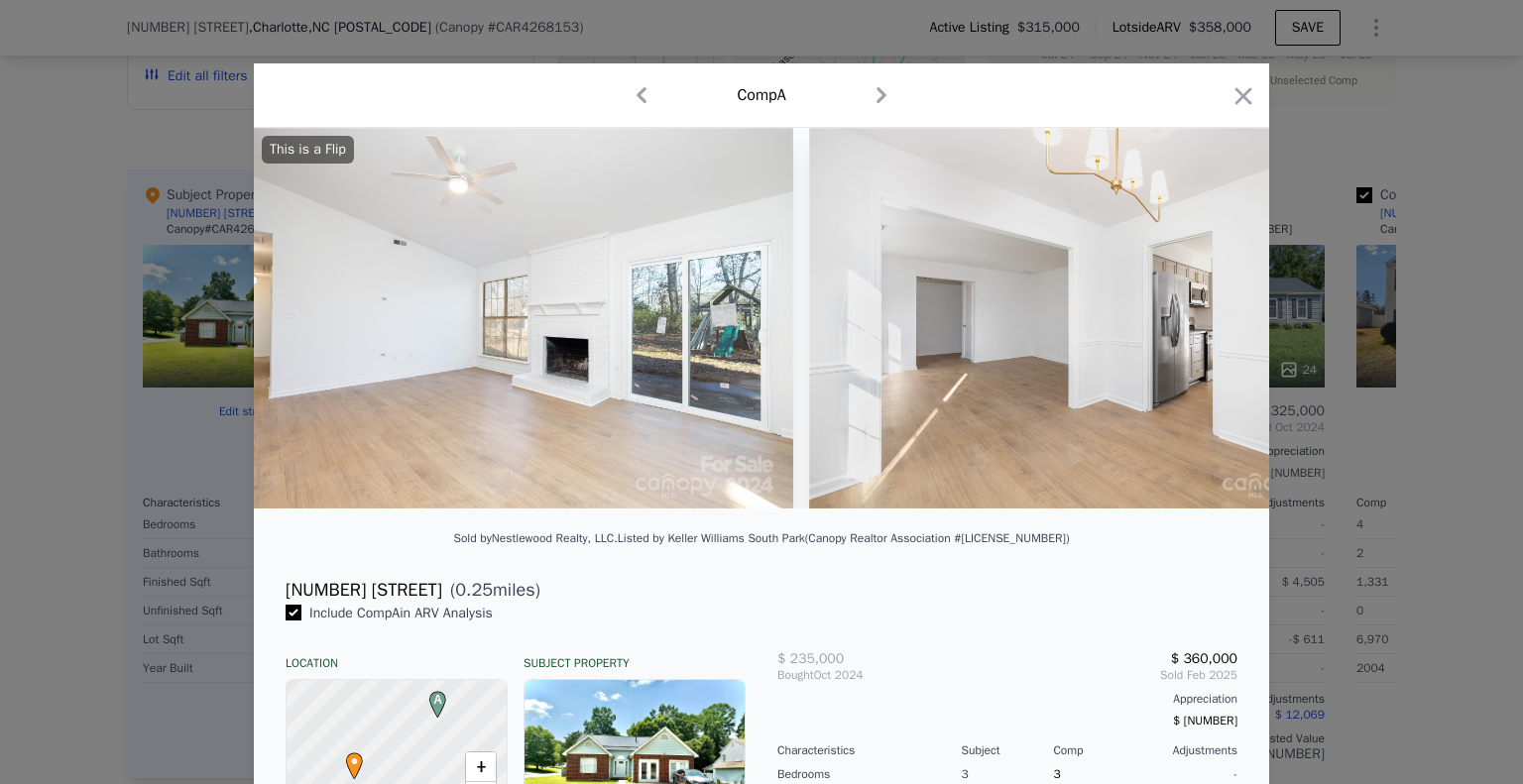 scroll, scrollTop: 0, scrollLeft: 3332, axis: horizontal 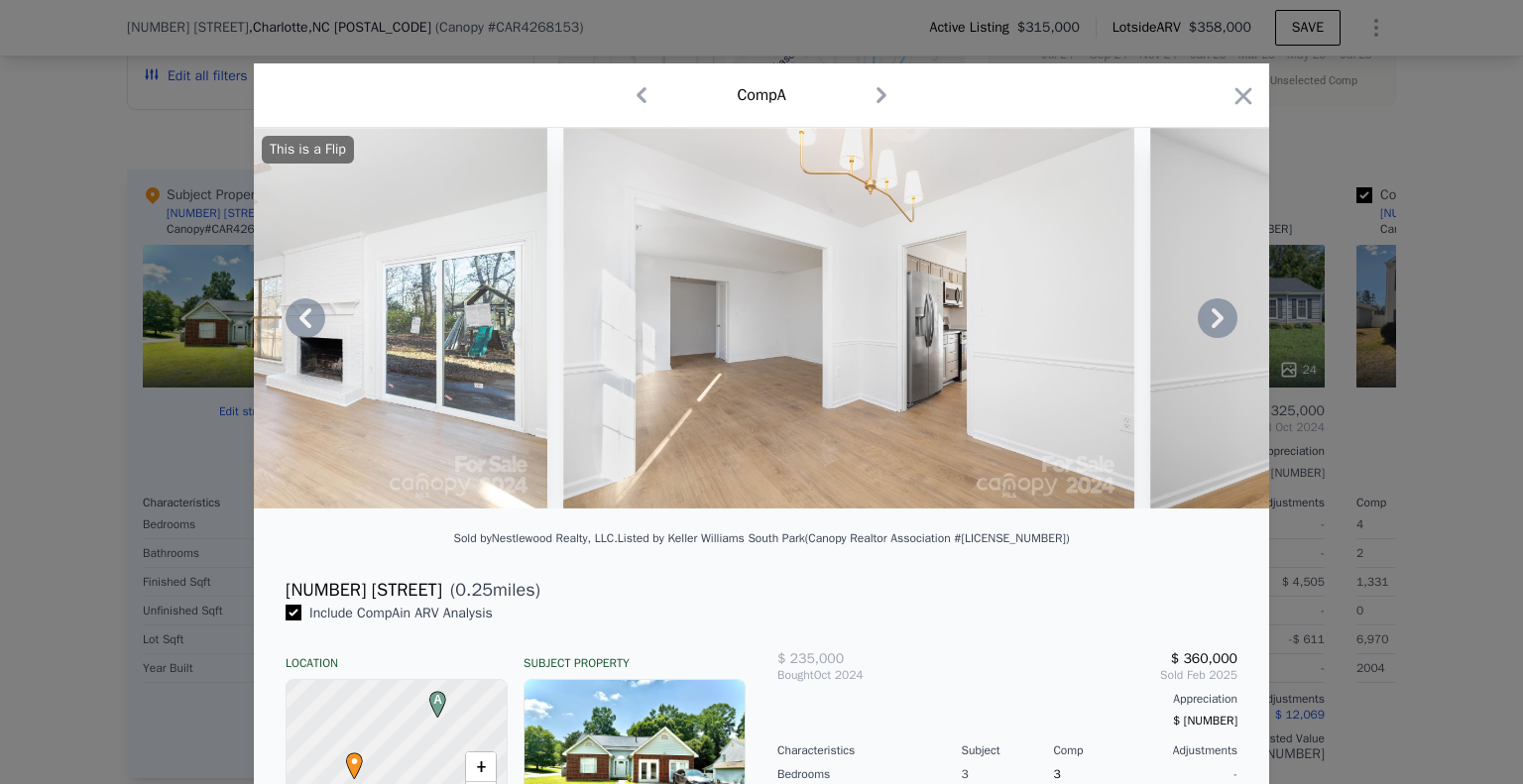 click 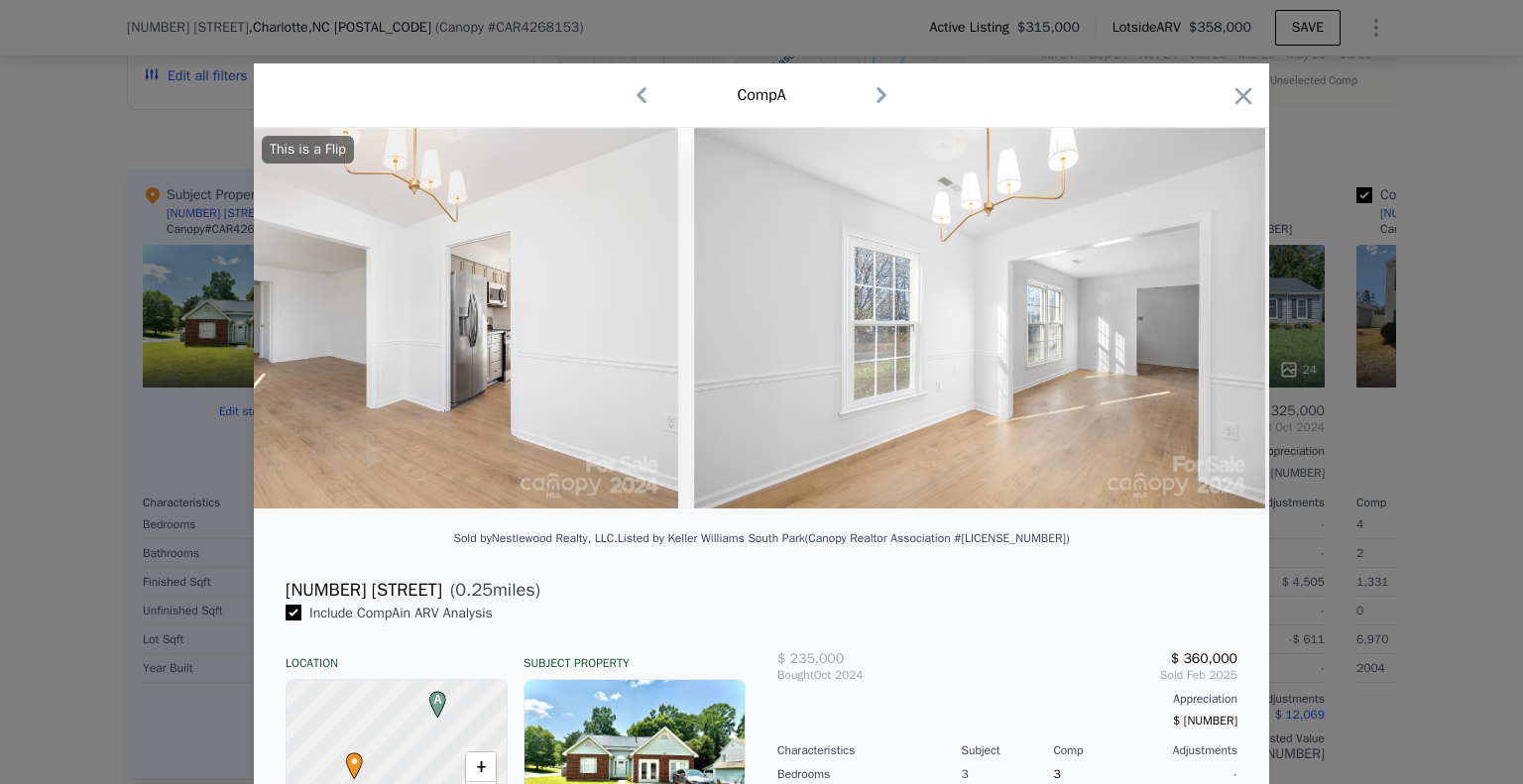 scroll, scrollTop: 0, scrollLeft: 3808, axis: horizontal 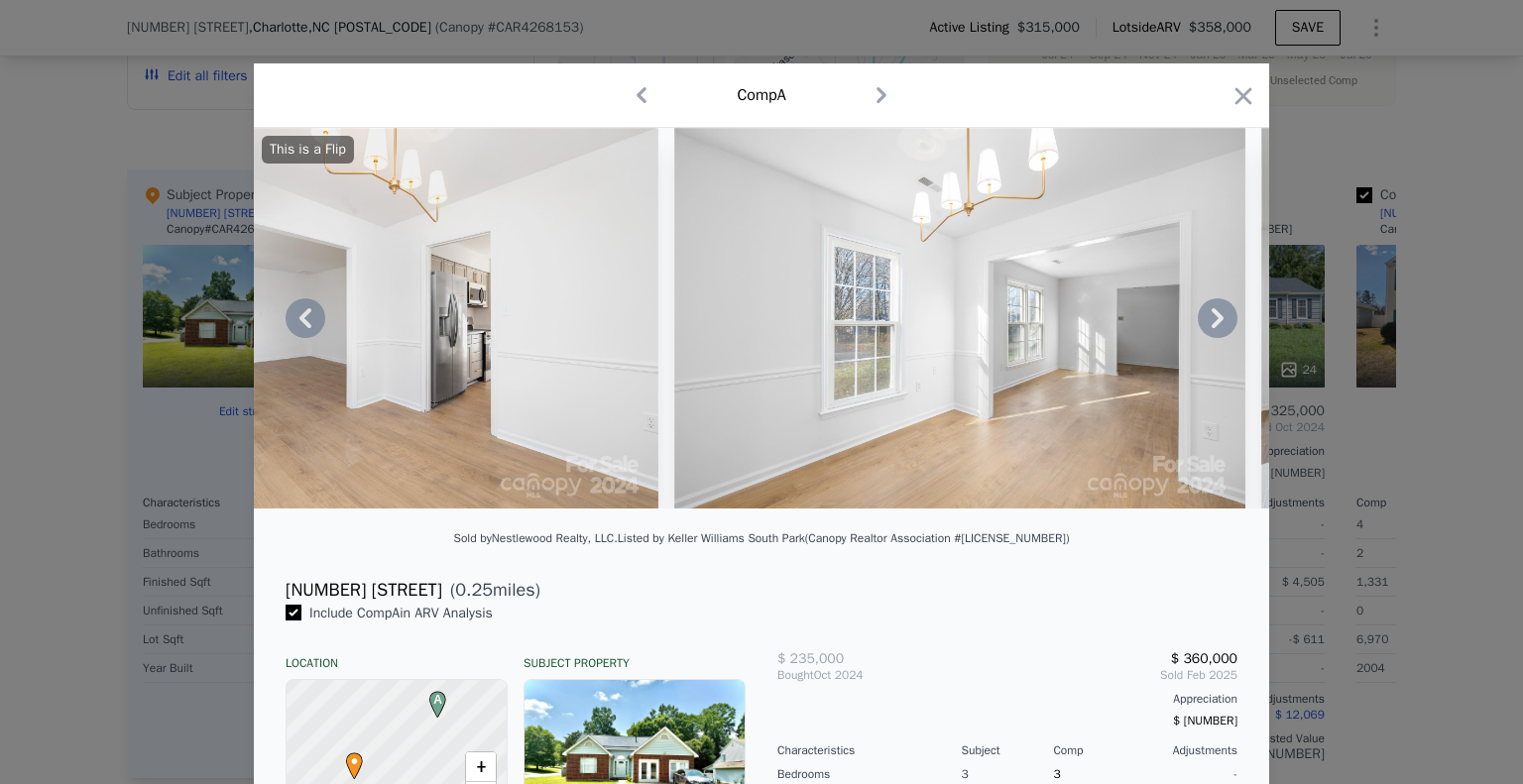 click 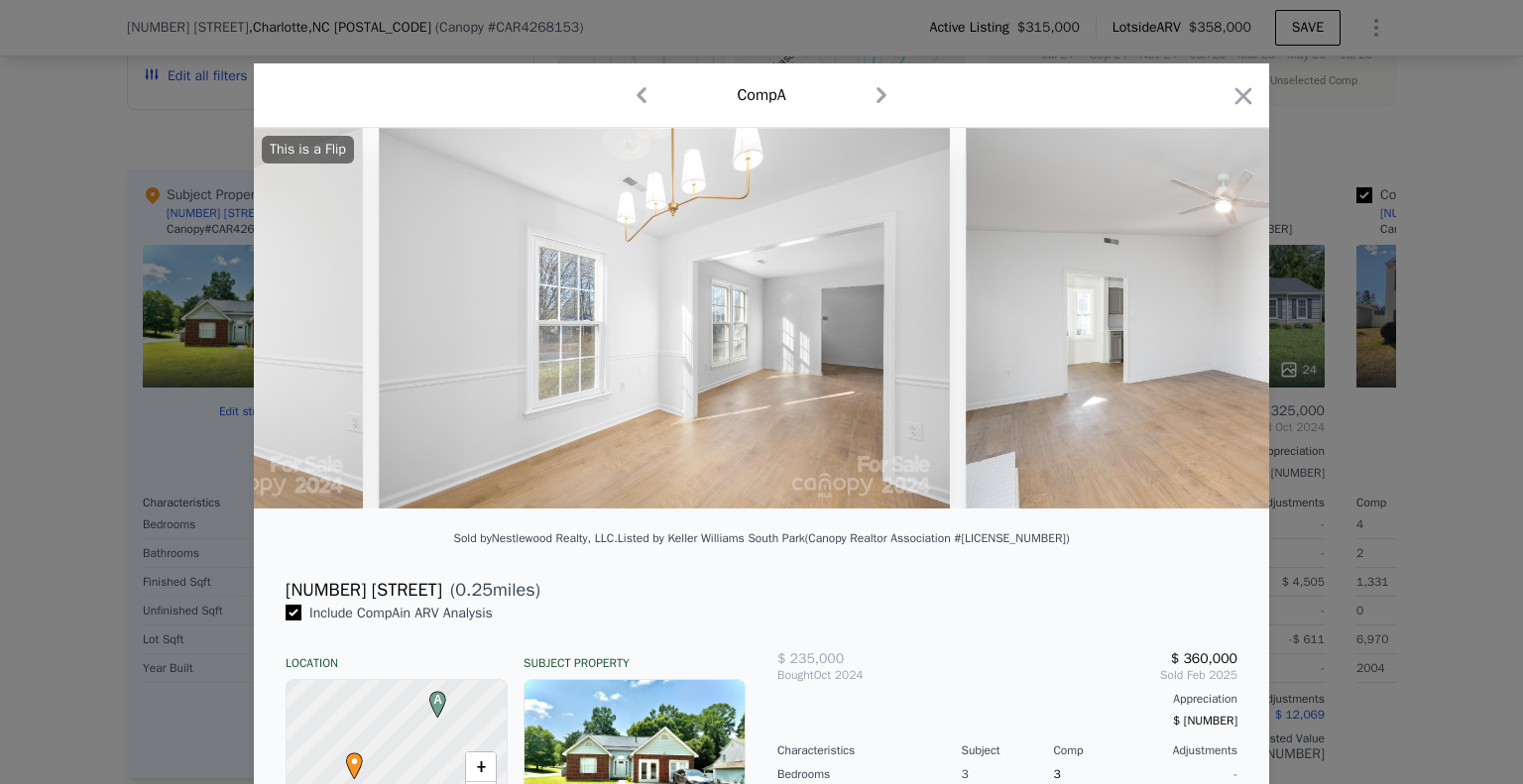 scroll, scrollTop: 0, scrollLeft: 4283, axis: horizontal 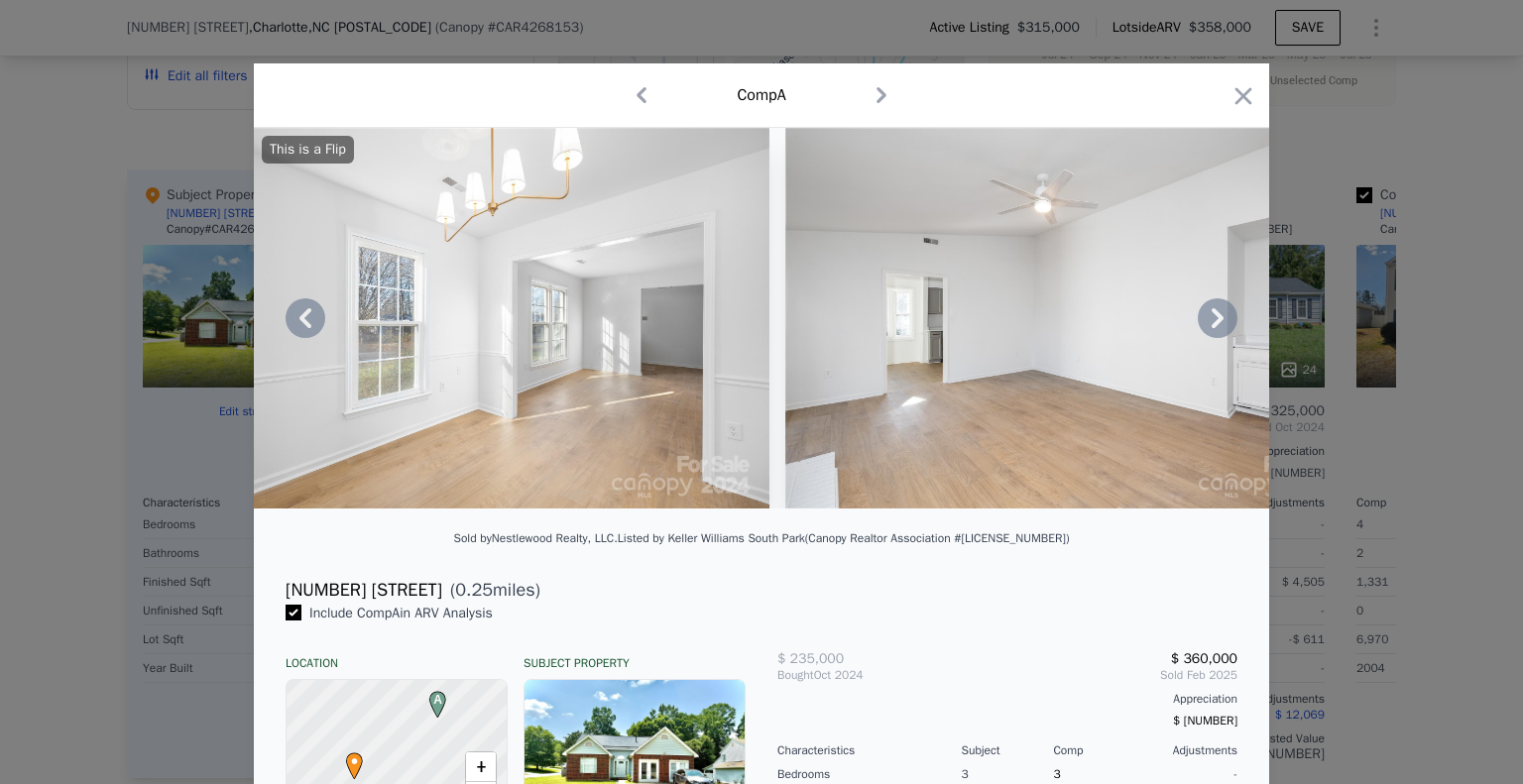click 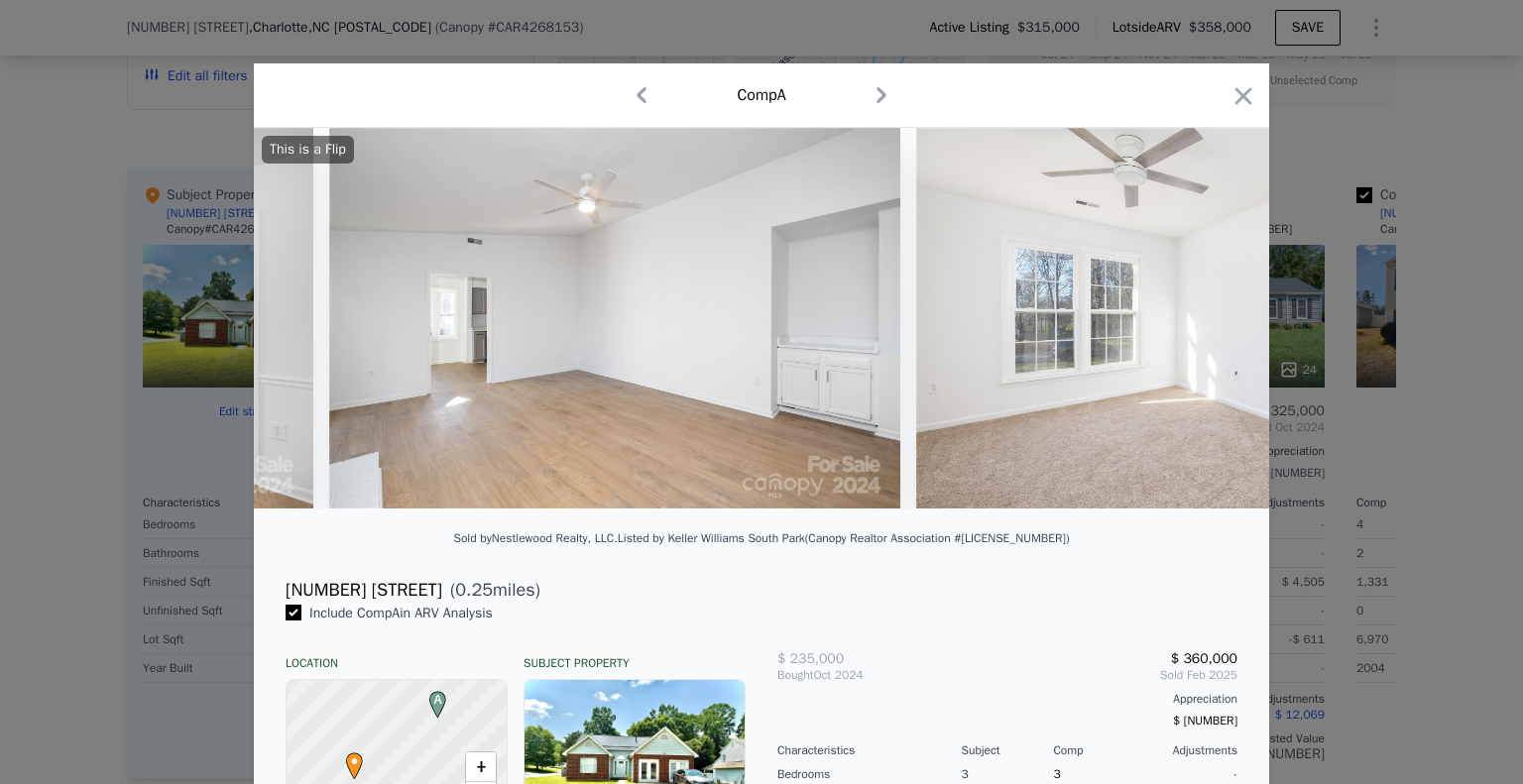 scroll, scrollTop: 0, scrollLeft: 4759, axis: horizontal 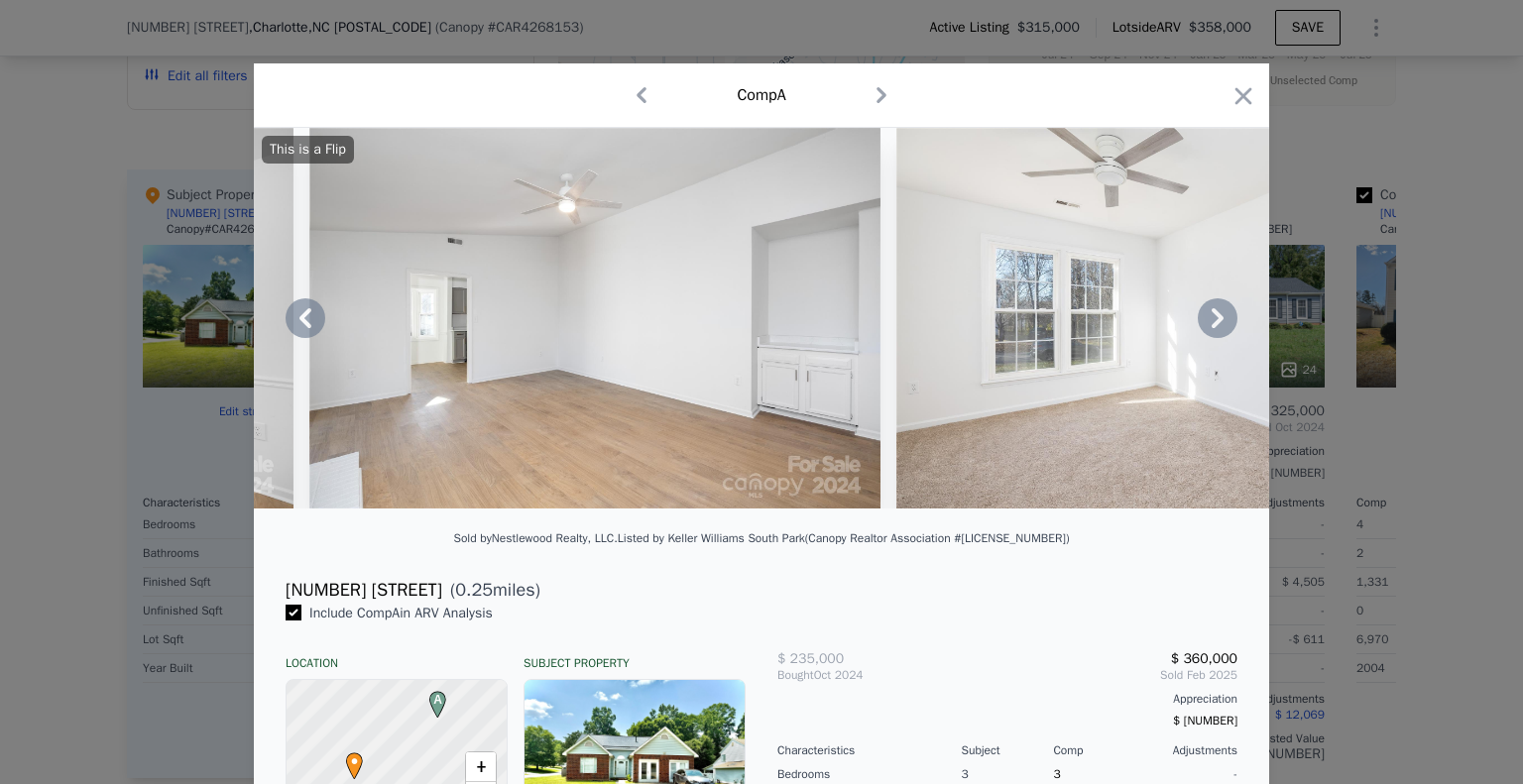 click 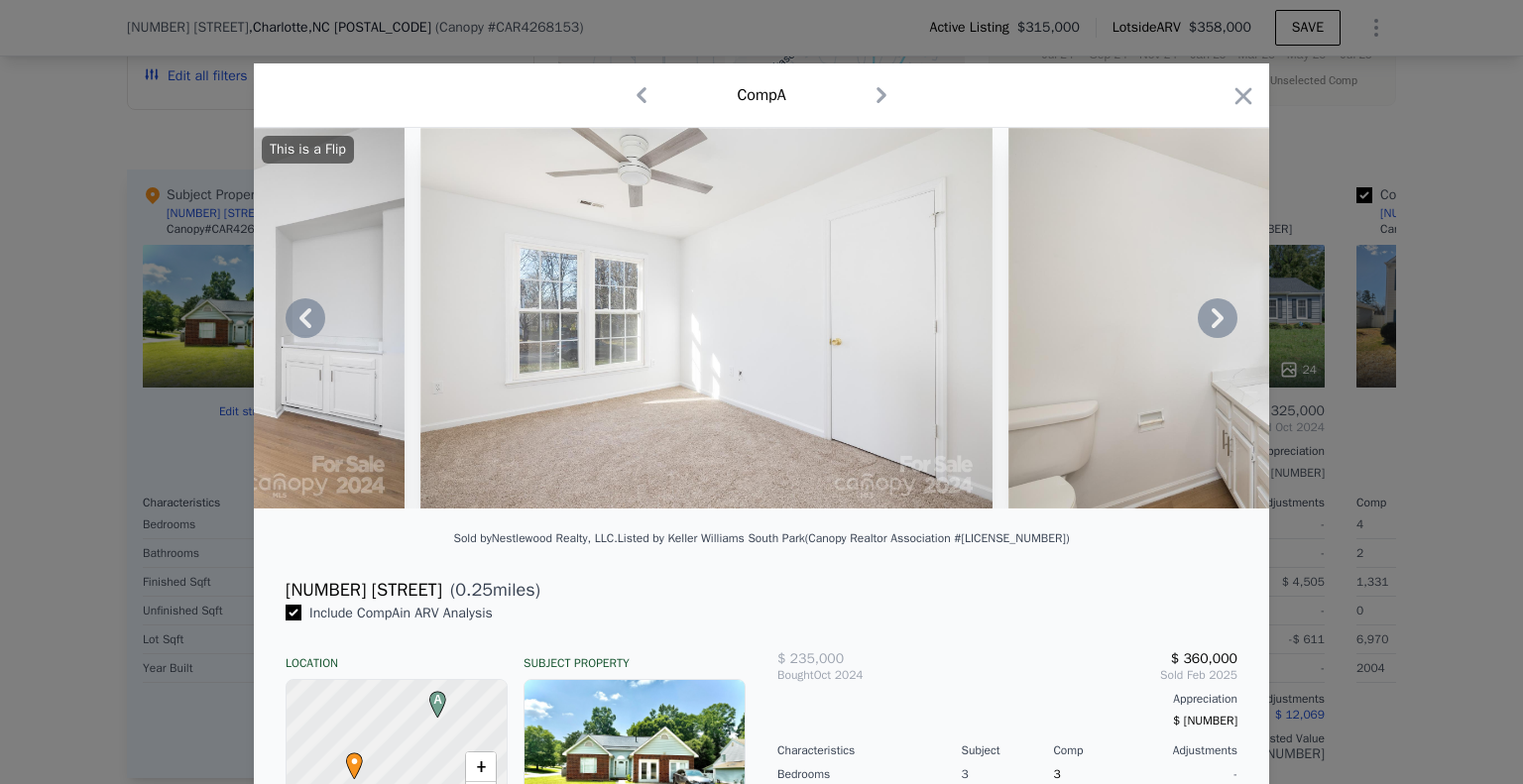 click 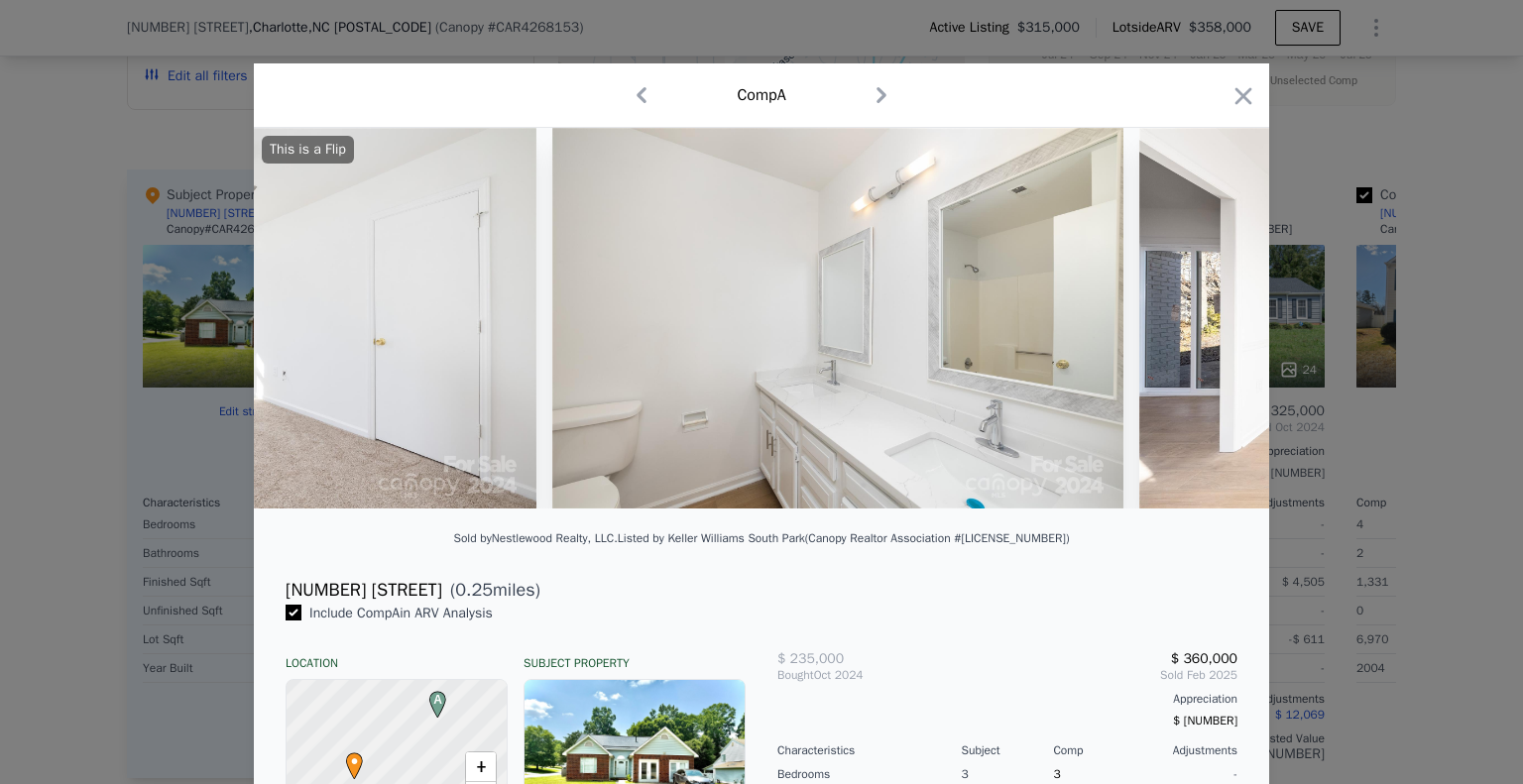 scroll, scrollTop: 0, scrollLeft: 5711, axis: horizontal 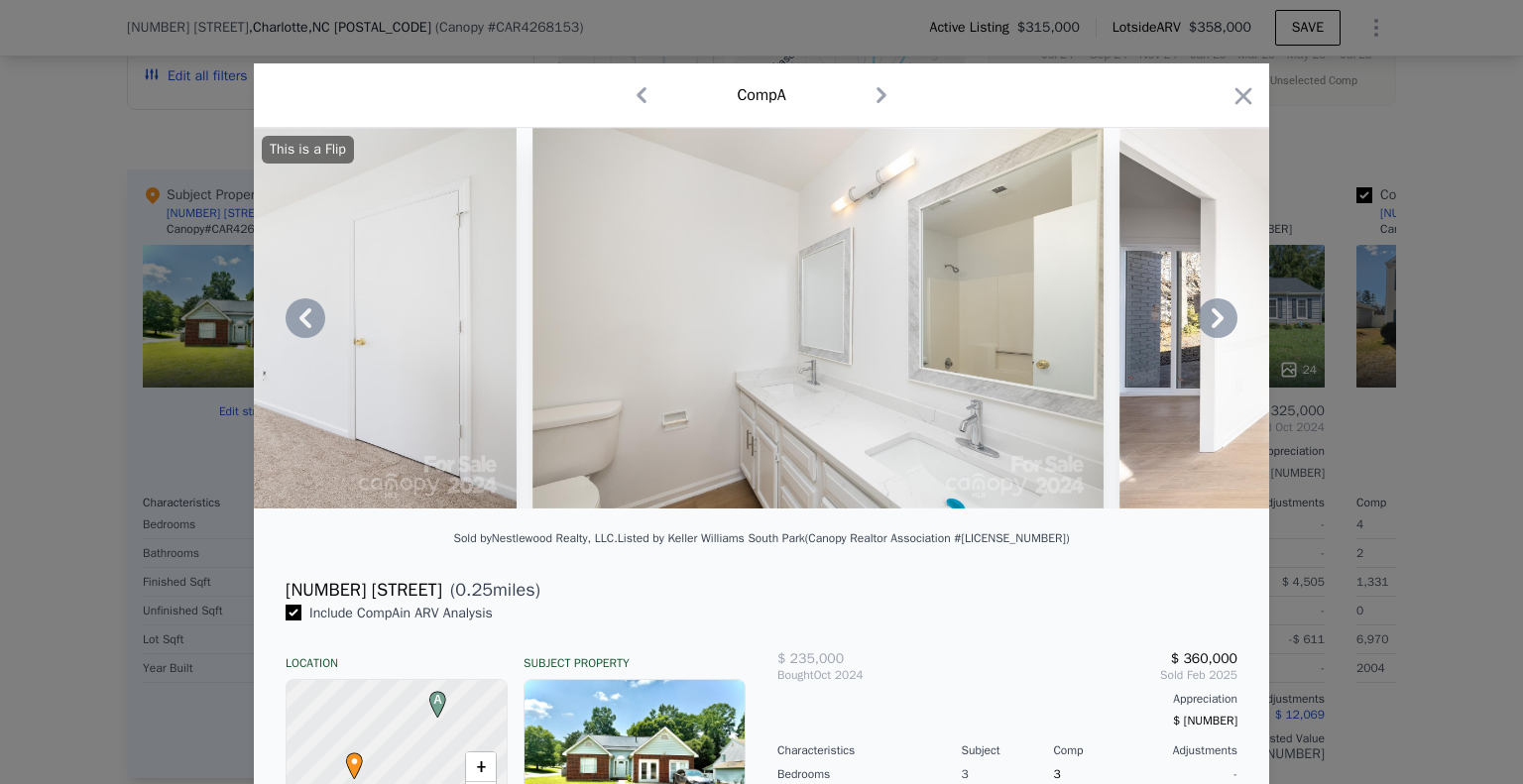 click 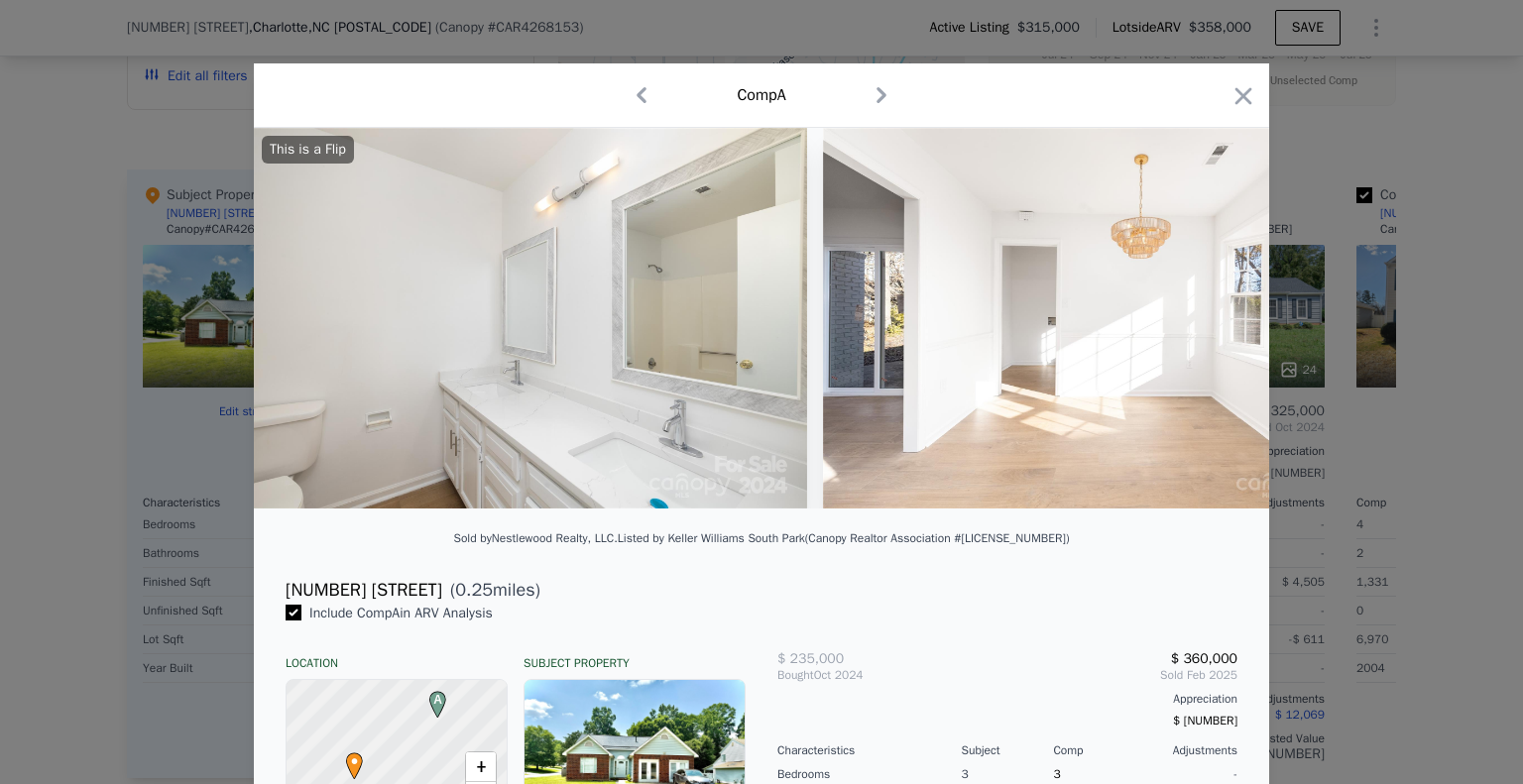 scroll, scrollTop: 0, scrollLeft: 6187, axis: horizontal 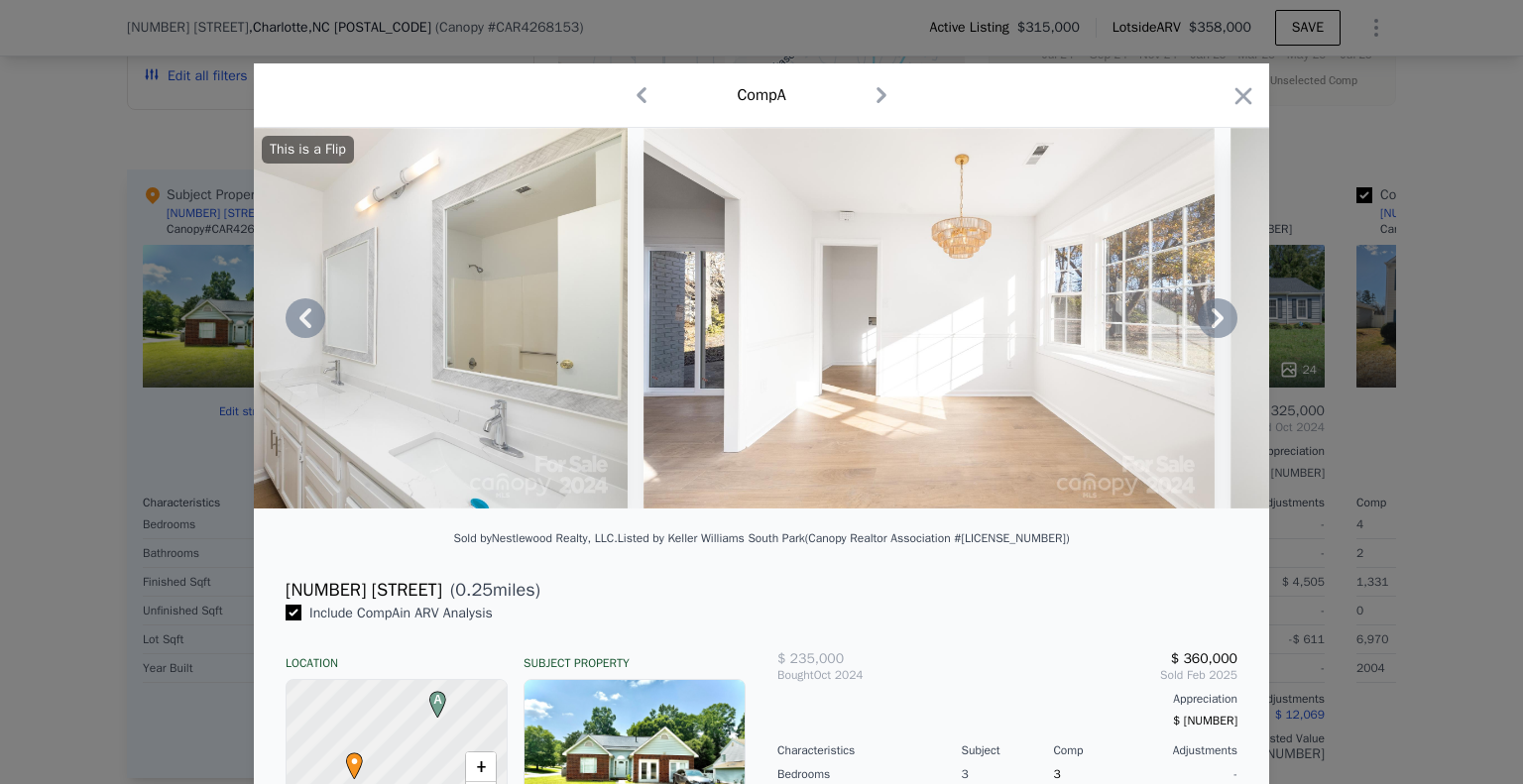 click 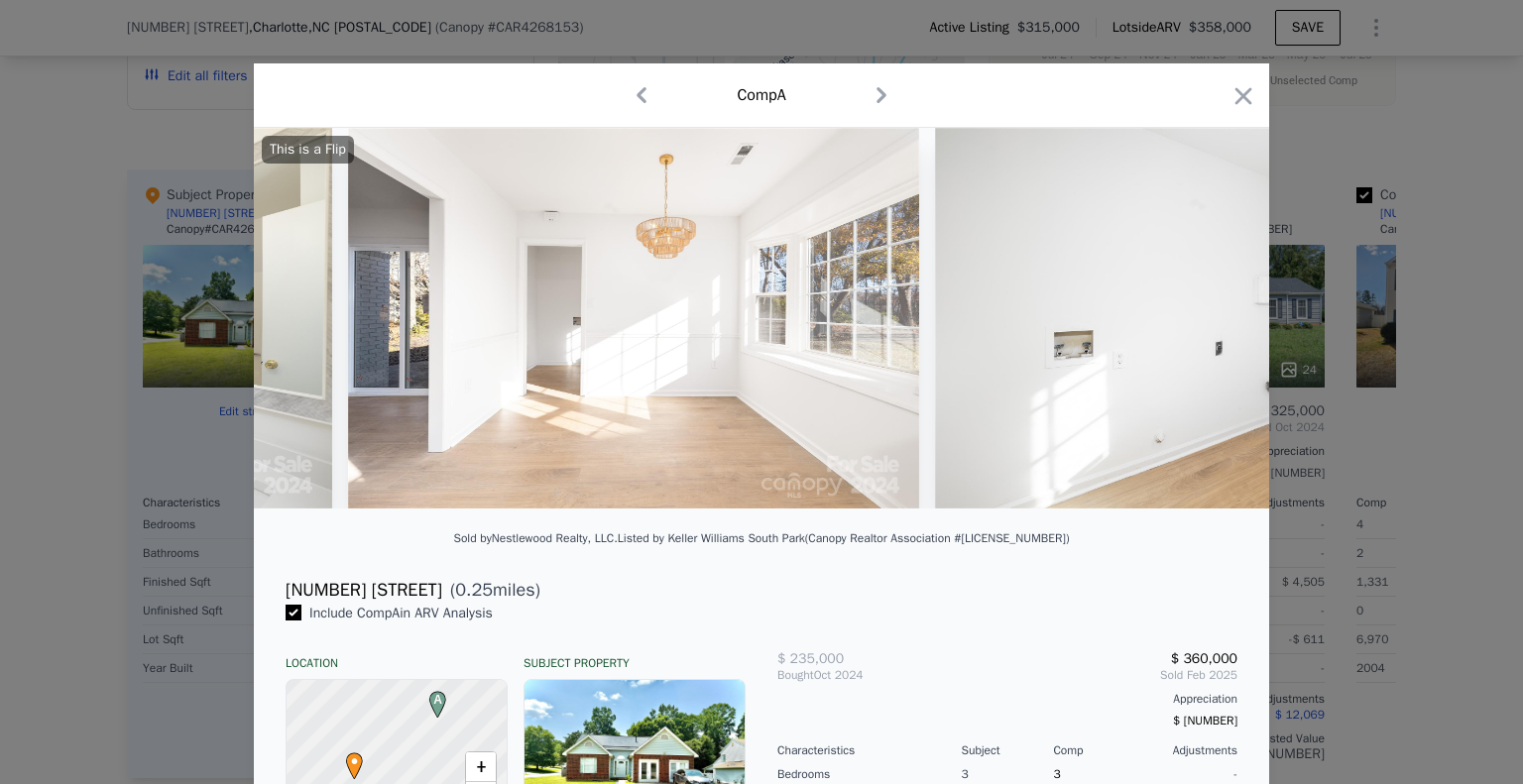 scroll, scrollTop: 0, scrollLeft: 6663, axis: horizontal 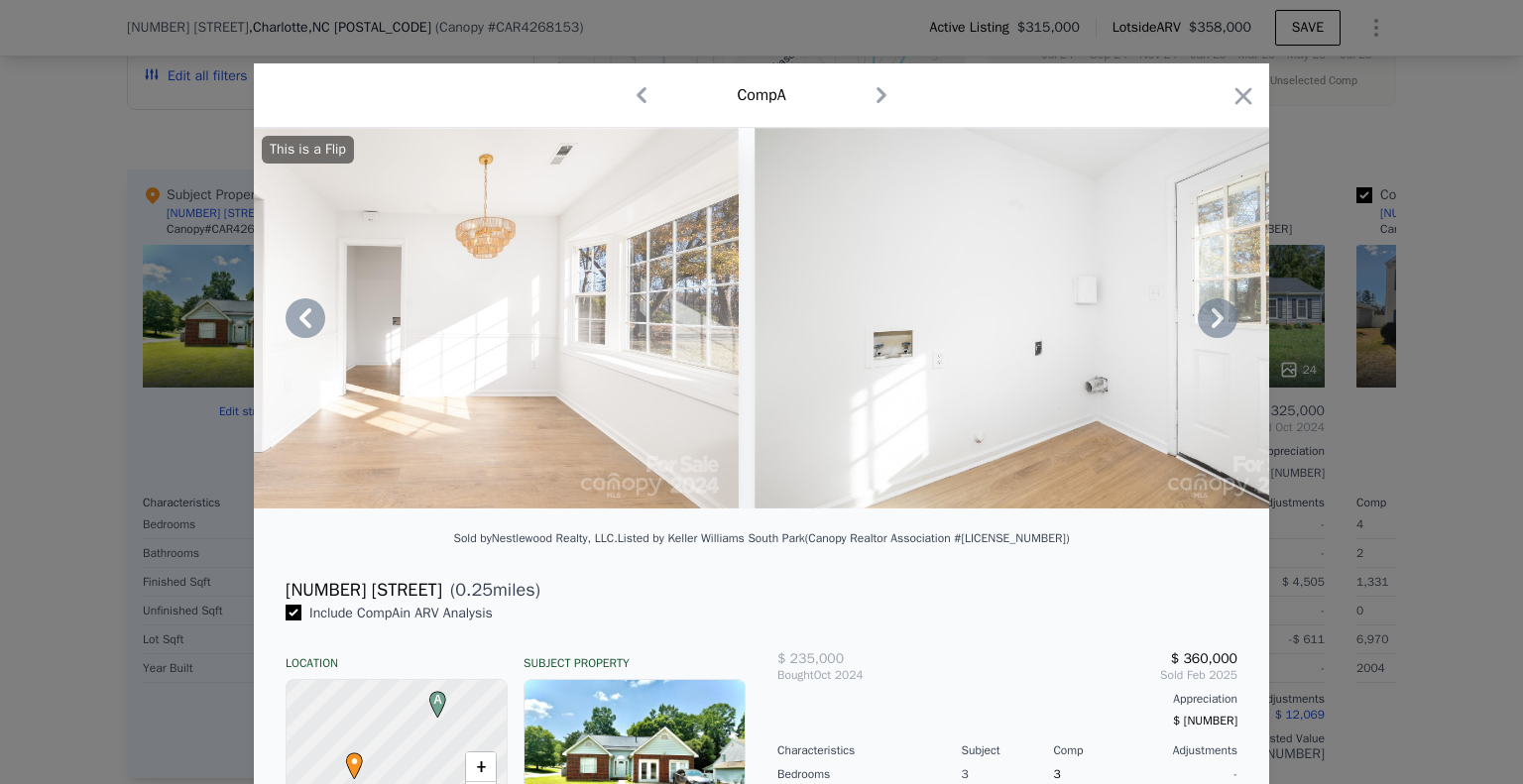 click 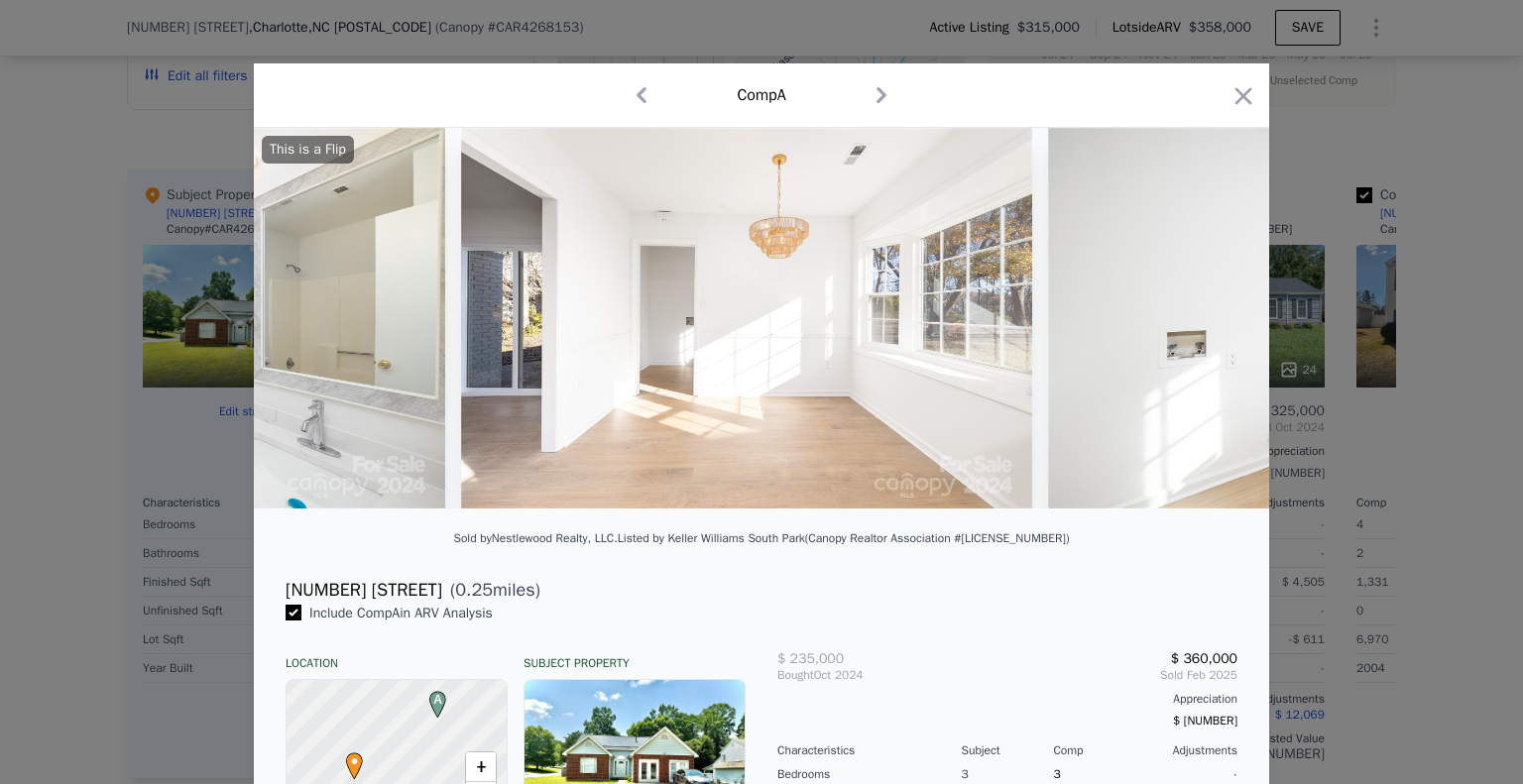 scroll, scrollTop: 0, scrollLeft: 6187, axis: horizontal 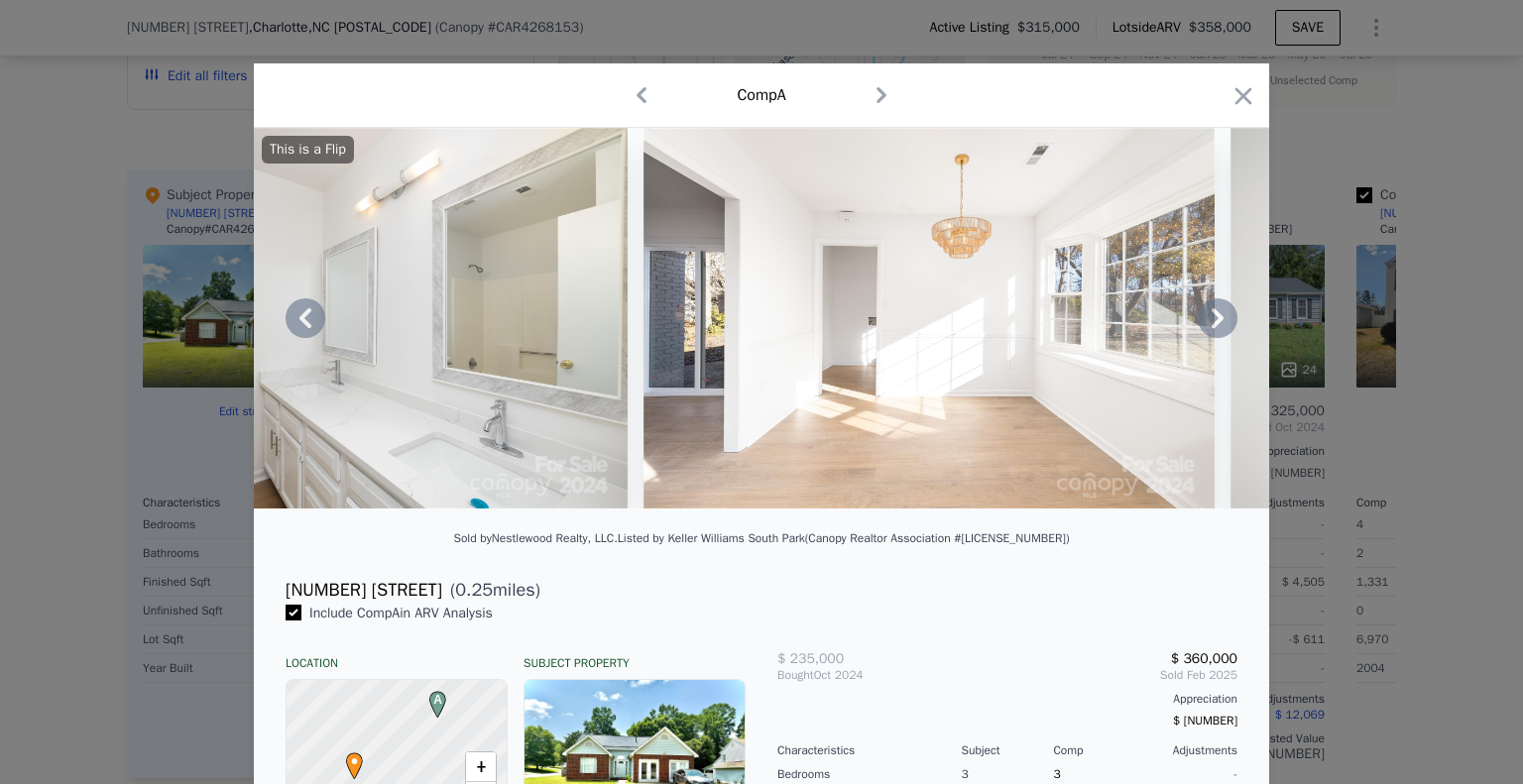 click 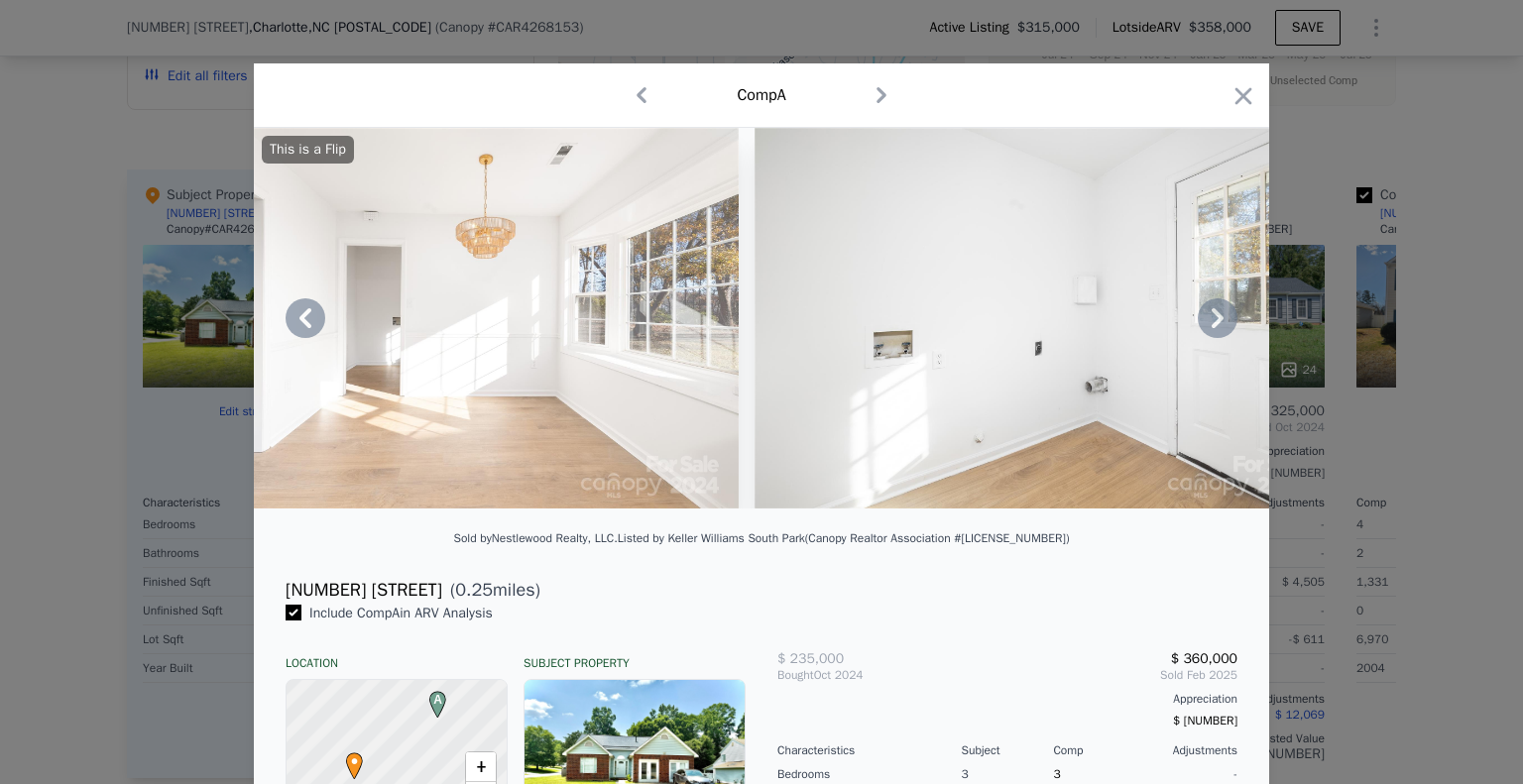 click 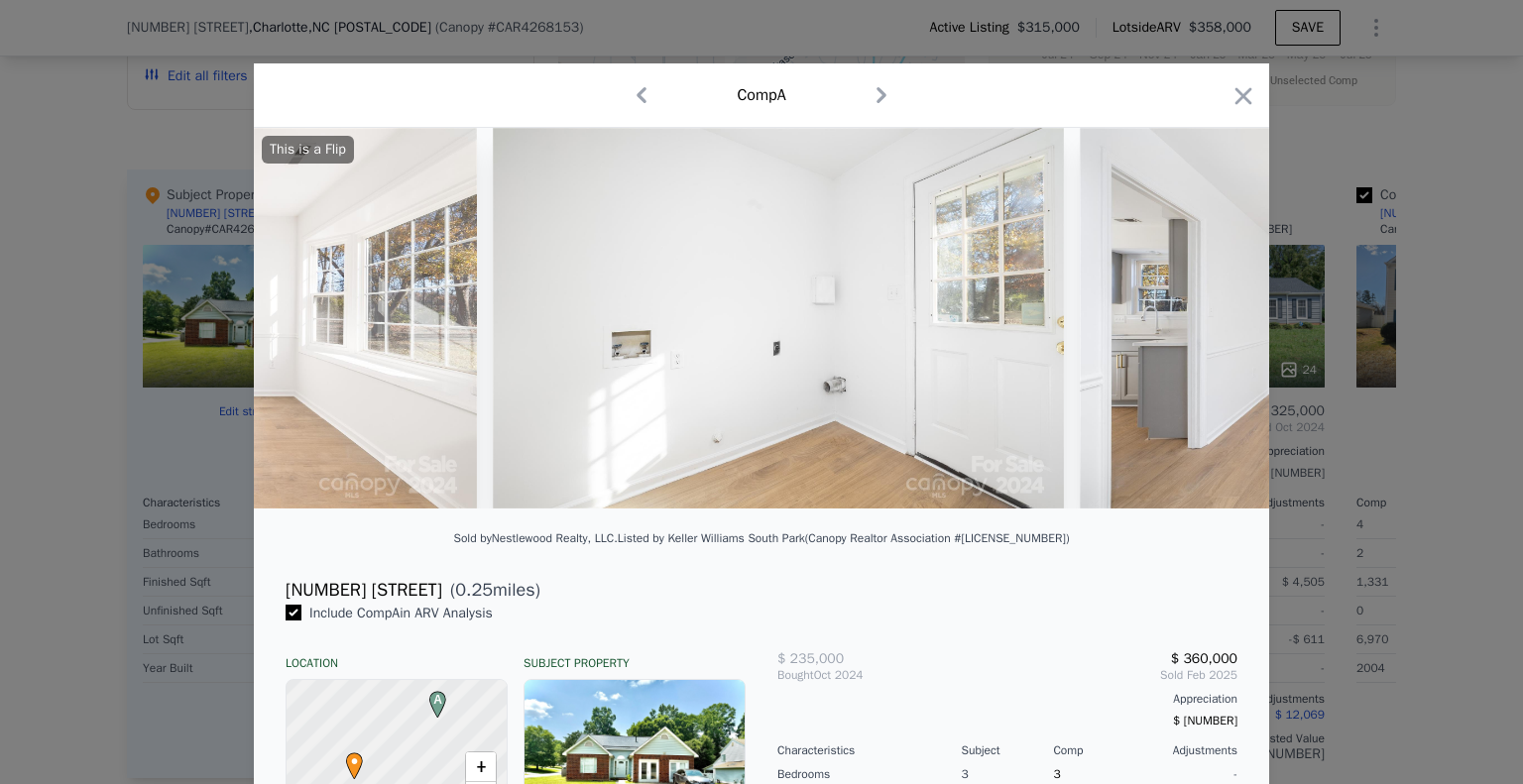 scroll, scrollTop: 0, scrollLeft: 7139, axis: horizontal 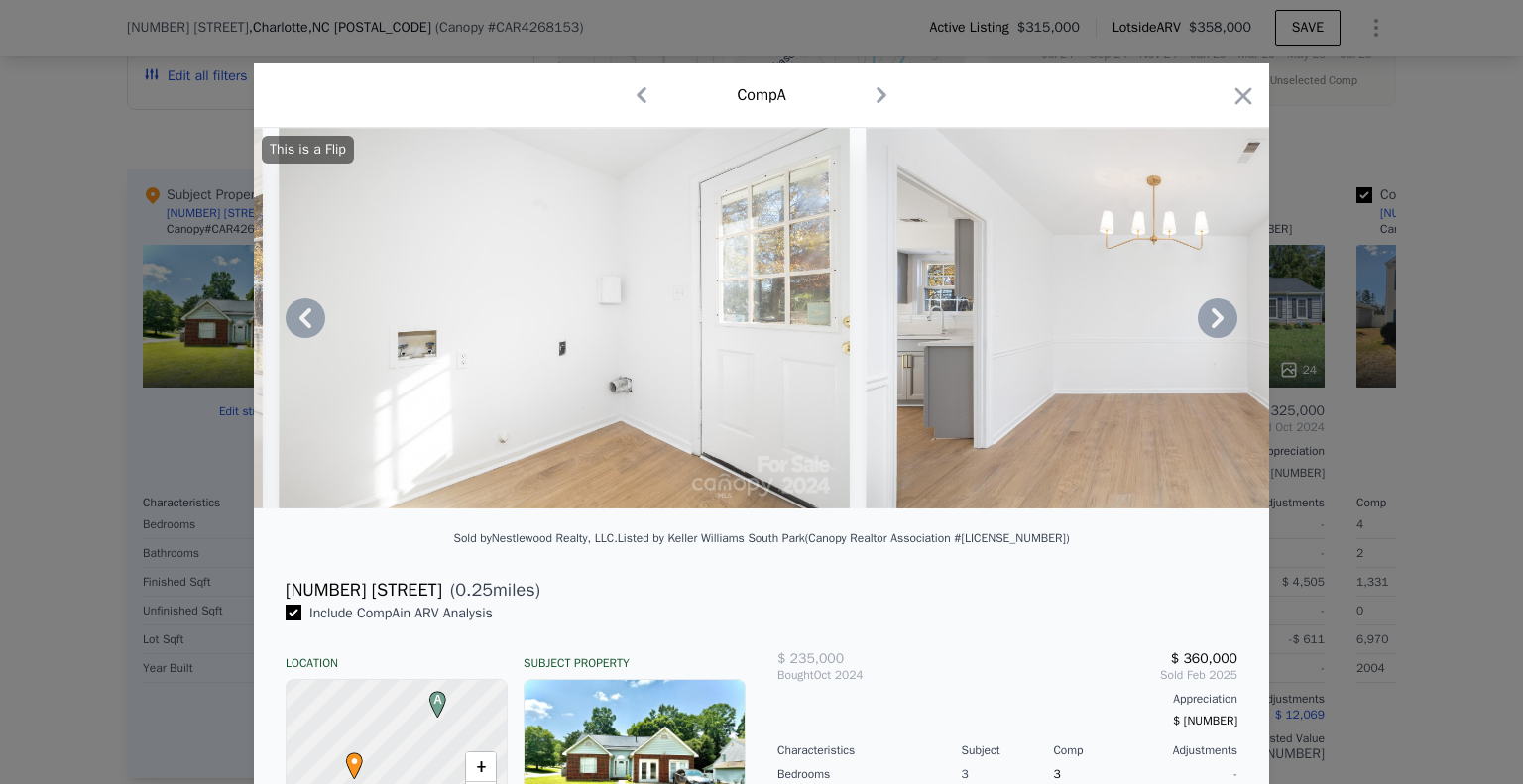 click 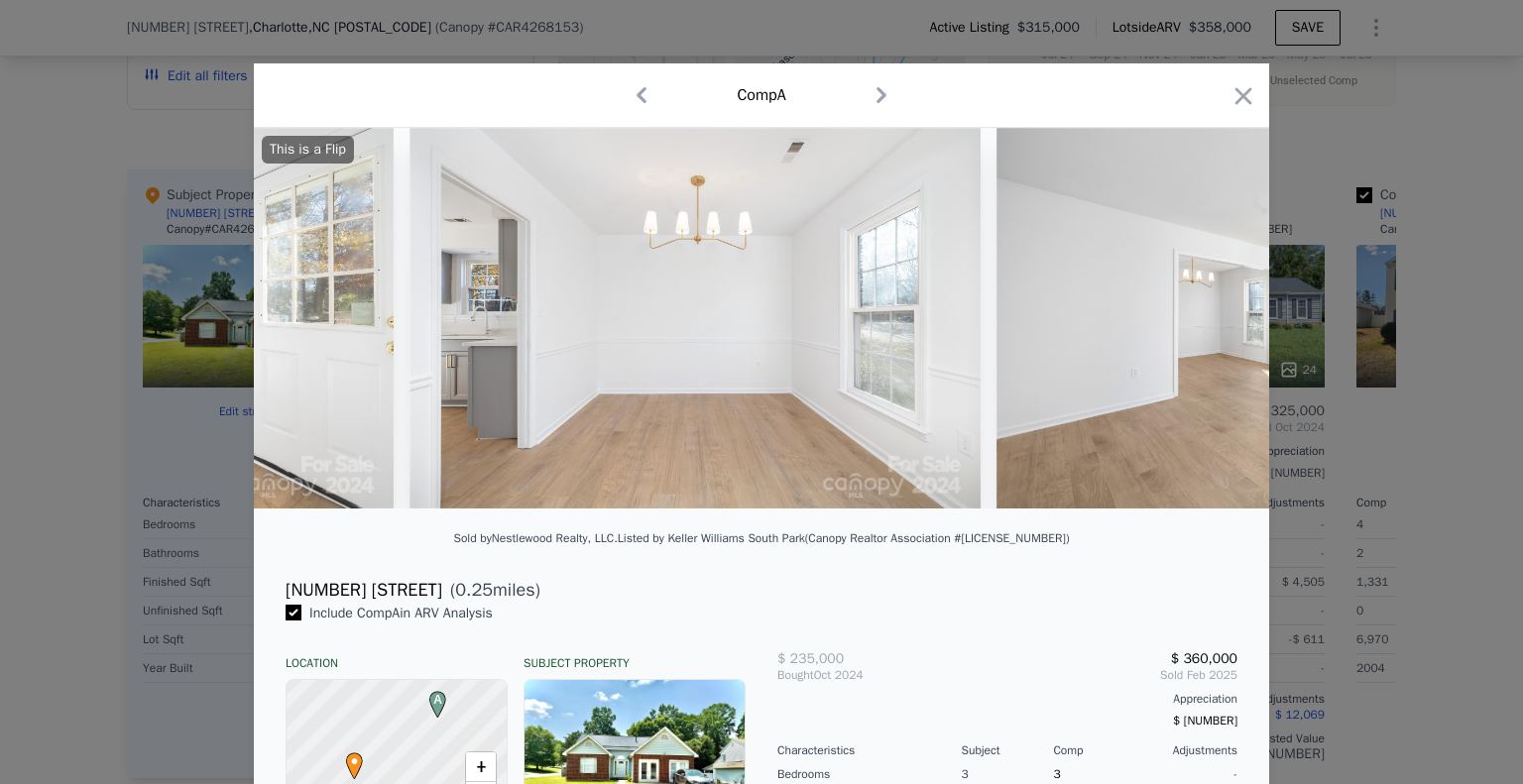 scroll, scrollTop: 0, scrollLeft: 7615, axis: horizontal 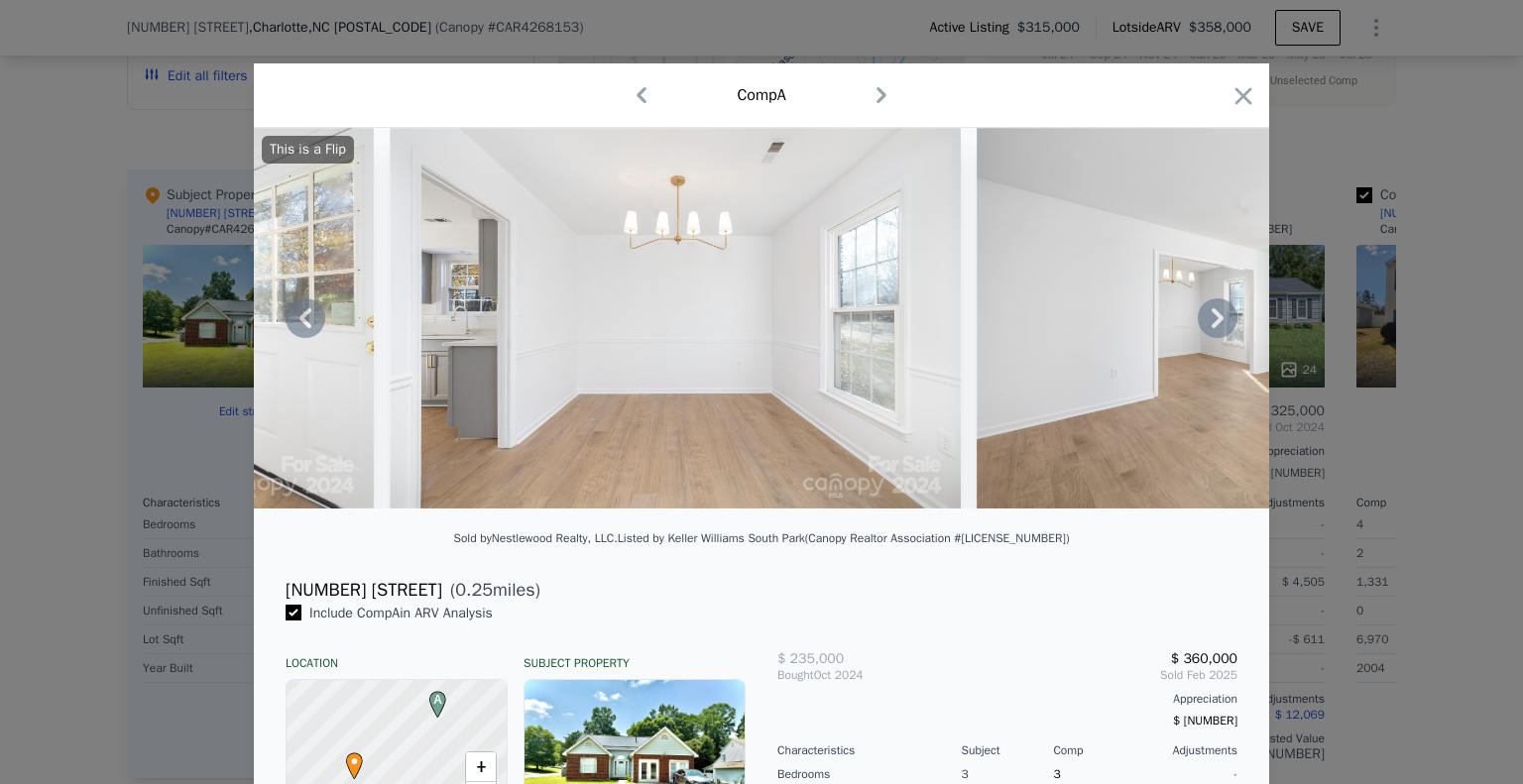 click 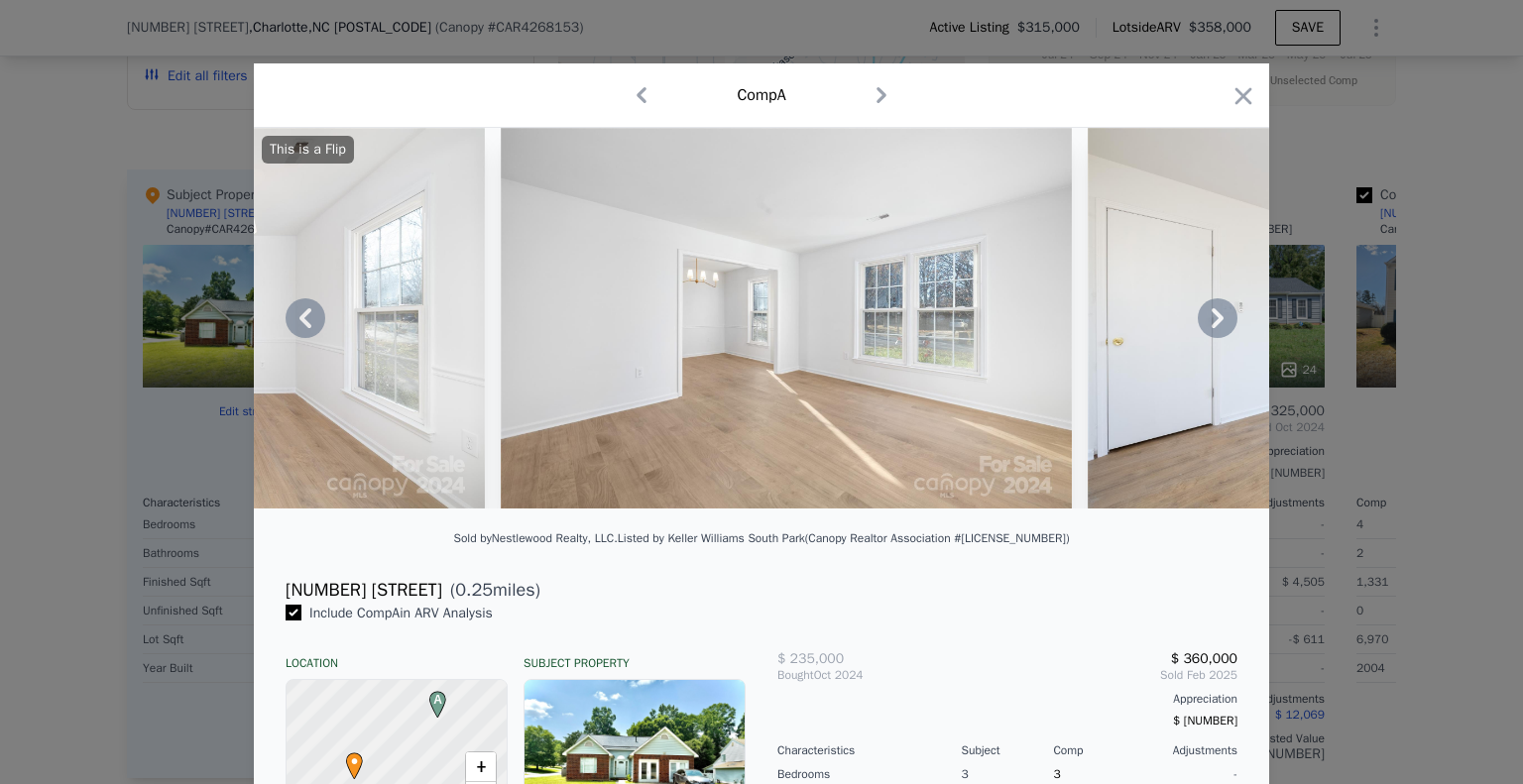 click 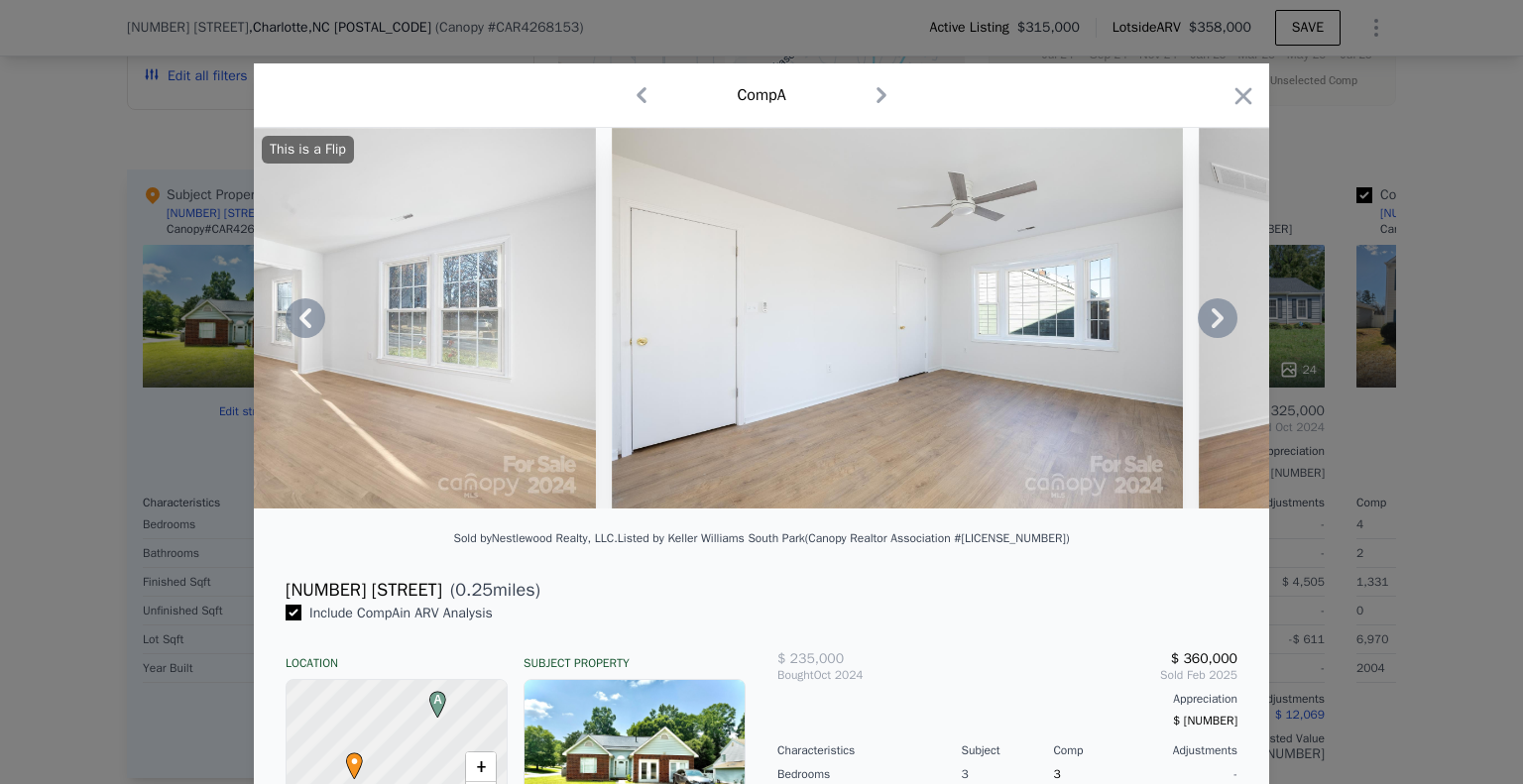 click 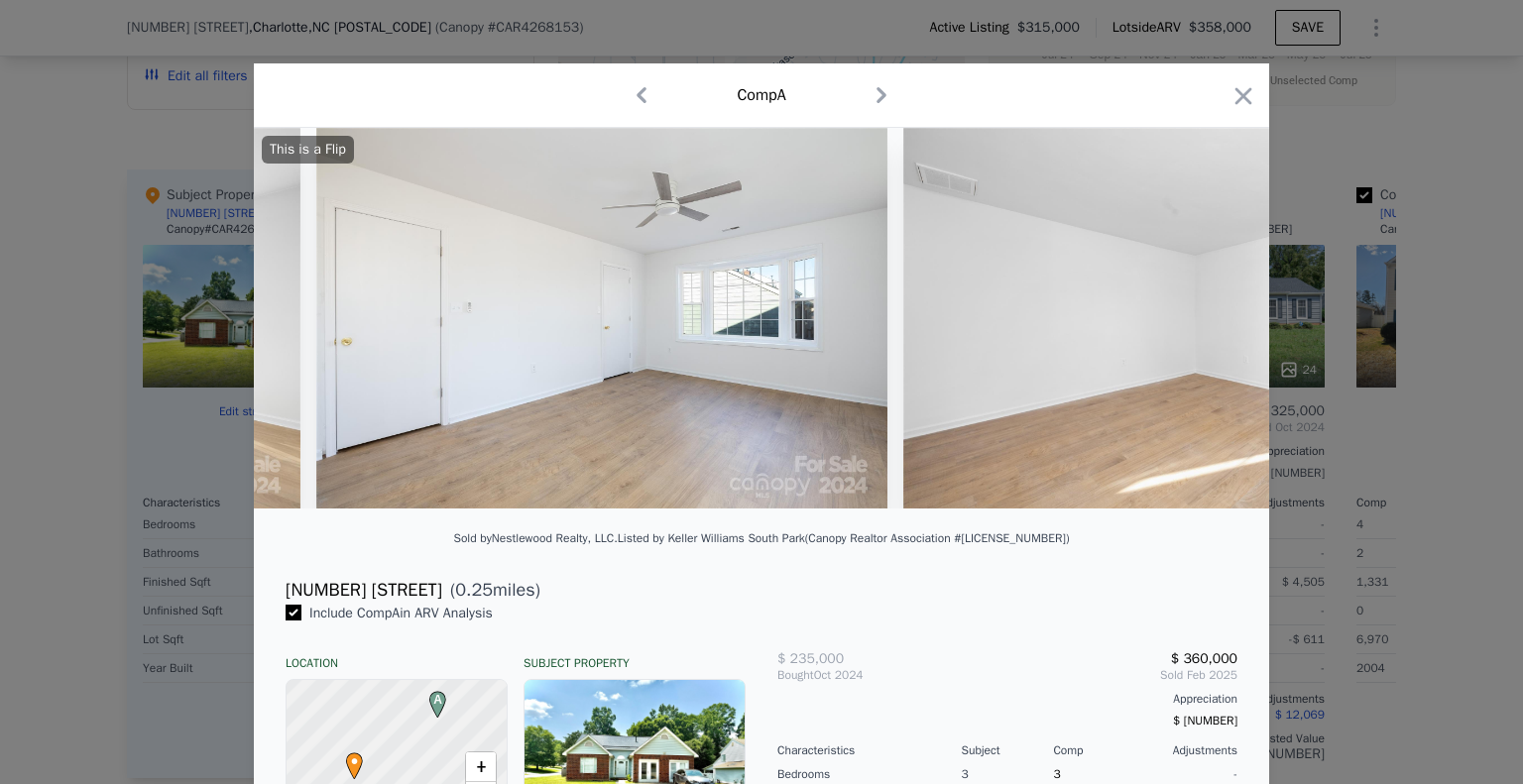 scroll, scrollTop: 0, scrollLeft: 9043, axis: horizontal 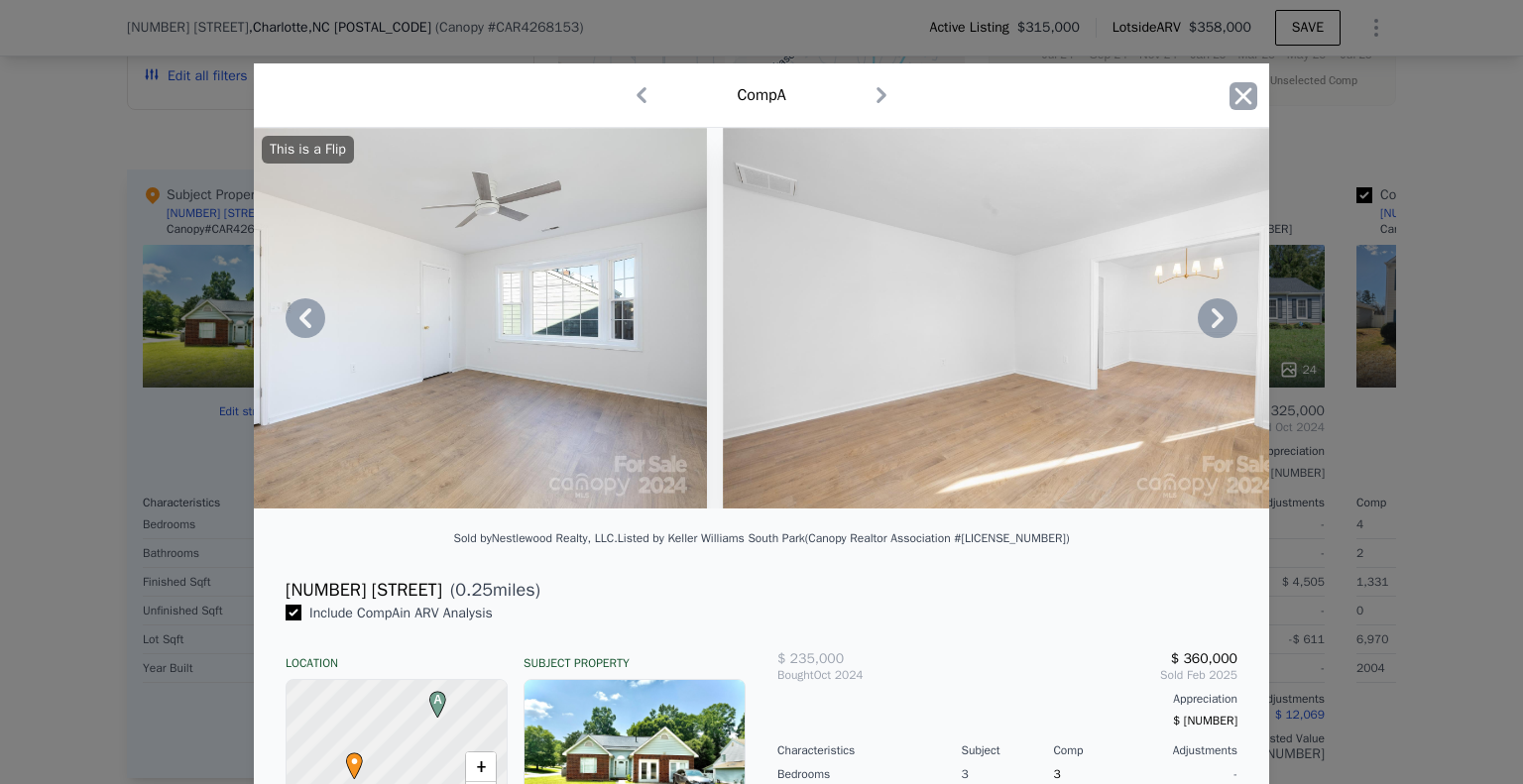 click 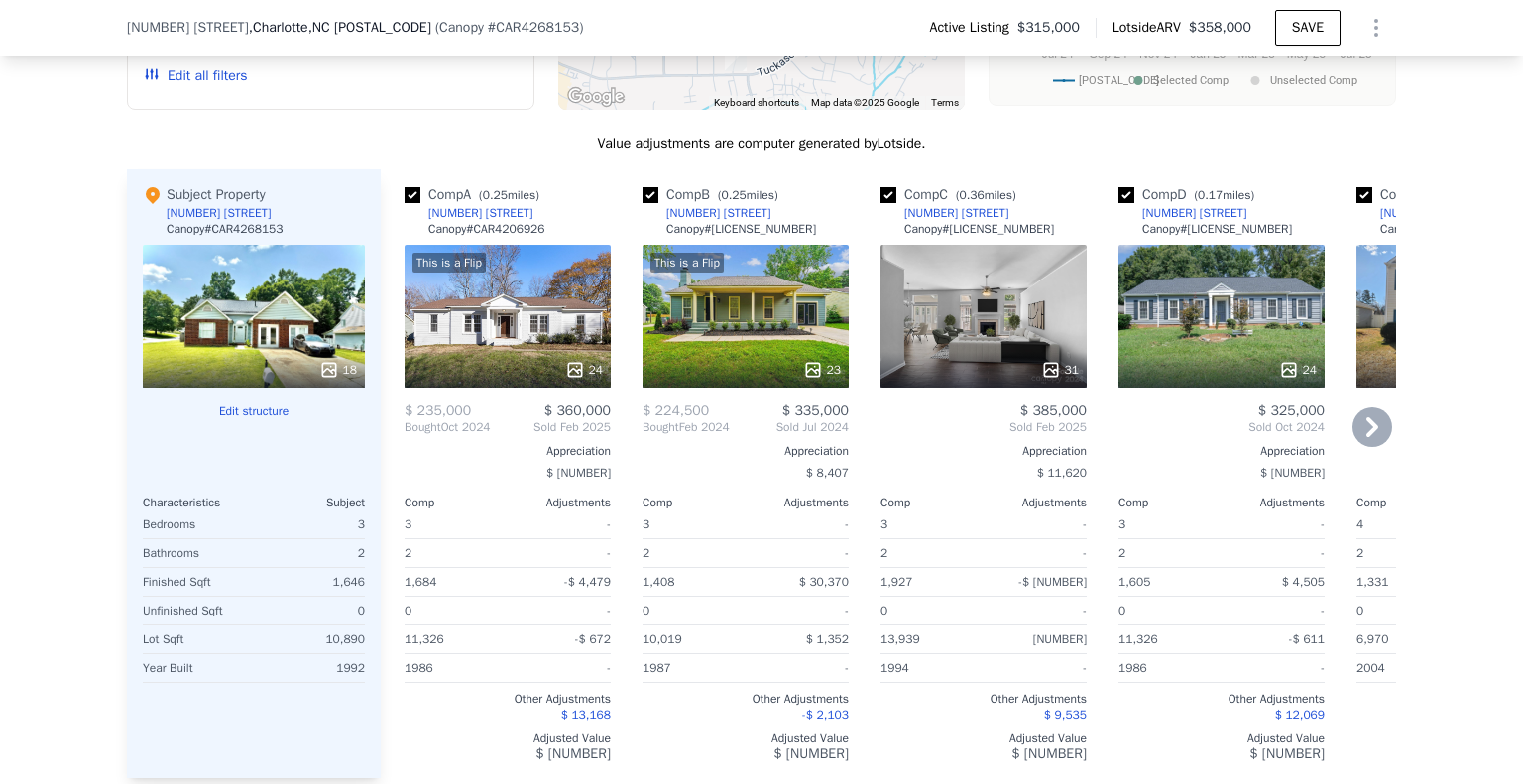click on "This is a Flip 23" at bounding box center [746, 316] 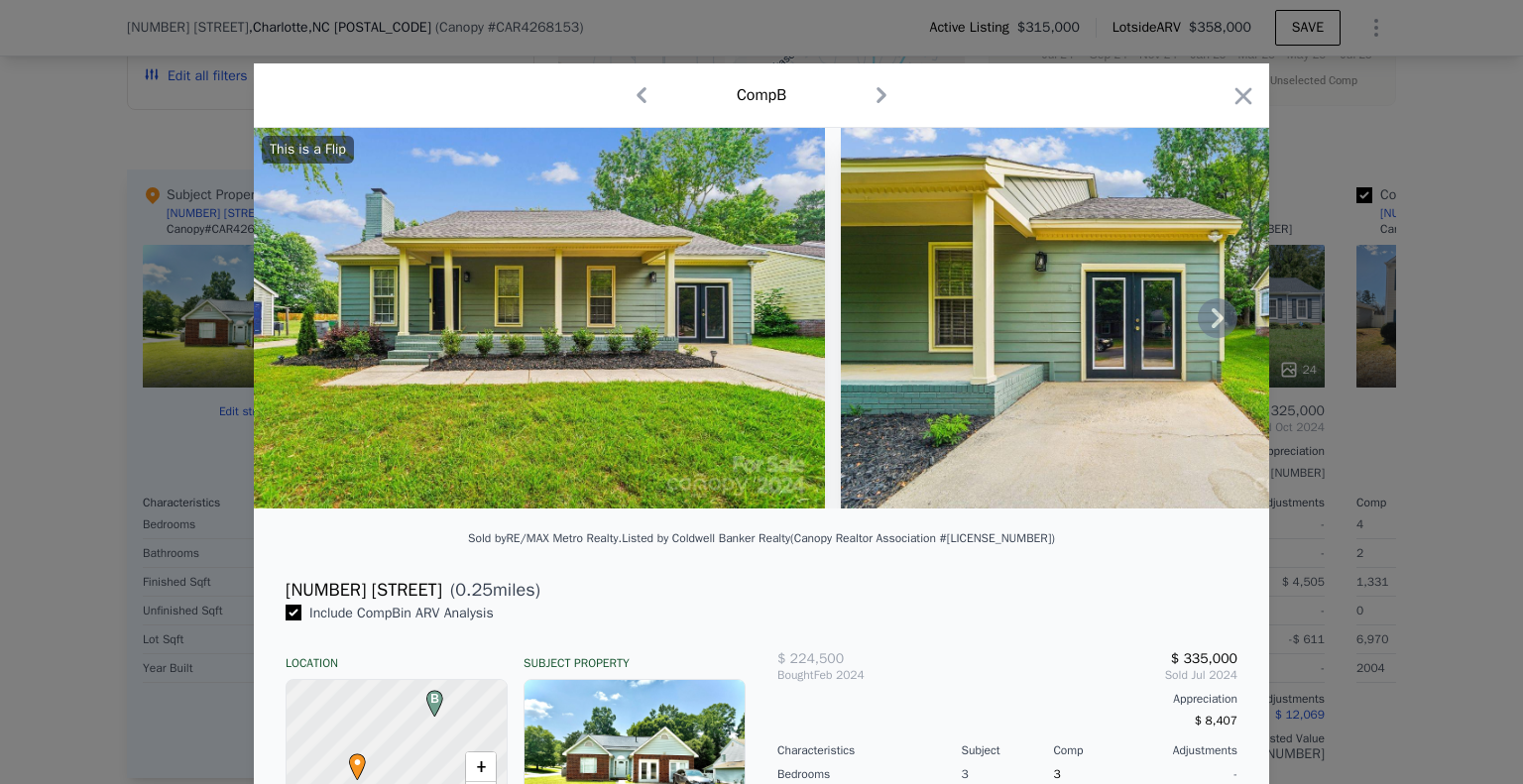 click 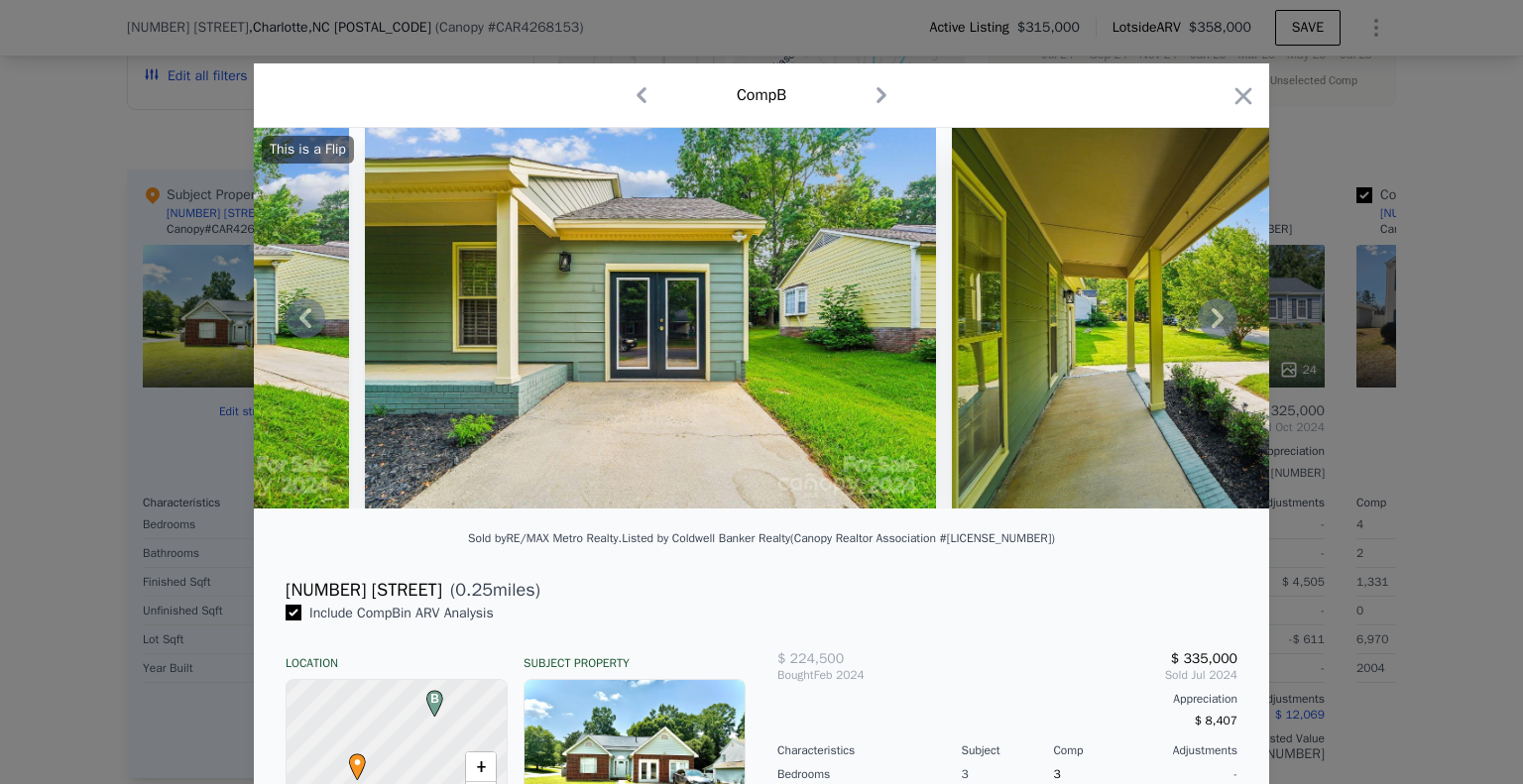 click 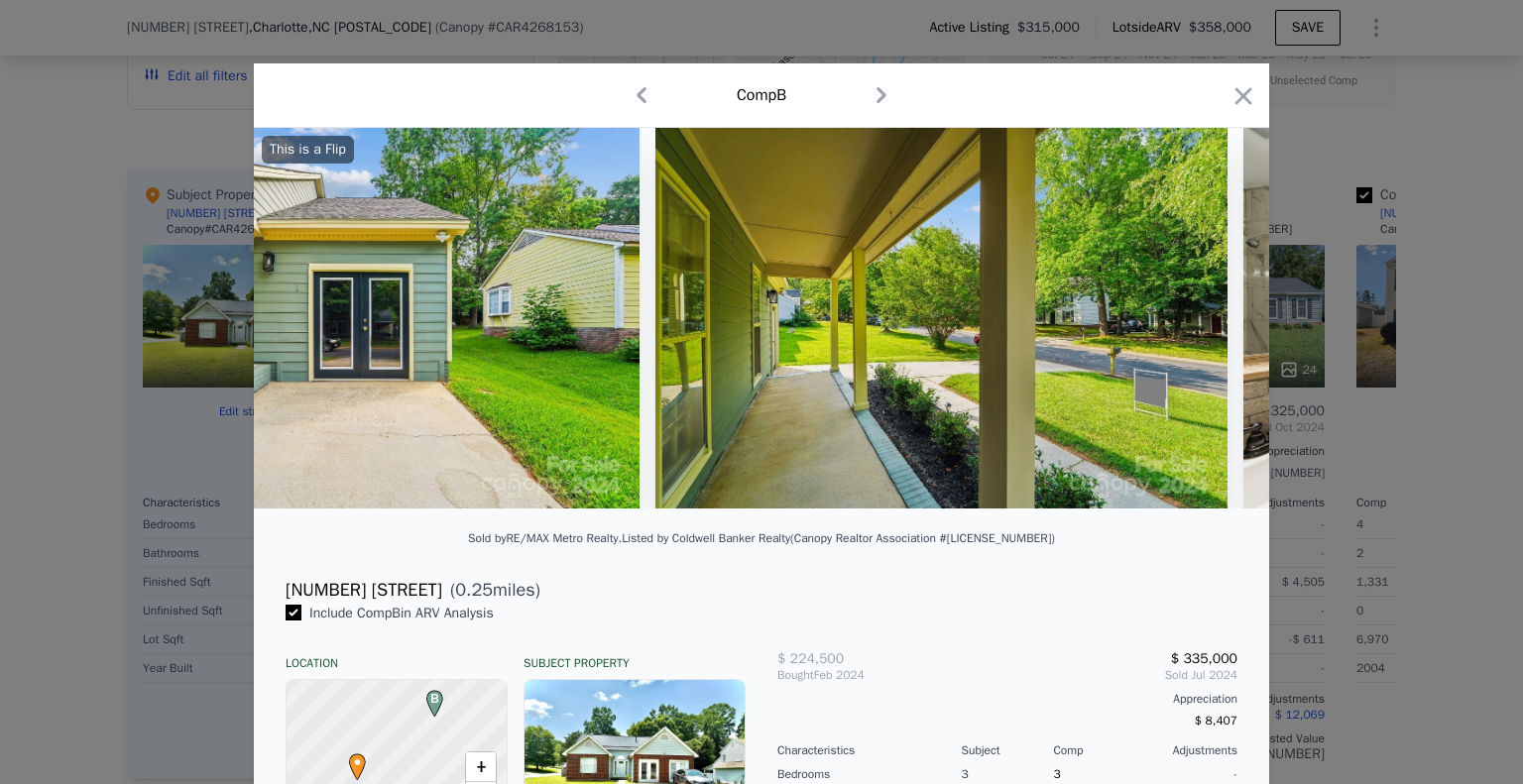 scroll, scrollTop: 0, scrollLeft: 952, axis: horizontal 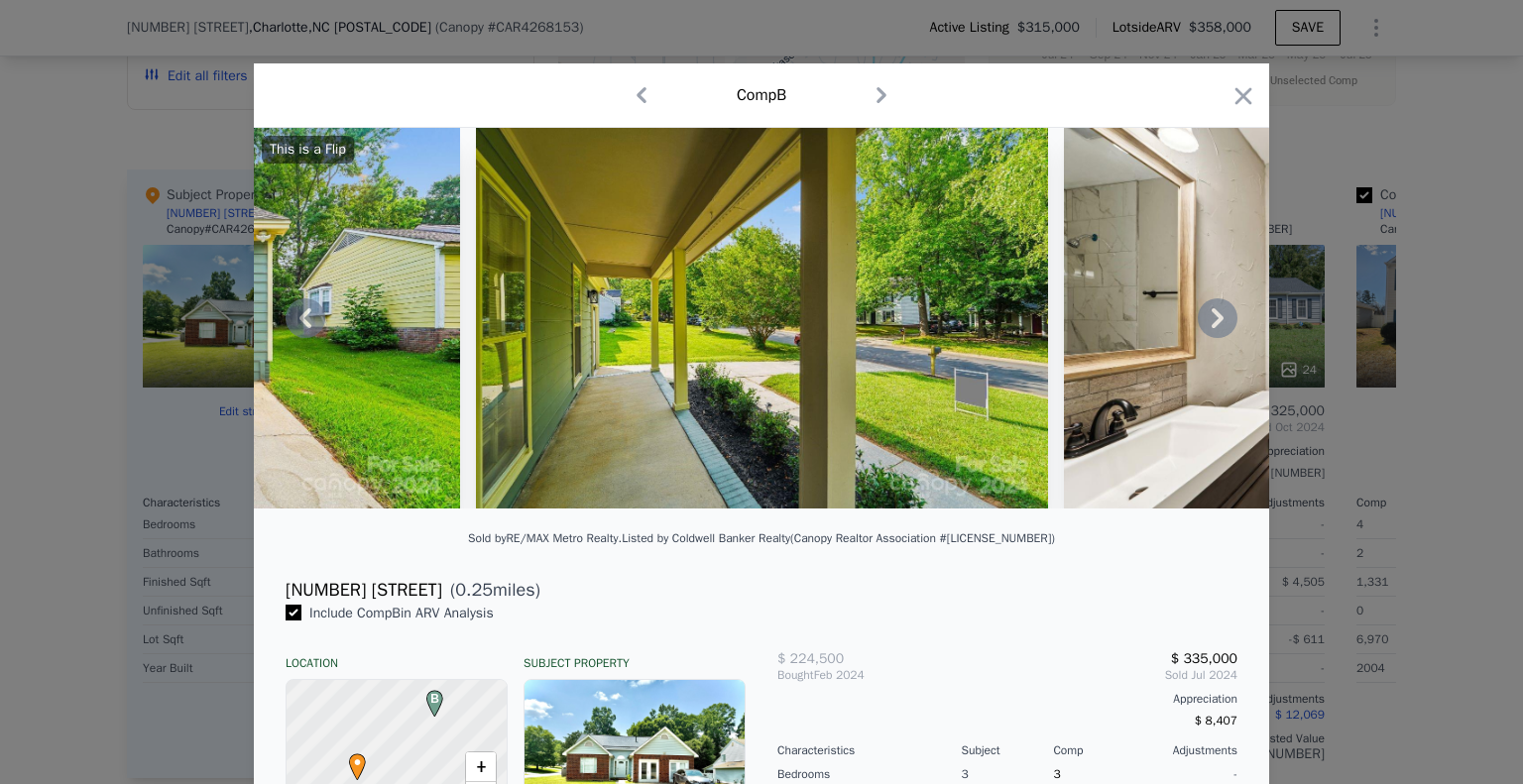 click on "This is a Flip" at bounding box center (762, 318) 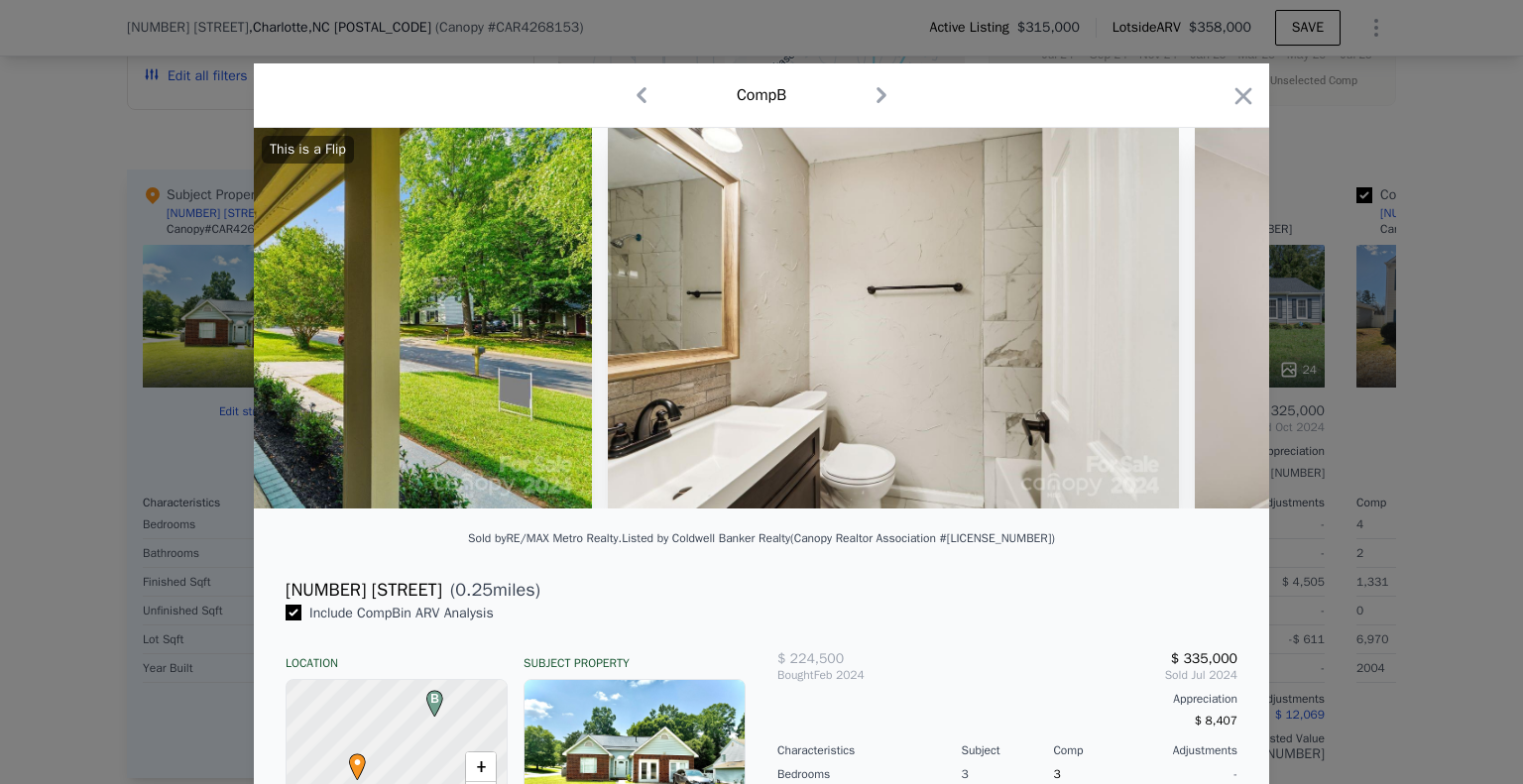 scroll, scrollTop: 0, scrollLeft: 1428, axis: horizontal 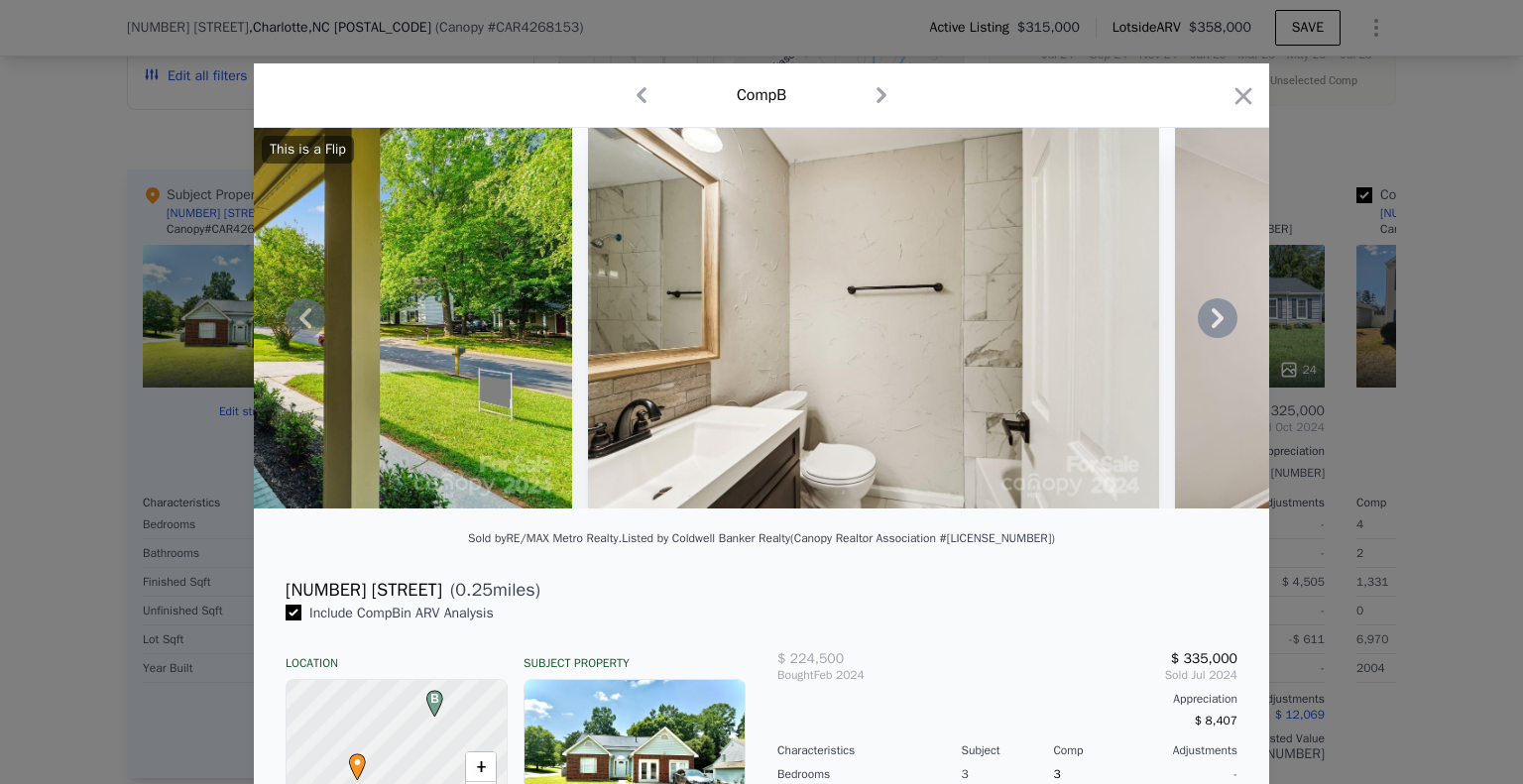 click 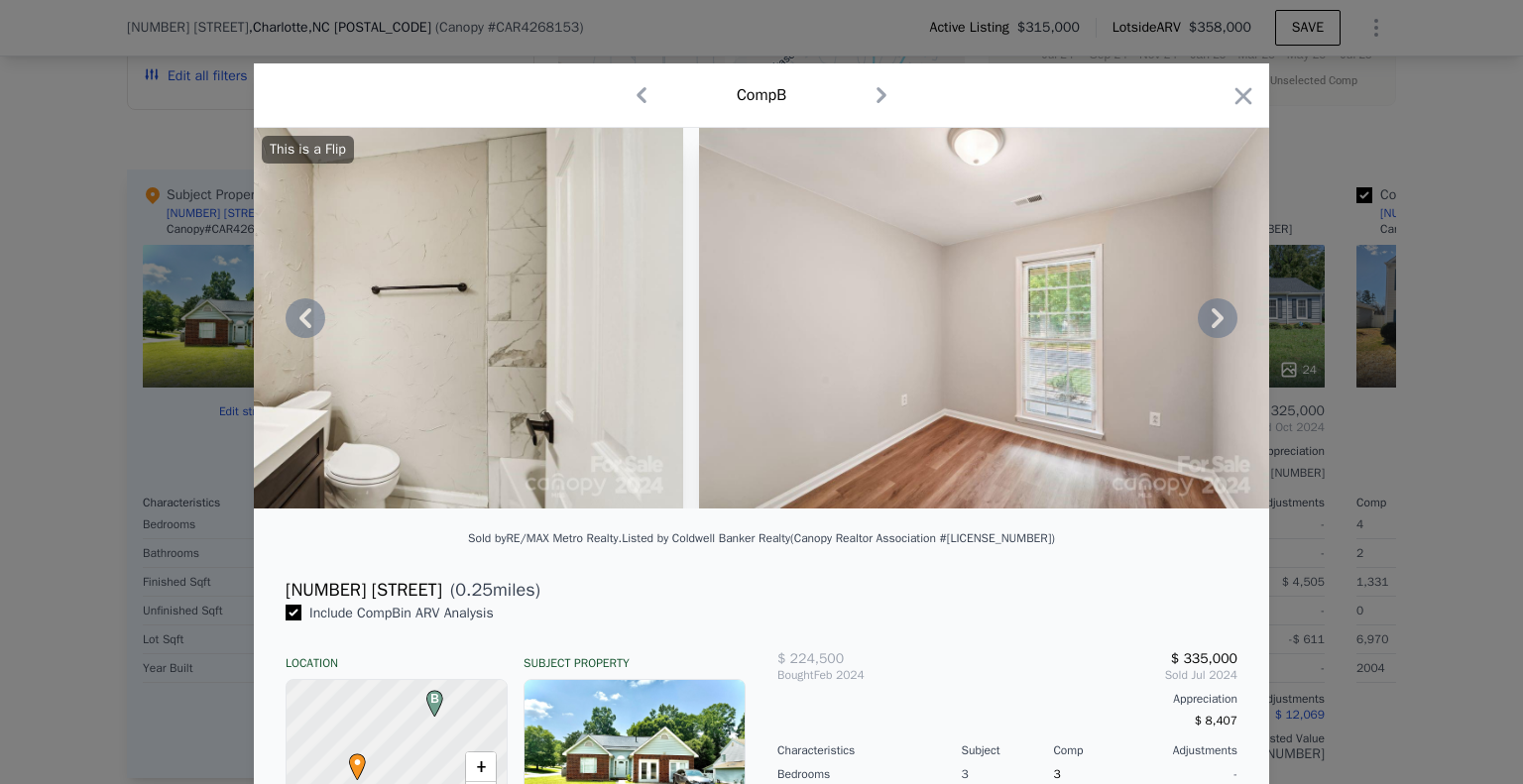 click 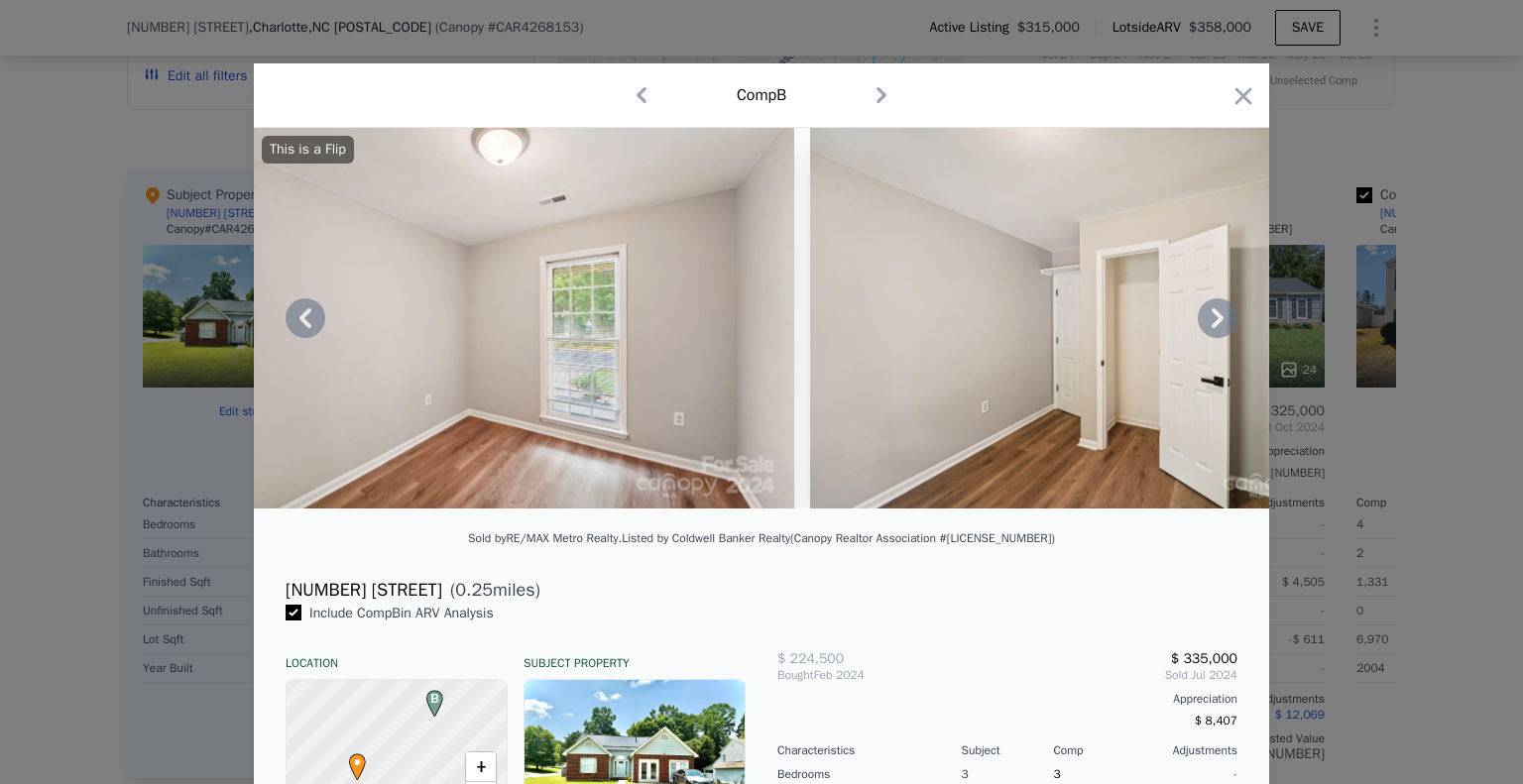 click 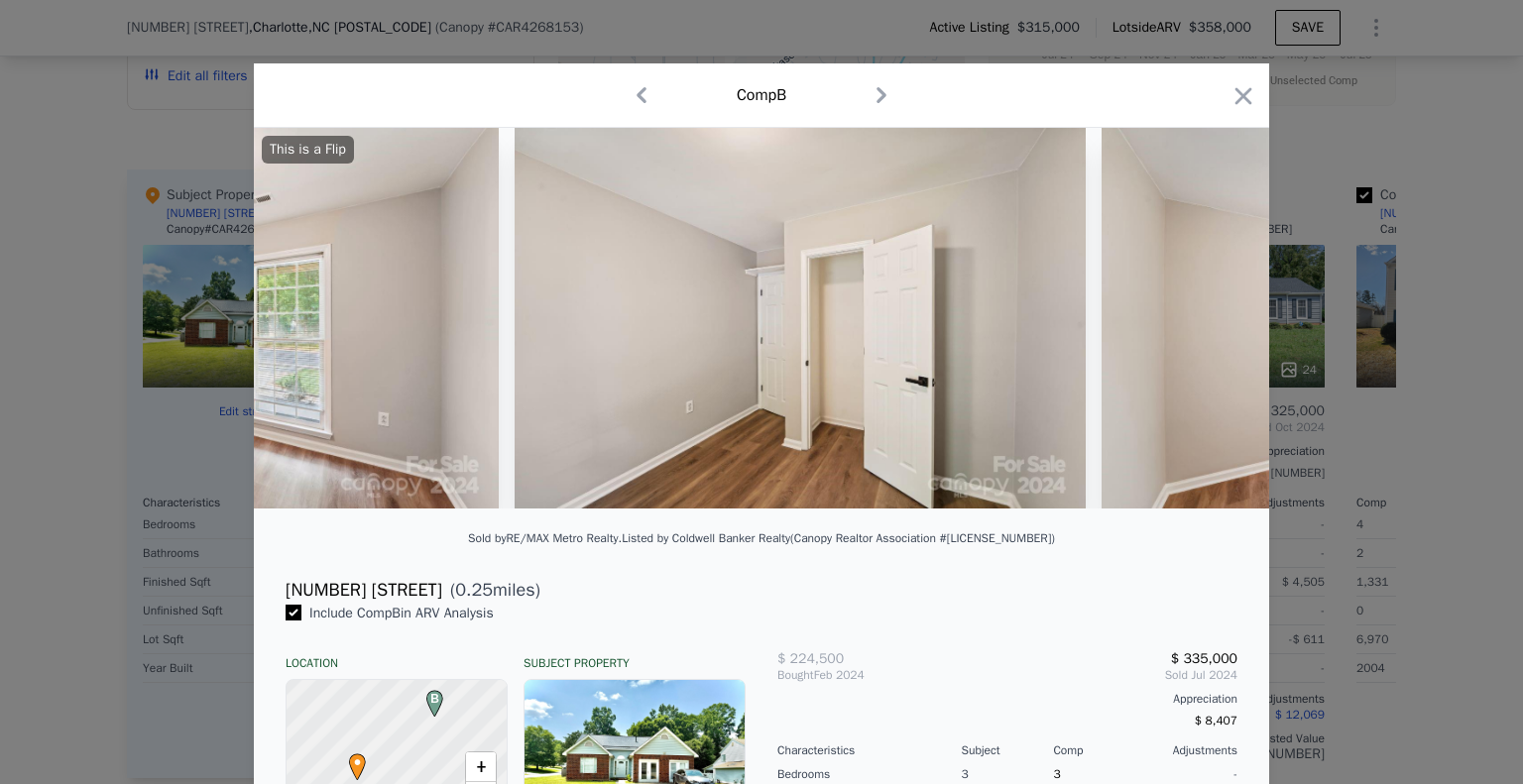 scroll, scrollTop: 0, scrollLeft: 2856, axis: horizontal 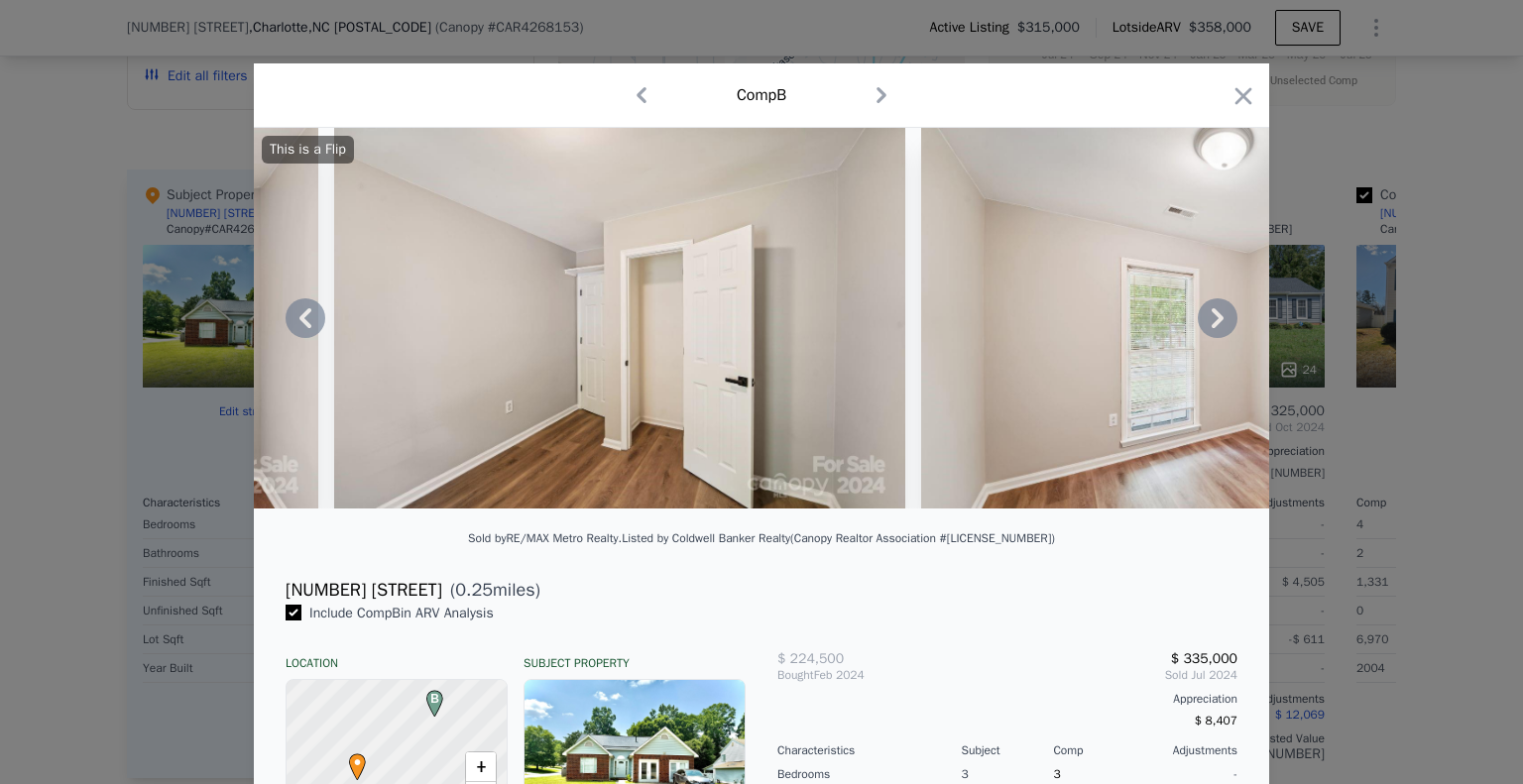 click on "This is a Flip" at bounding box center (762, 318) 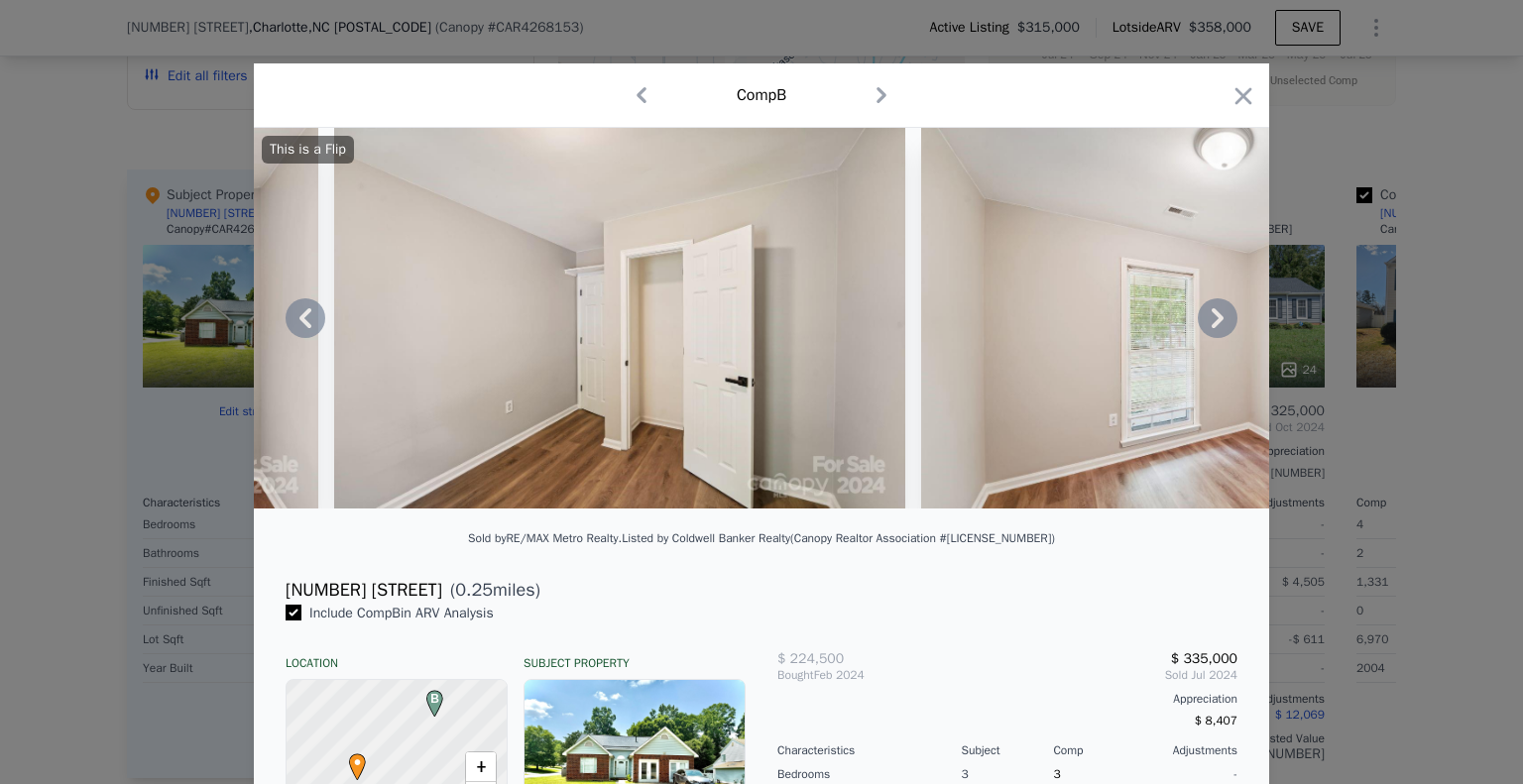 click 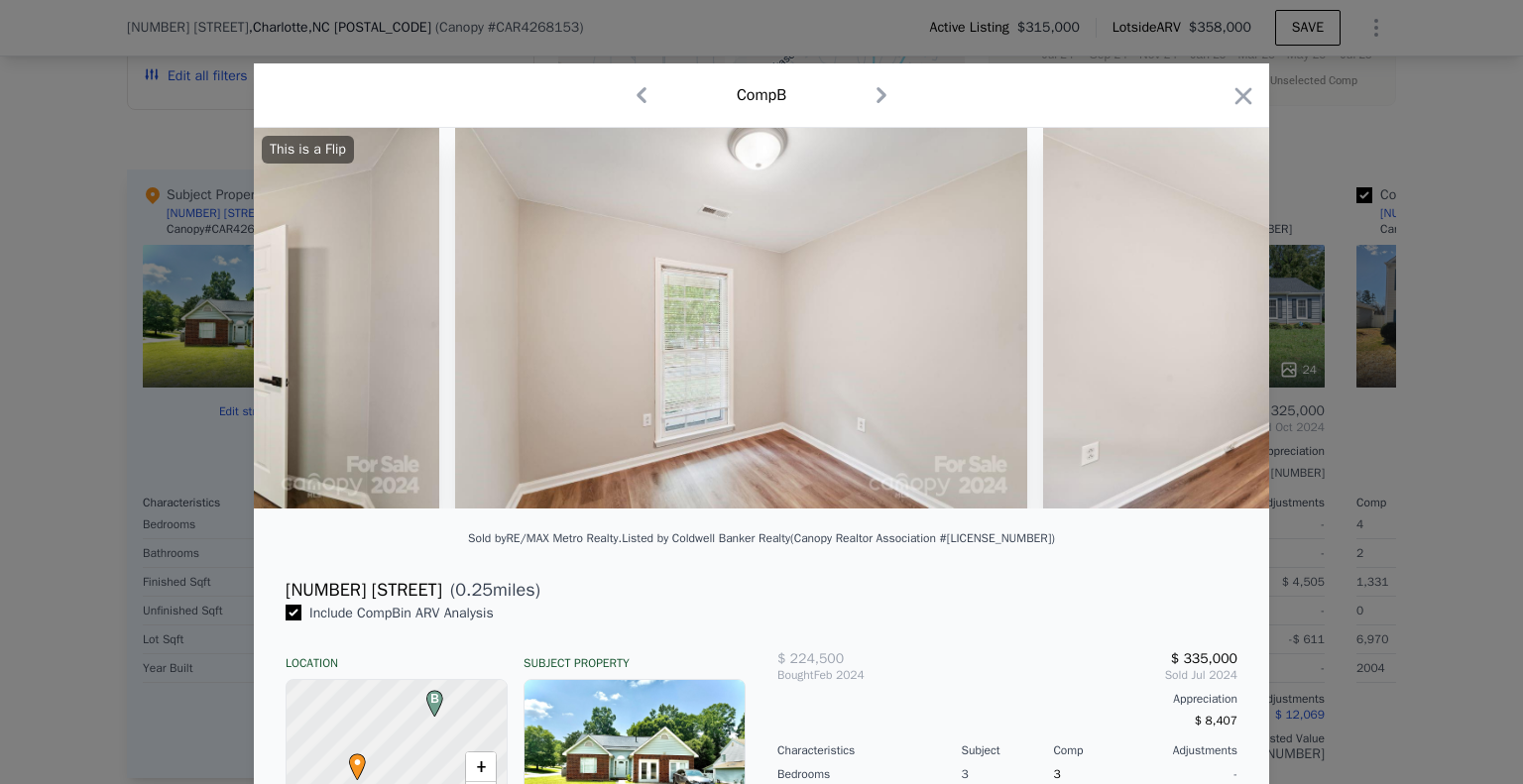 scroll, scrollTop: 0, scrollLeft: 3332, axis: horizontal 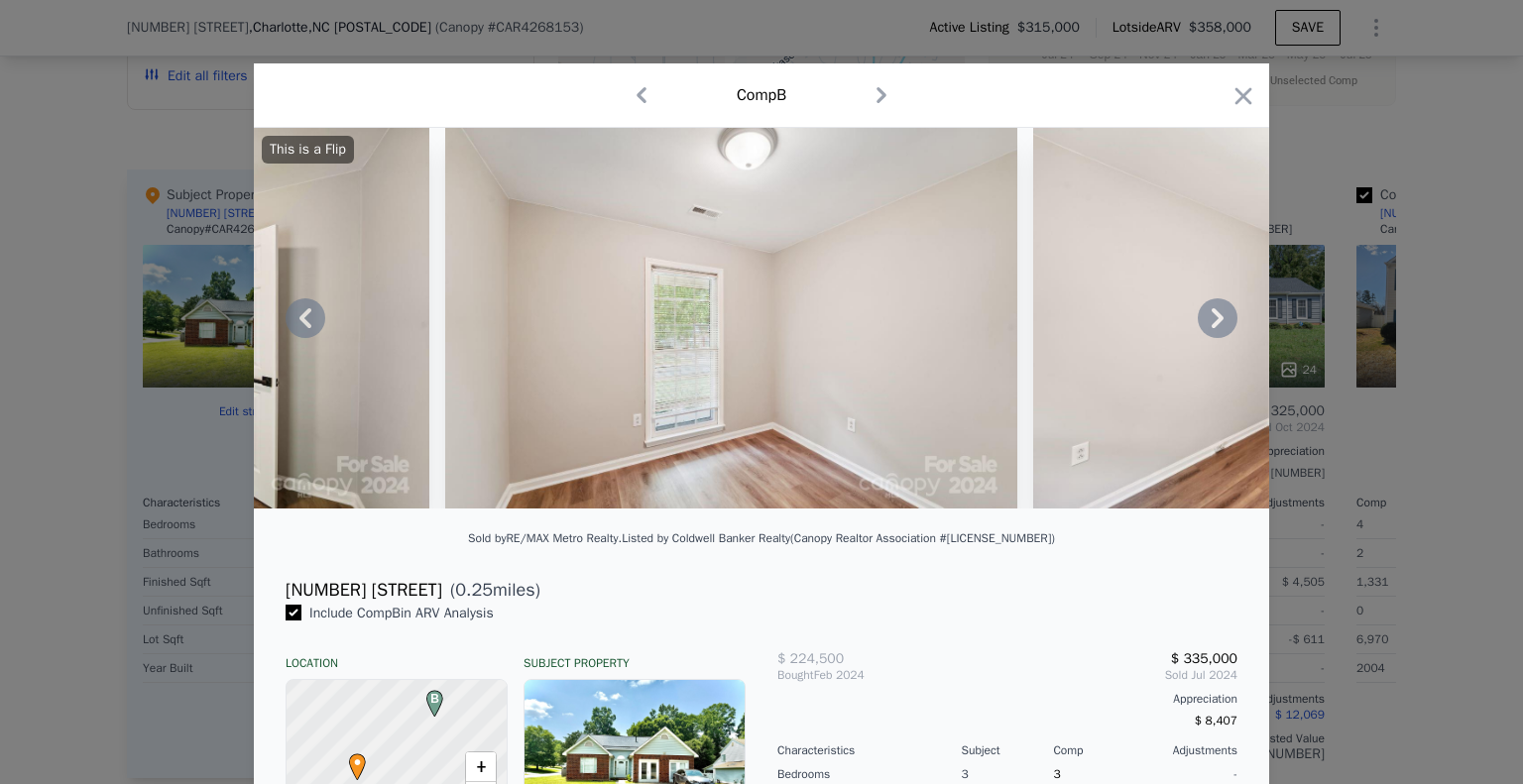 click 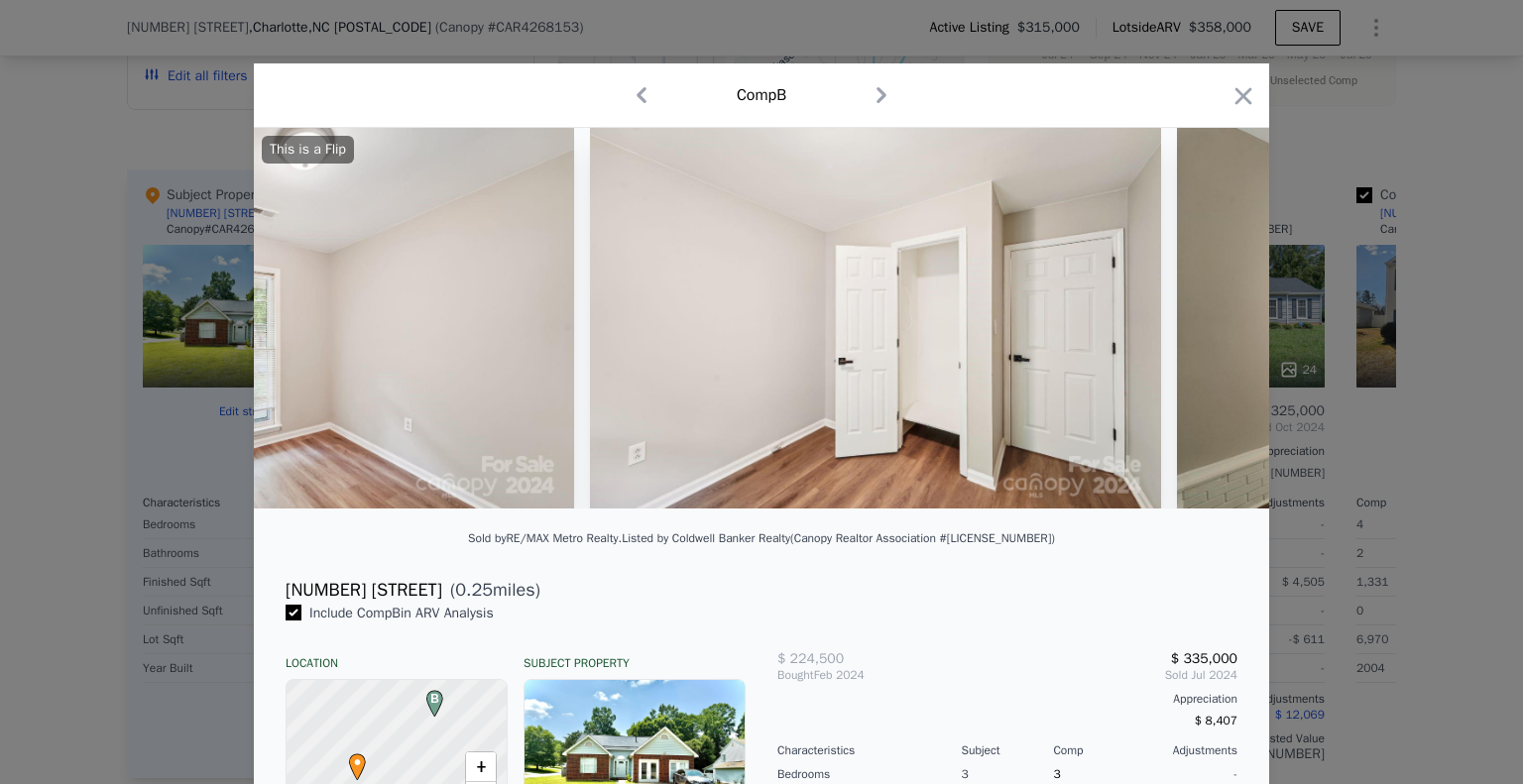 scroll, scrollTop: 0, scrollLeft: 3808, axis: horizontal 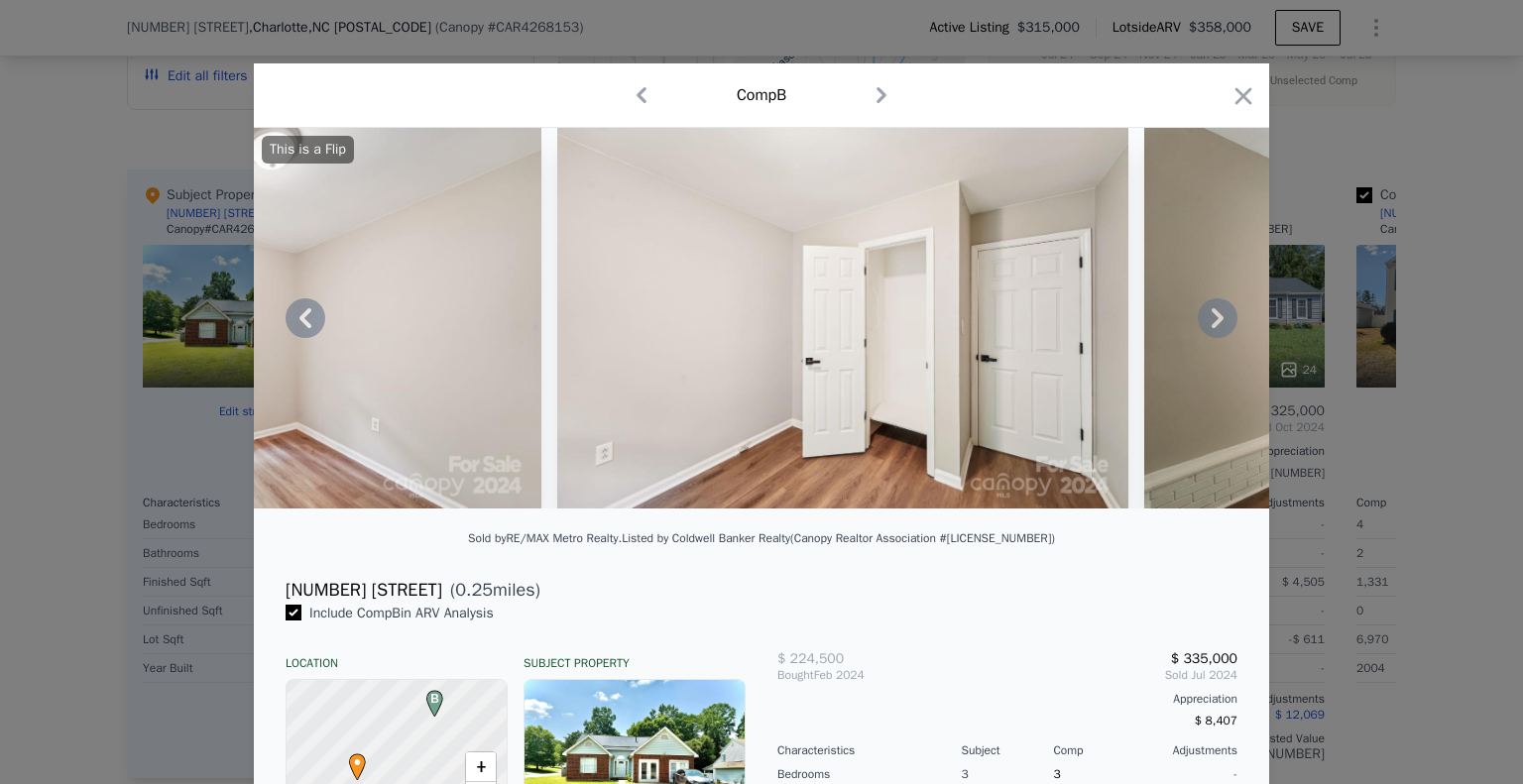 click 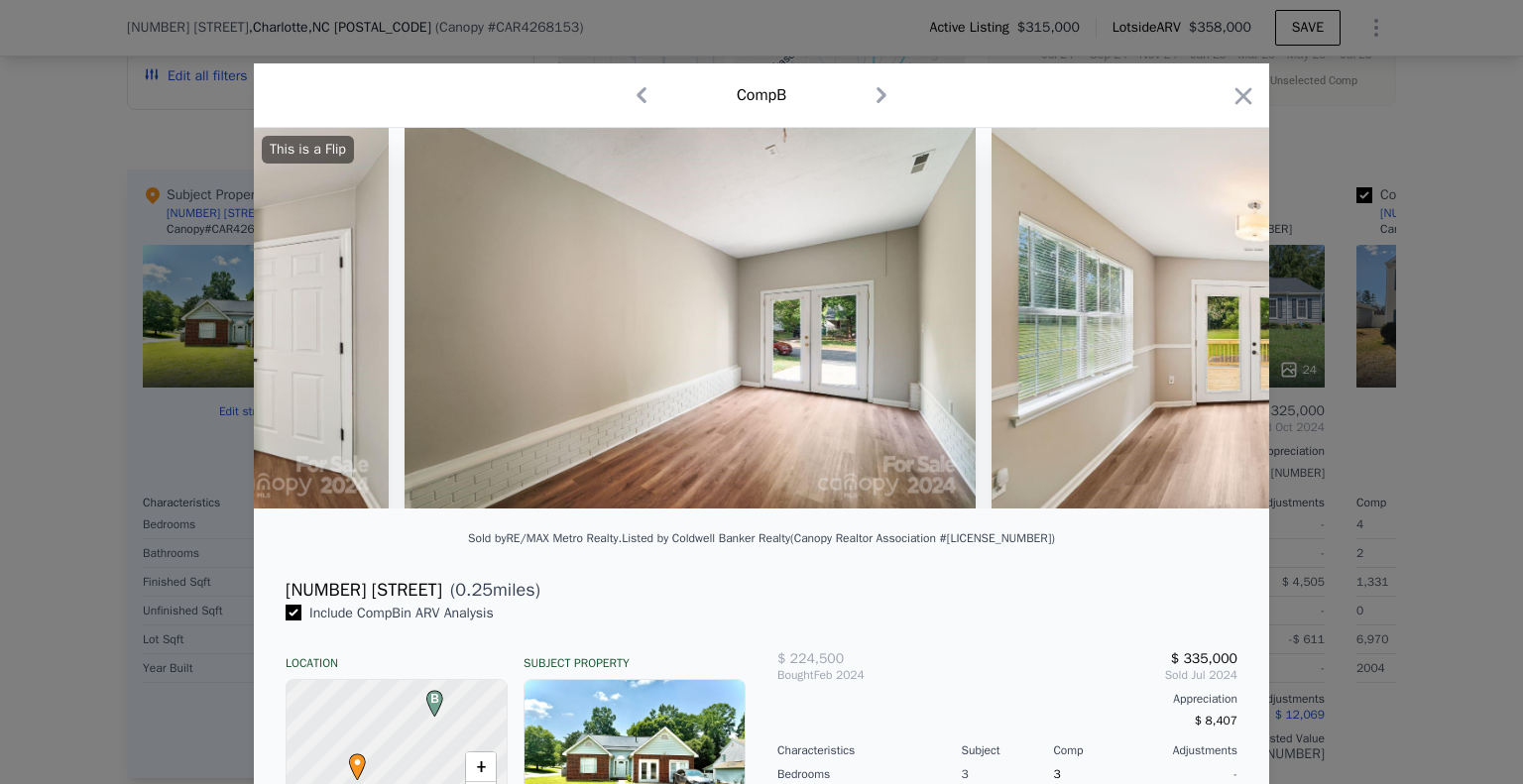 scroll, scrollTop: 0, scrollLeft: 4759, axis: horizontal 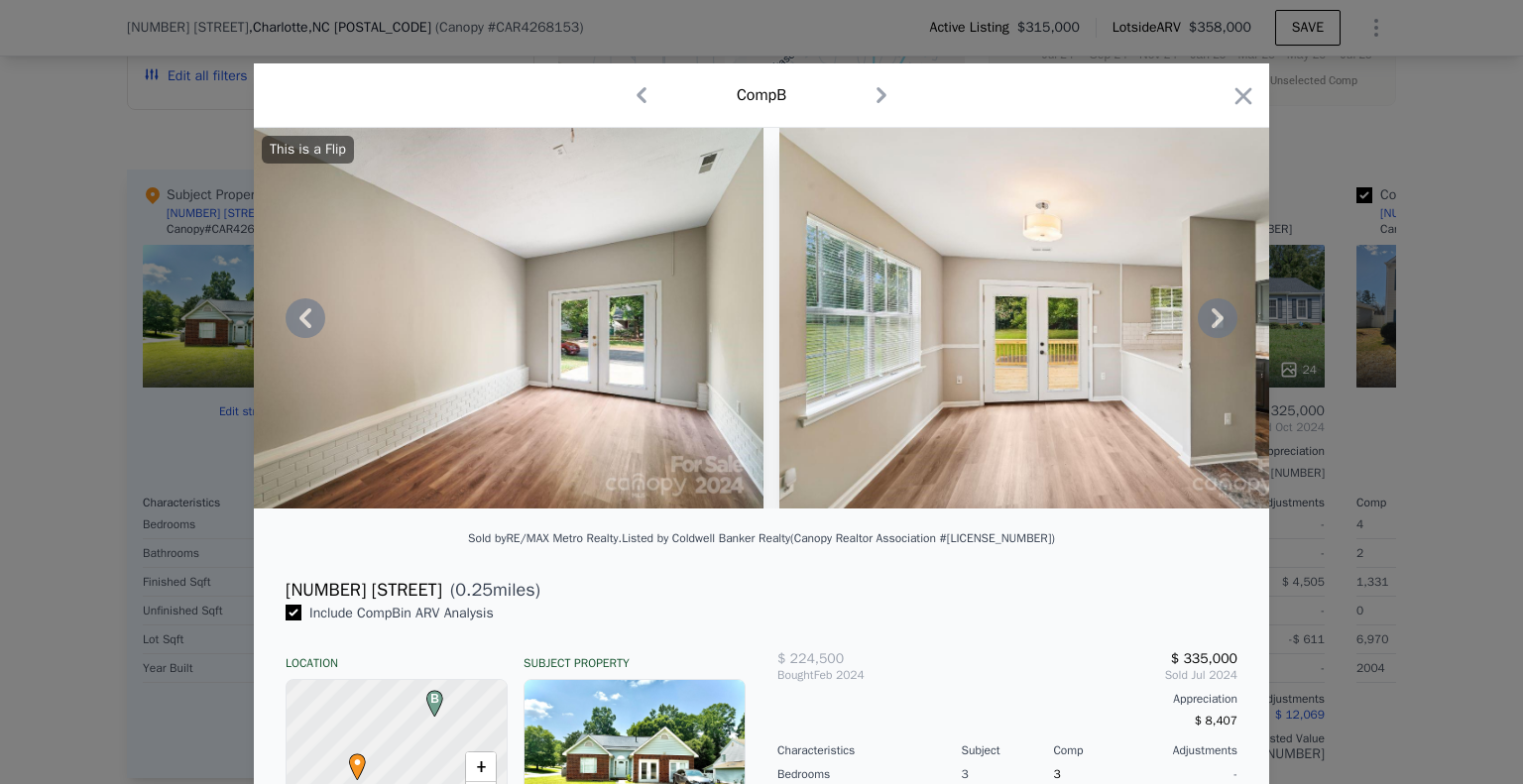 click 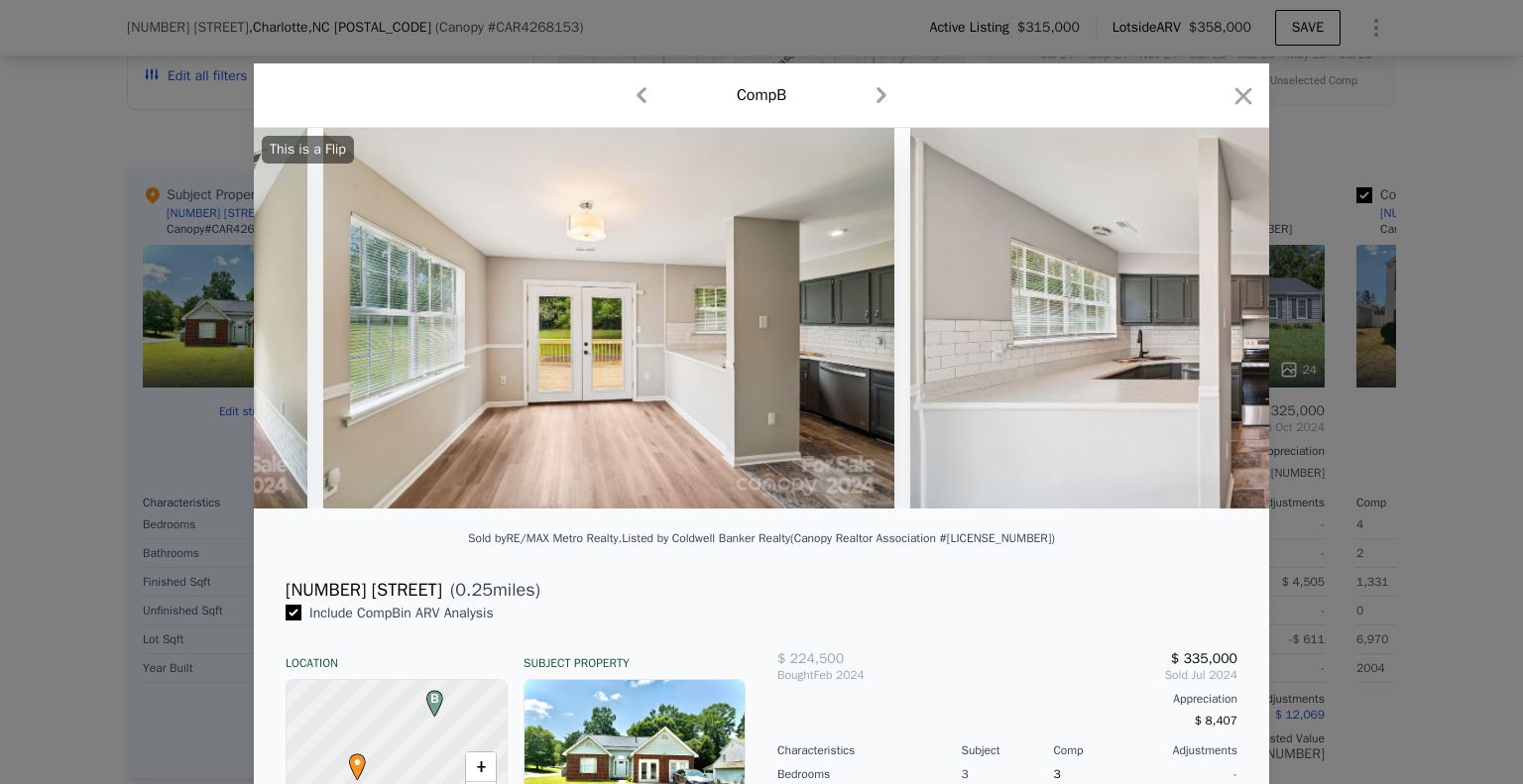 scroll, scrollTop: 0, scrollLeft: 5235, axis: horizontal 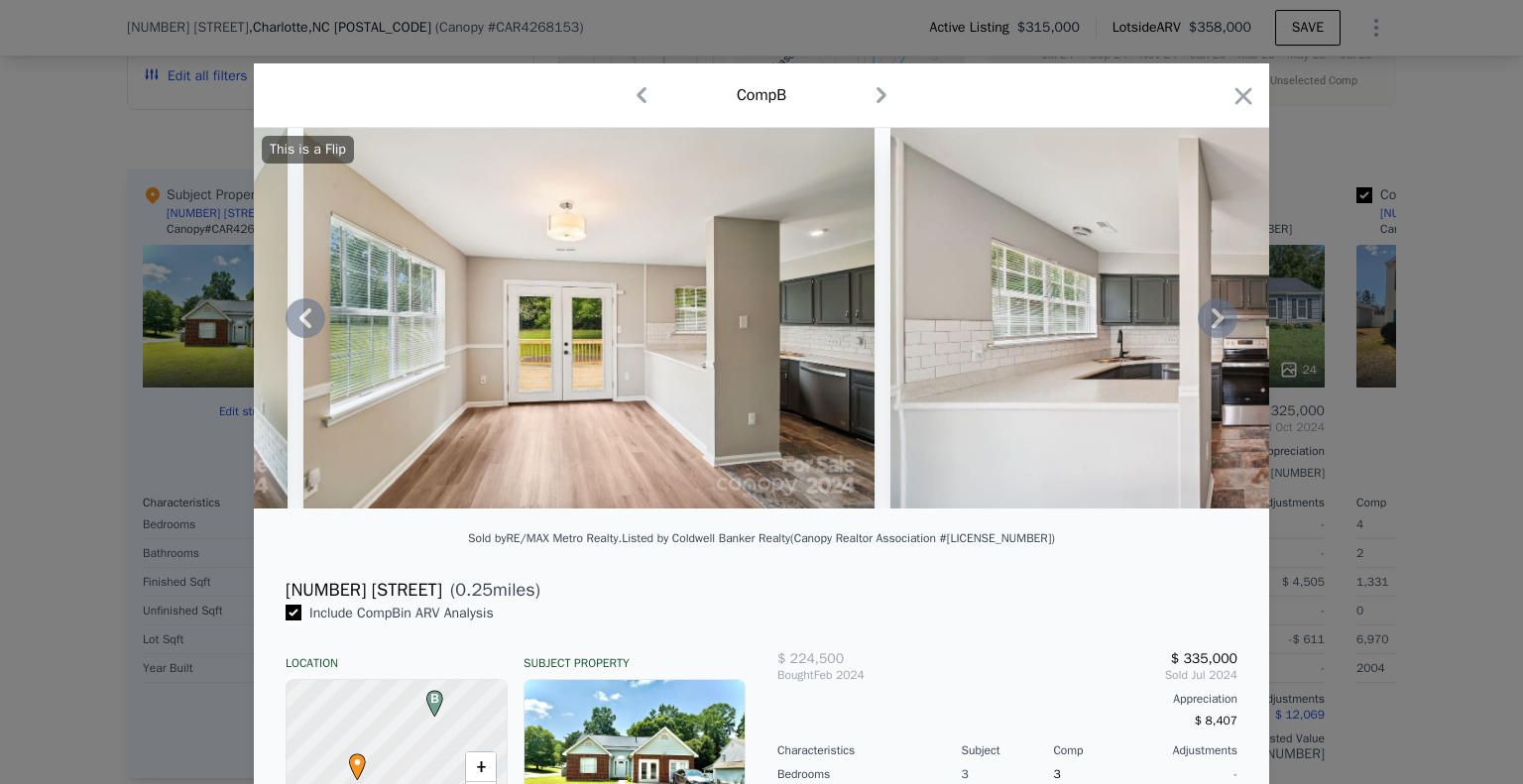 click 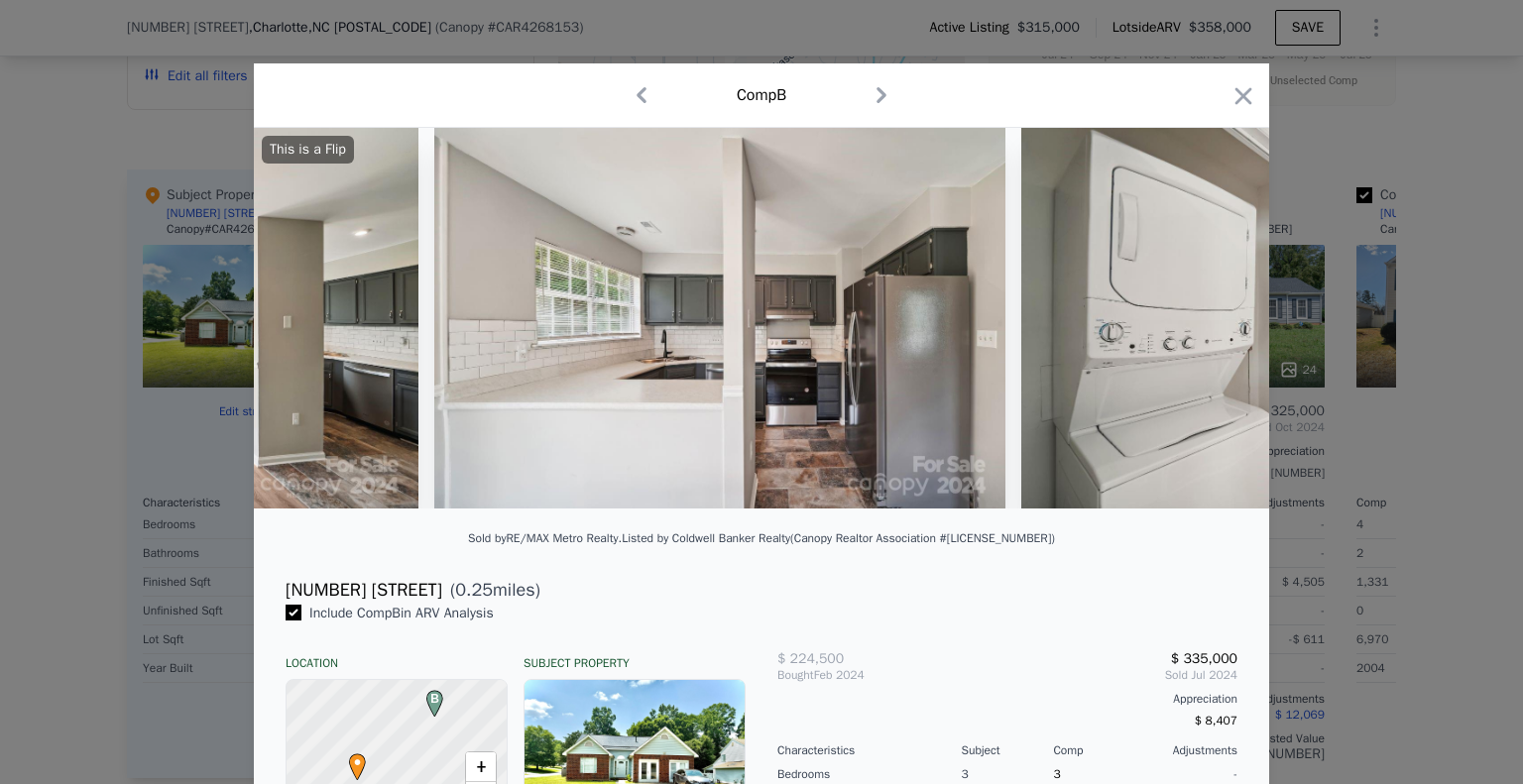 scroll, scrollTop: 0, scrollLeft: 5711, axis: horizontal 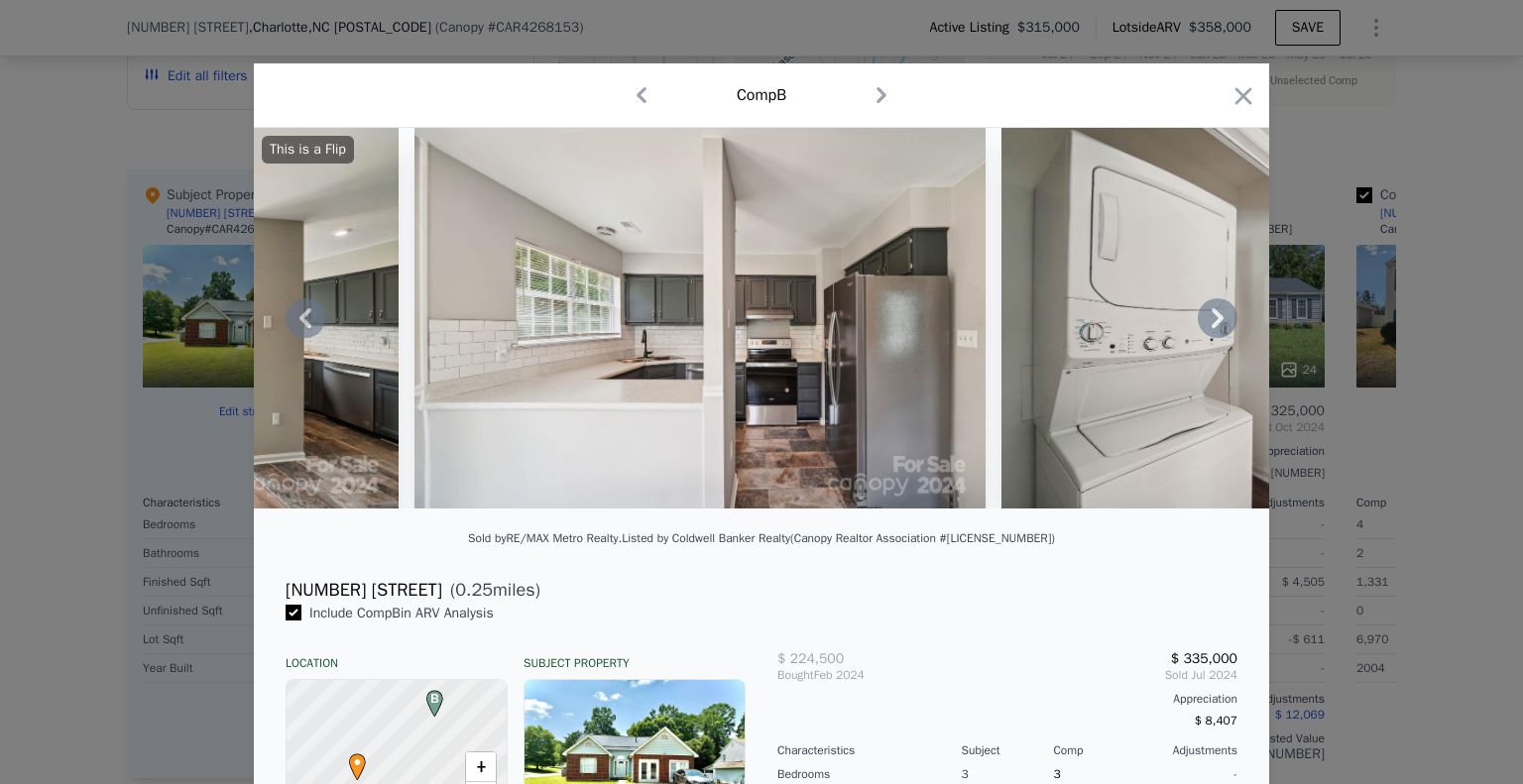 click 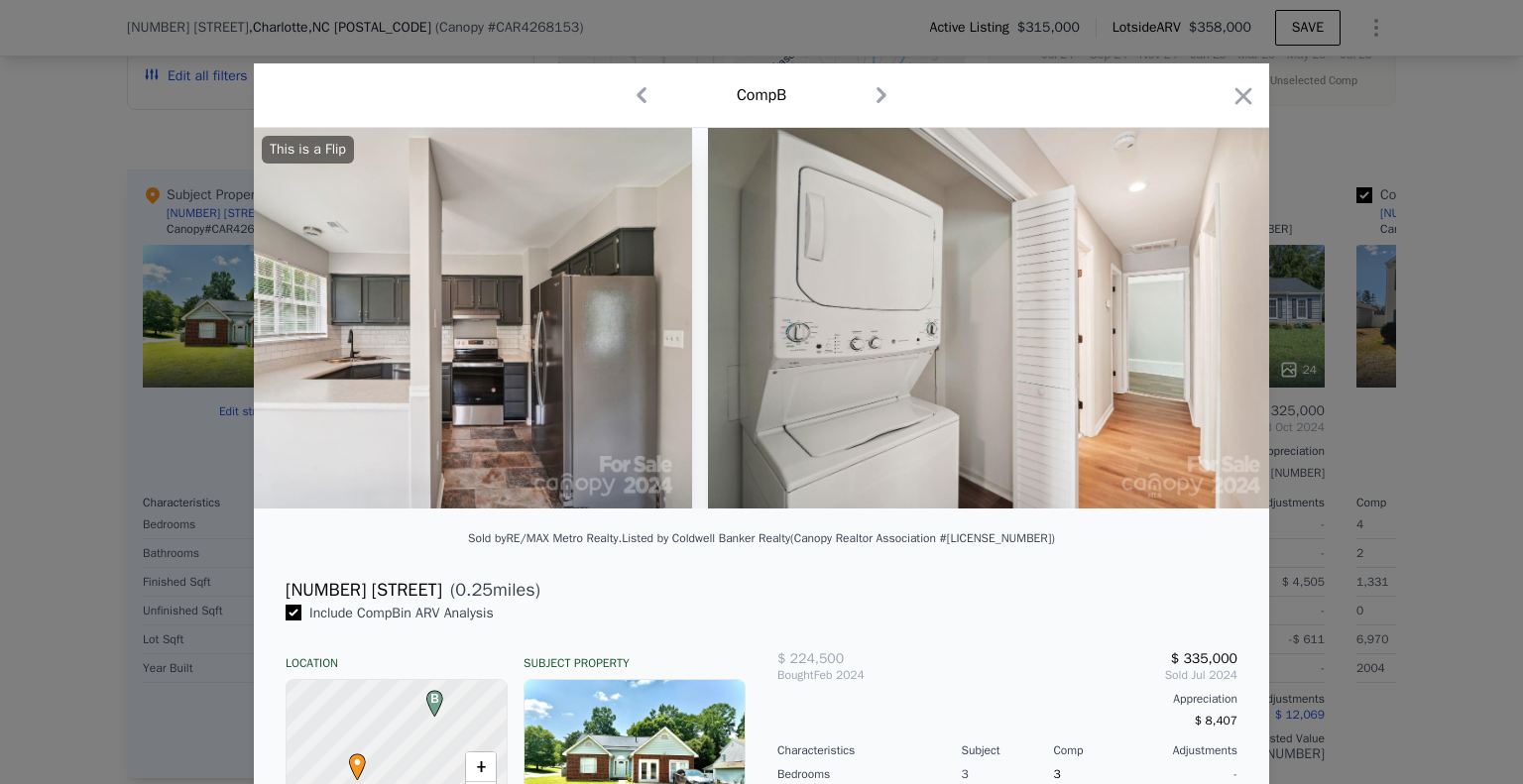 scroll, scrollTop: 0, scrollLeft: 6187, axis: horizontal 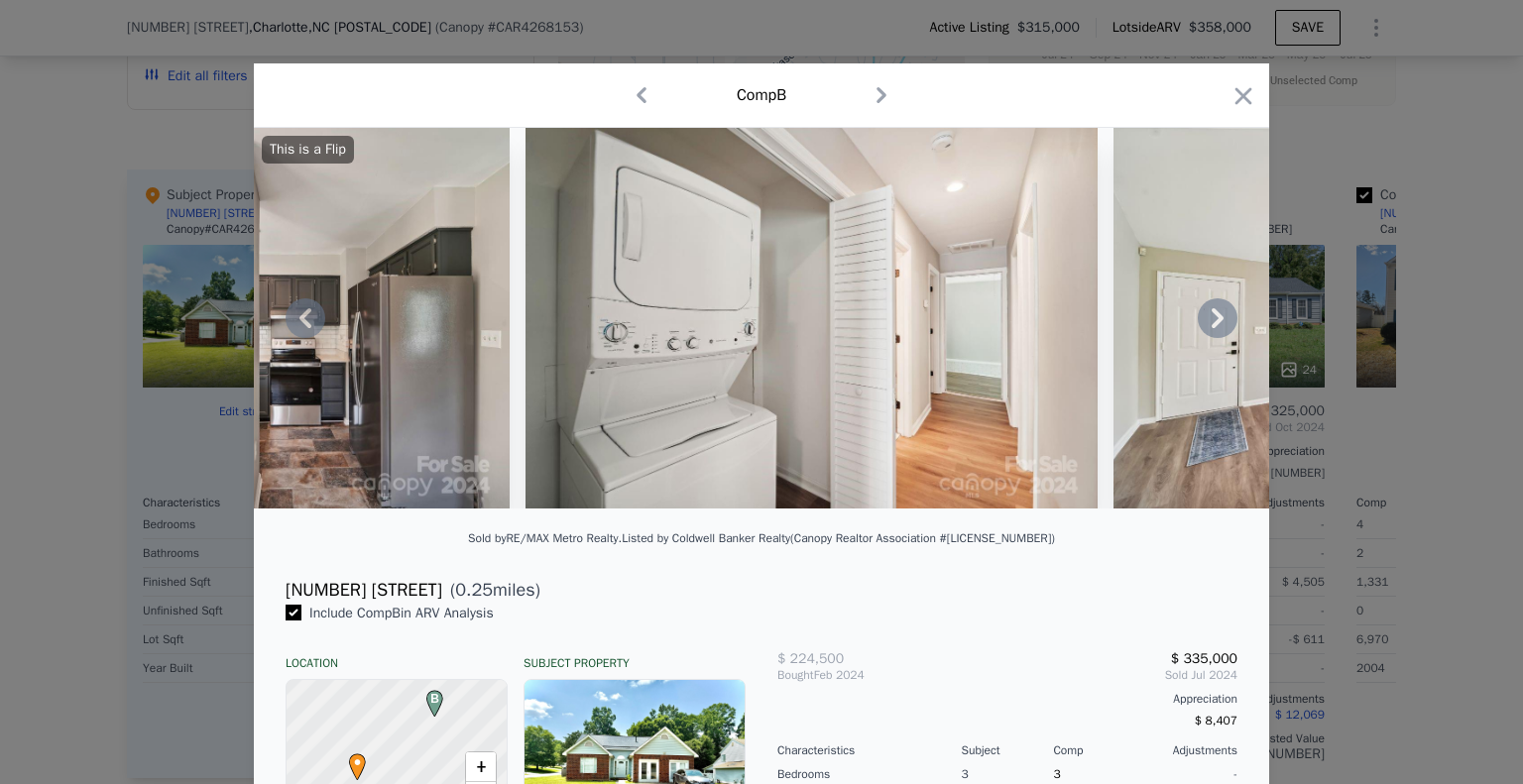 click 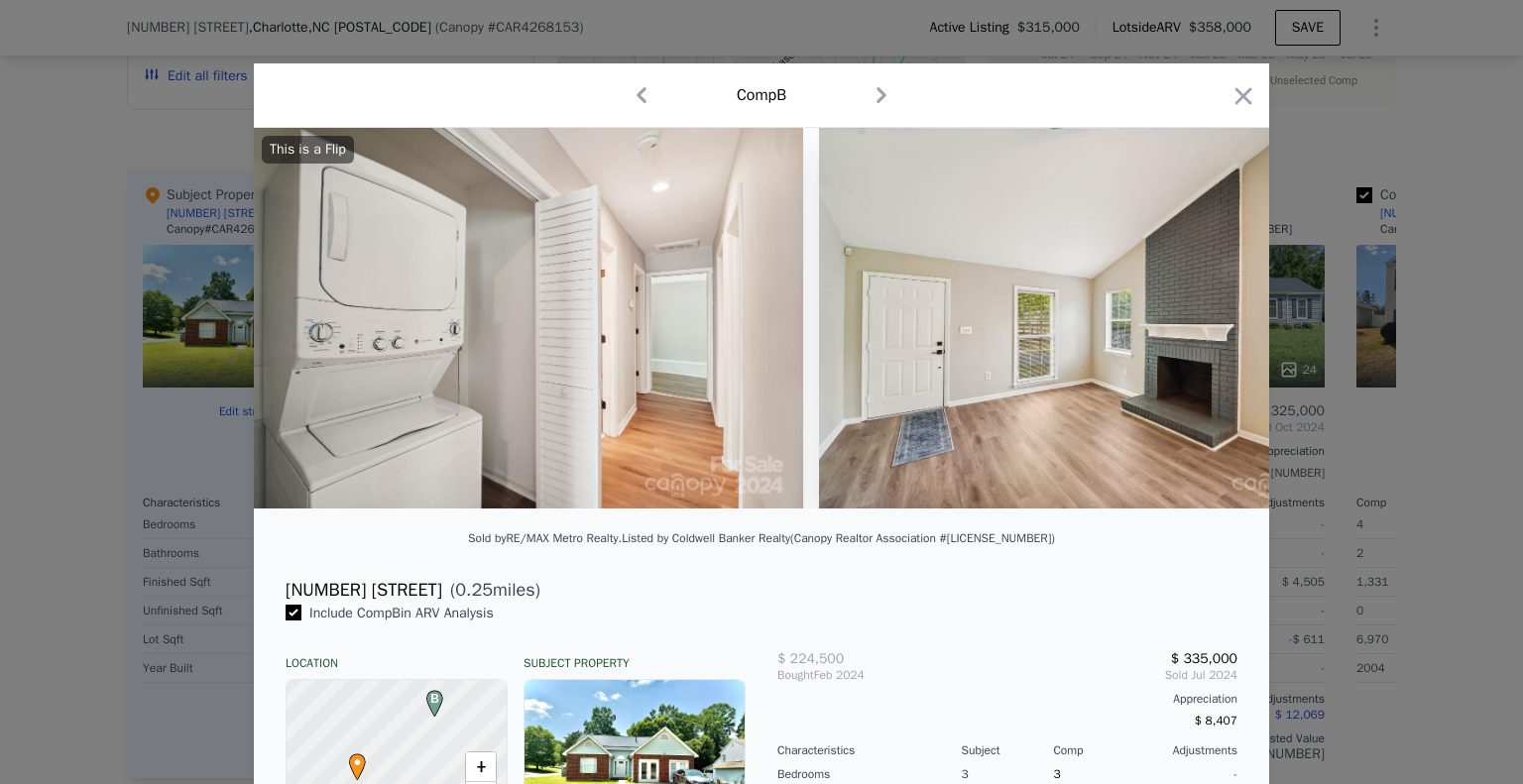 scroll, scrollTop: 0, scrollLeft: 6663, axis: horizontal 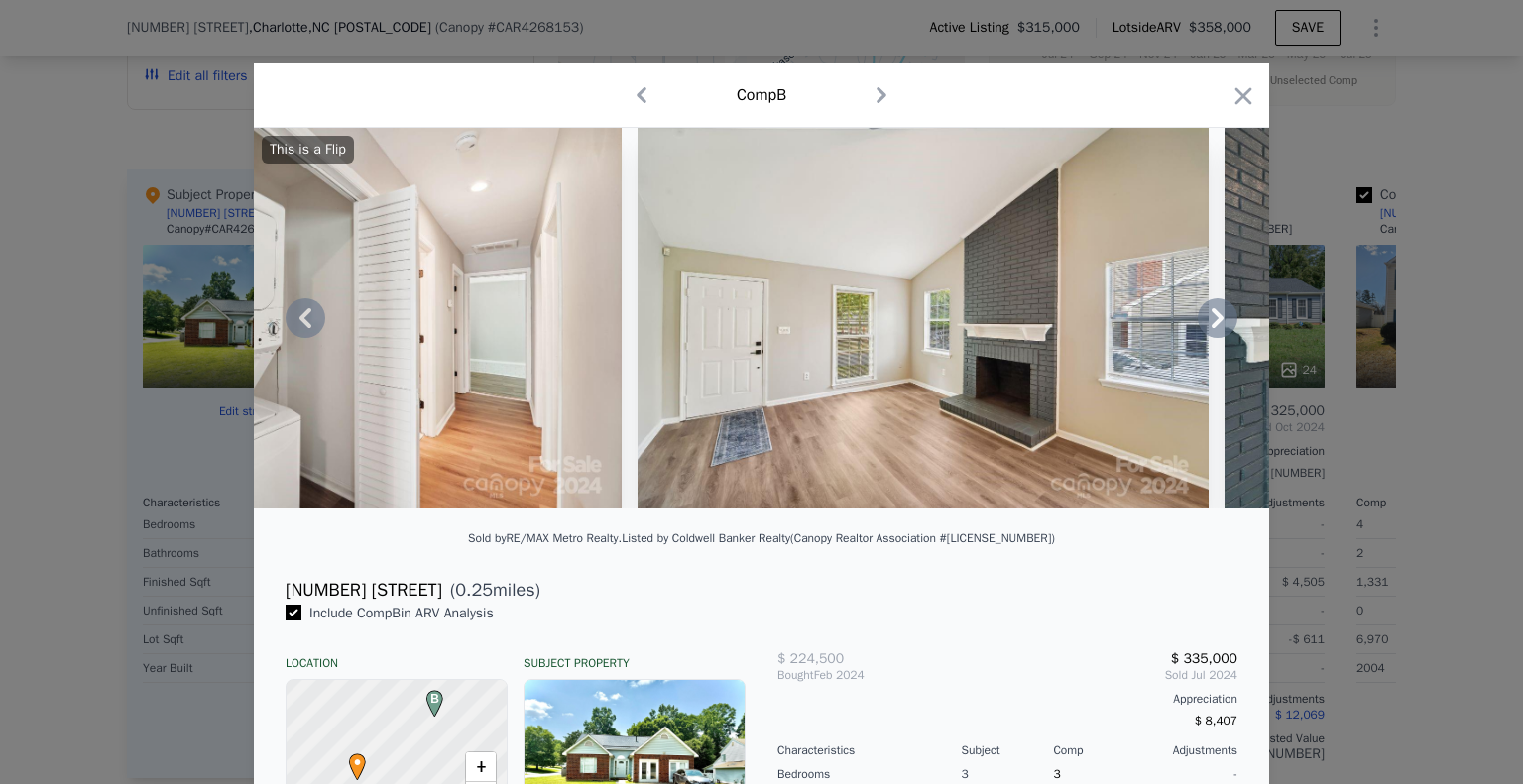 click 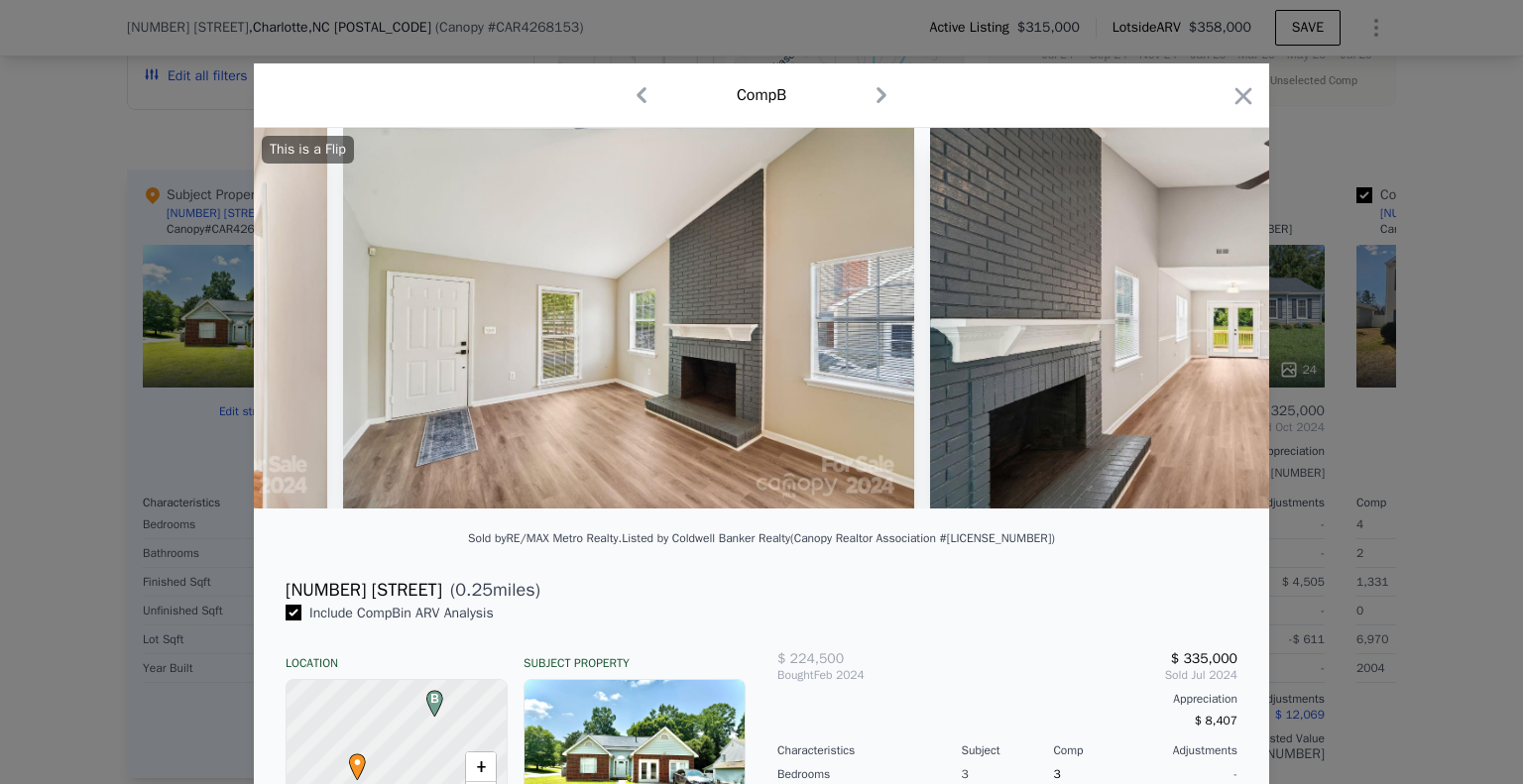 scroll, scrollTop: 0, scrollLeft: 7139, axis: horizontal 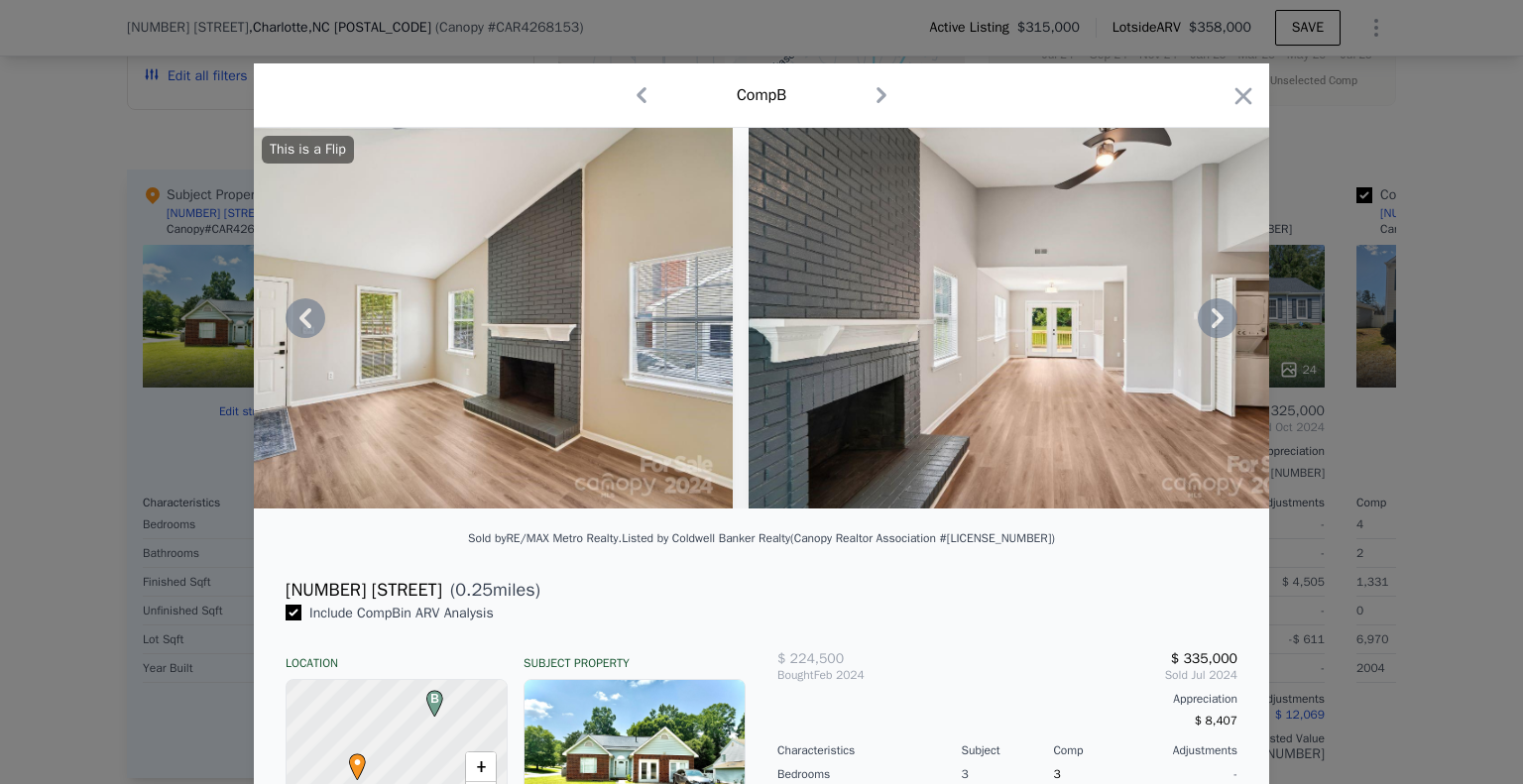 click 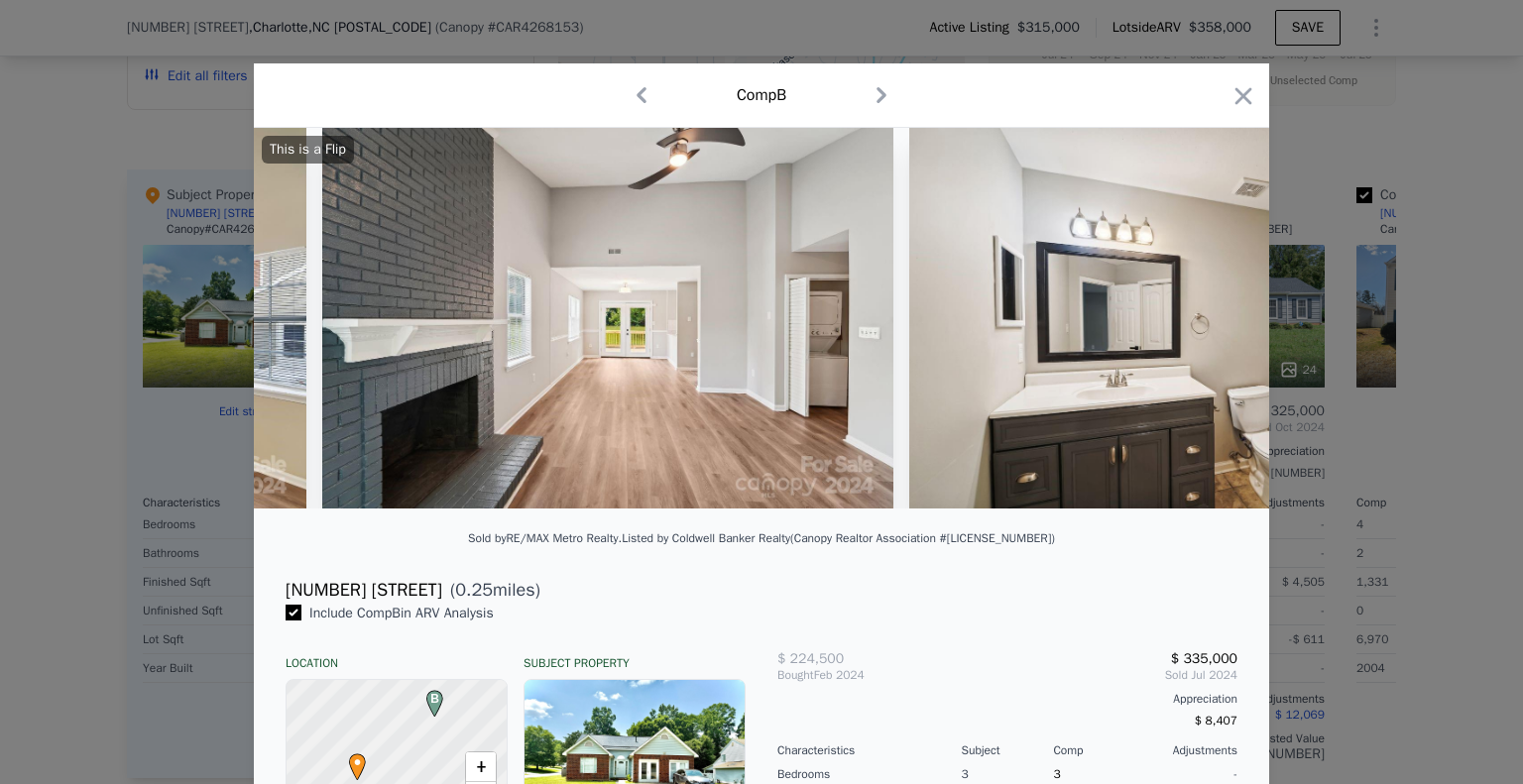 scroll, scrollTop: 0, scrollLeft: 7615, axis: horizontal 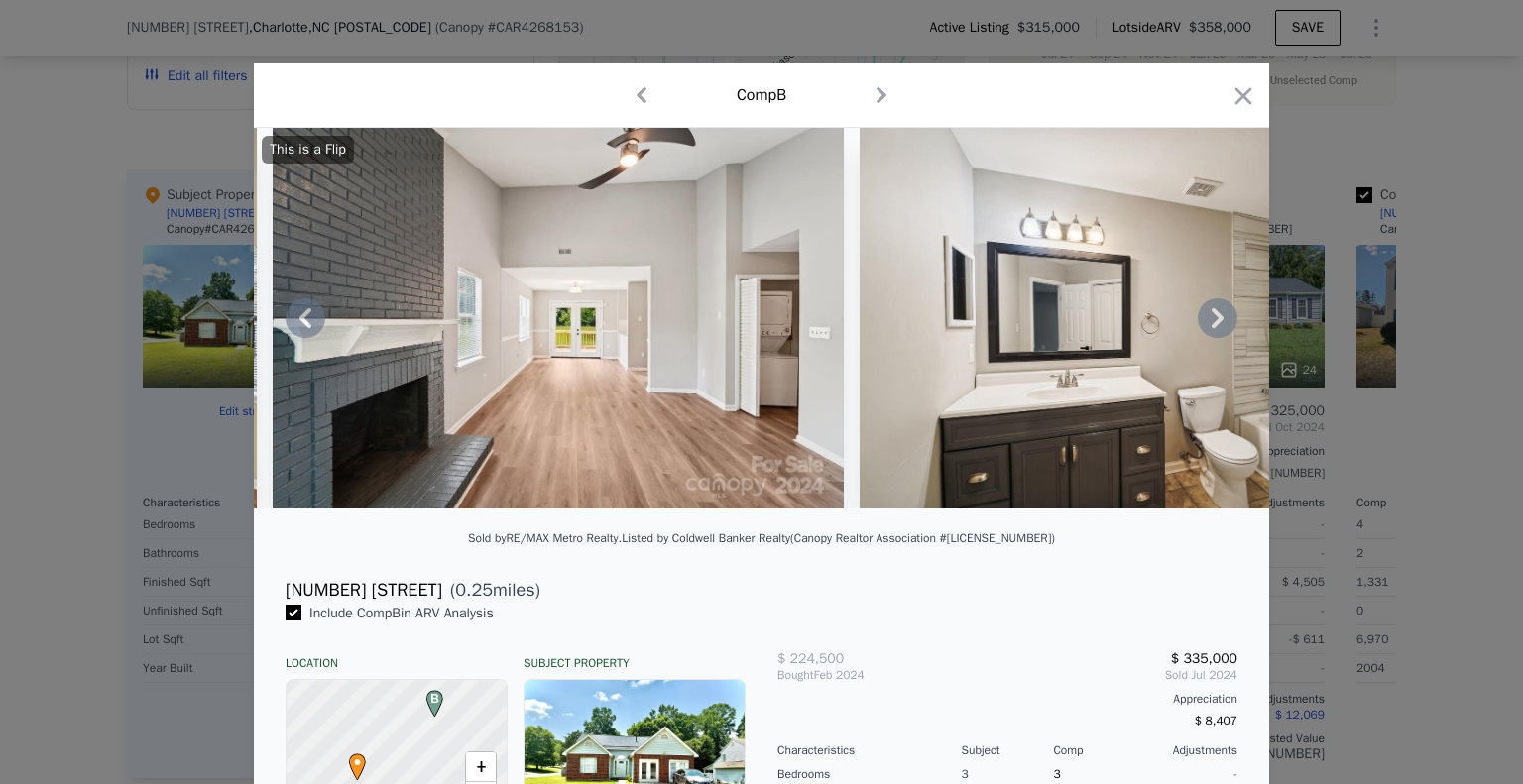 click 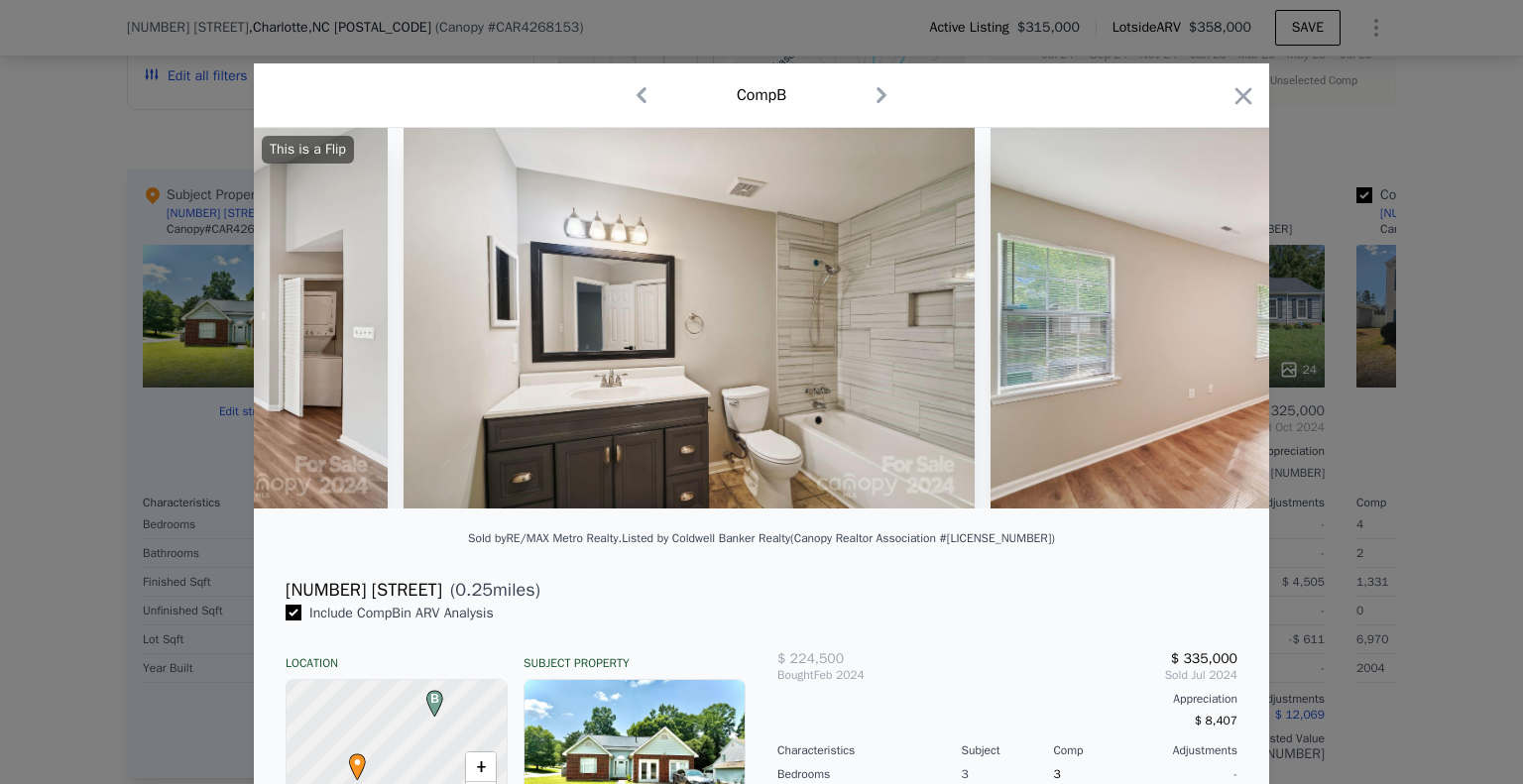scroll, scrollTop: 0, scrollLeft: 8091, axis: horizontal 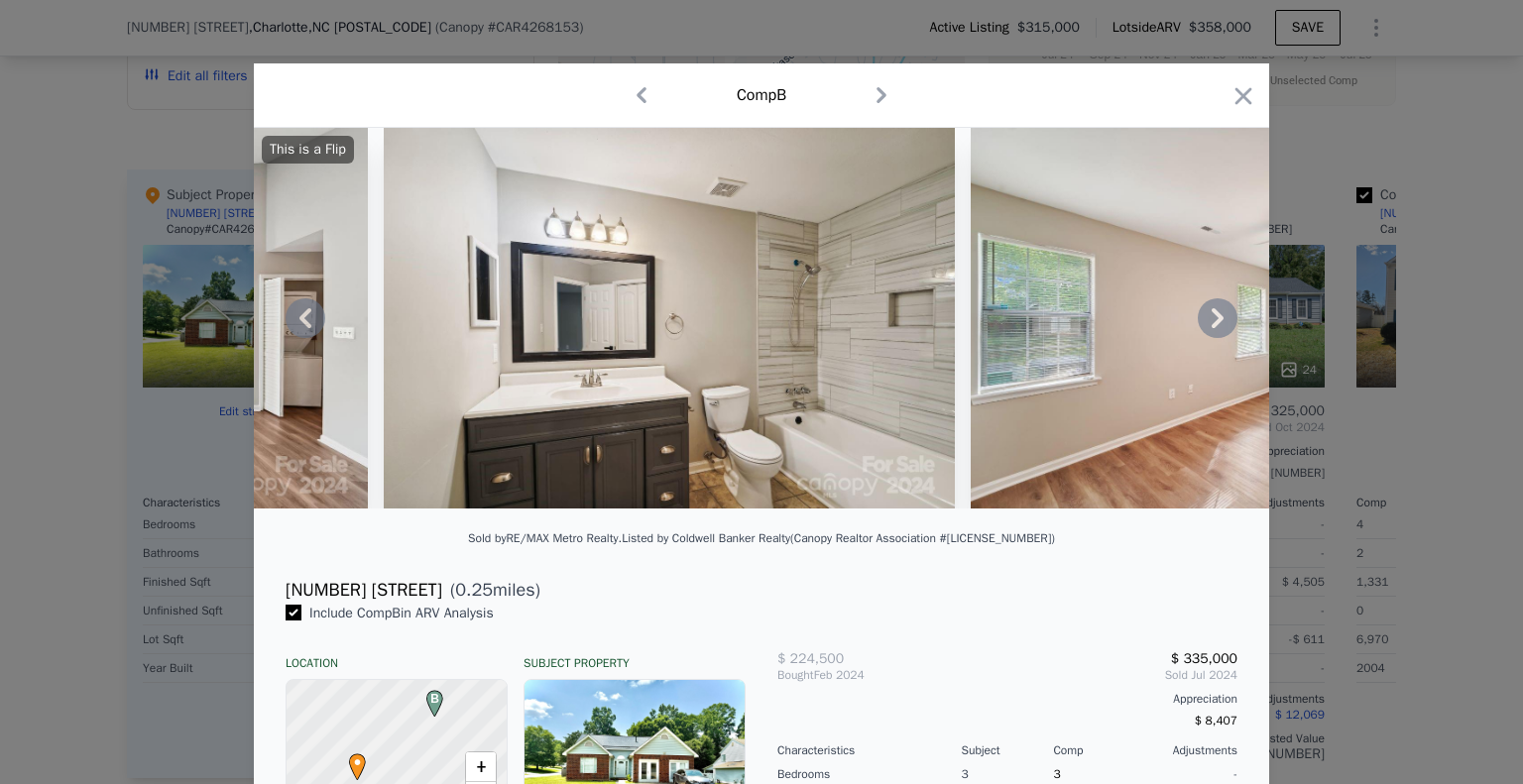click 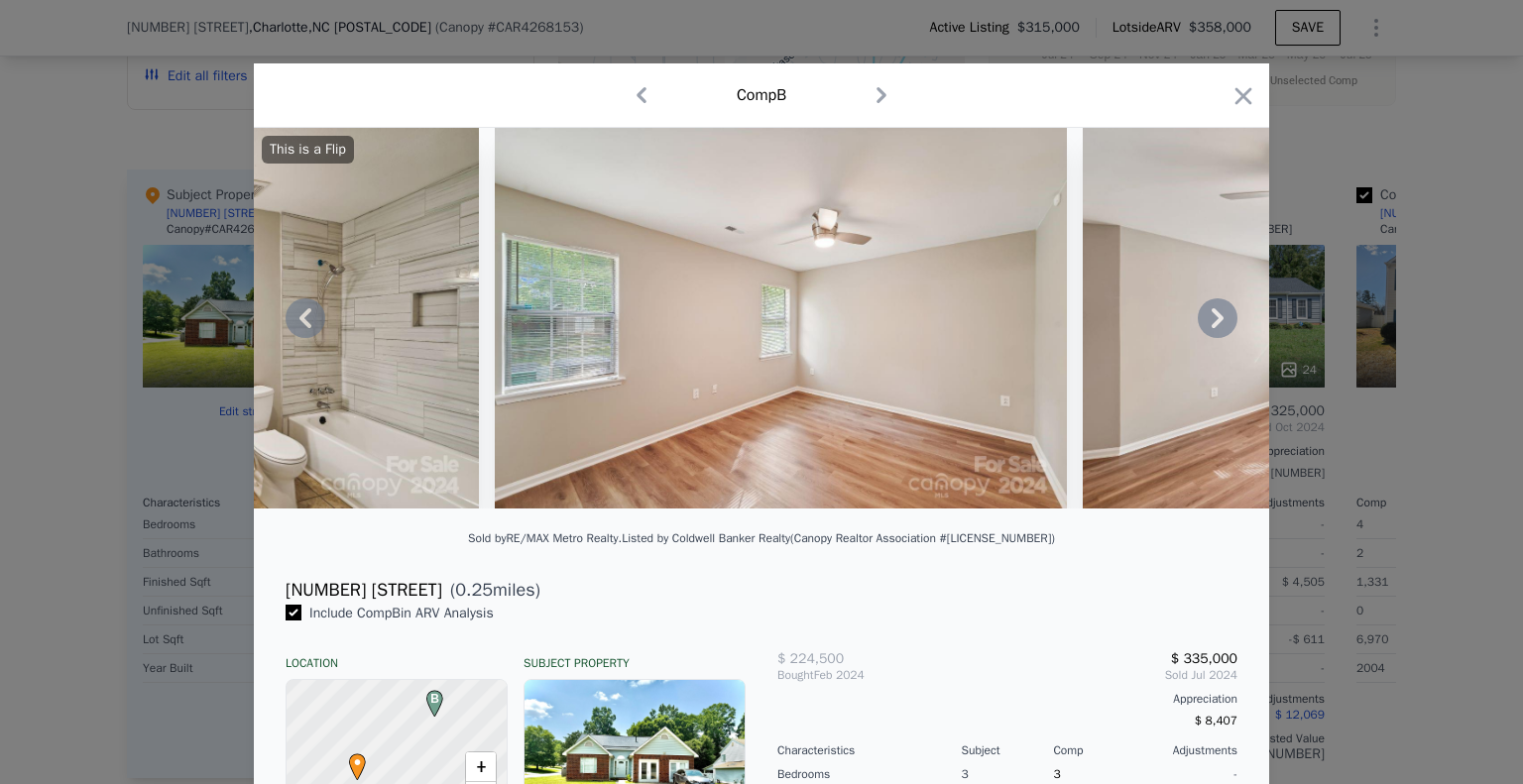click 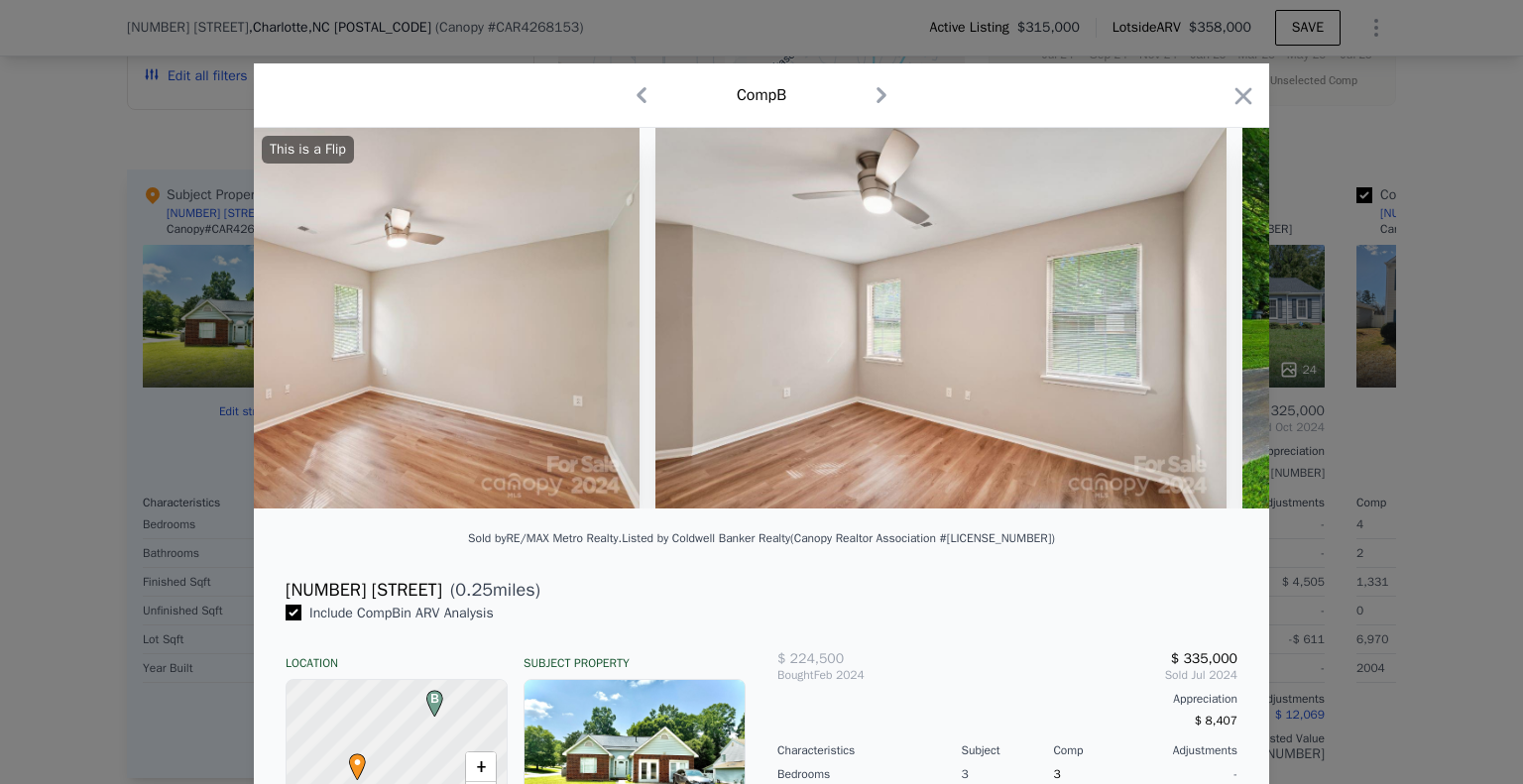 scroll, scrollTop: 0, scrollLeft: 9043, axis: horizontal 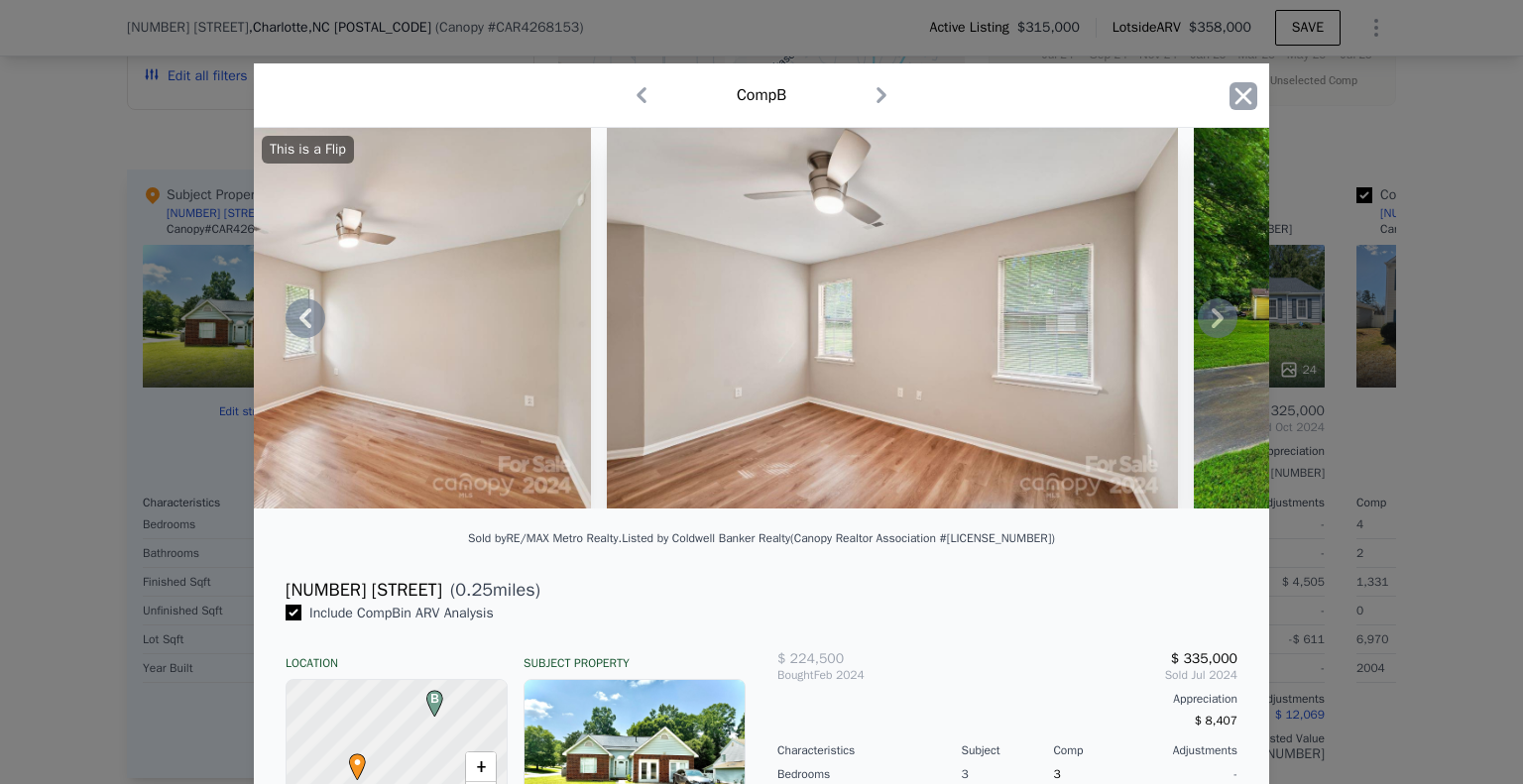 click 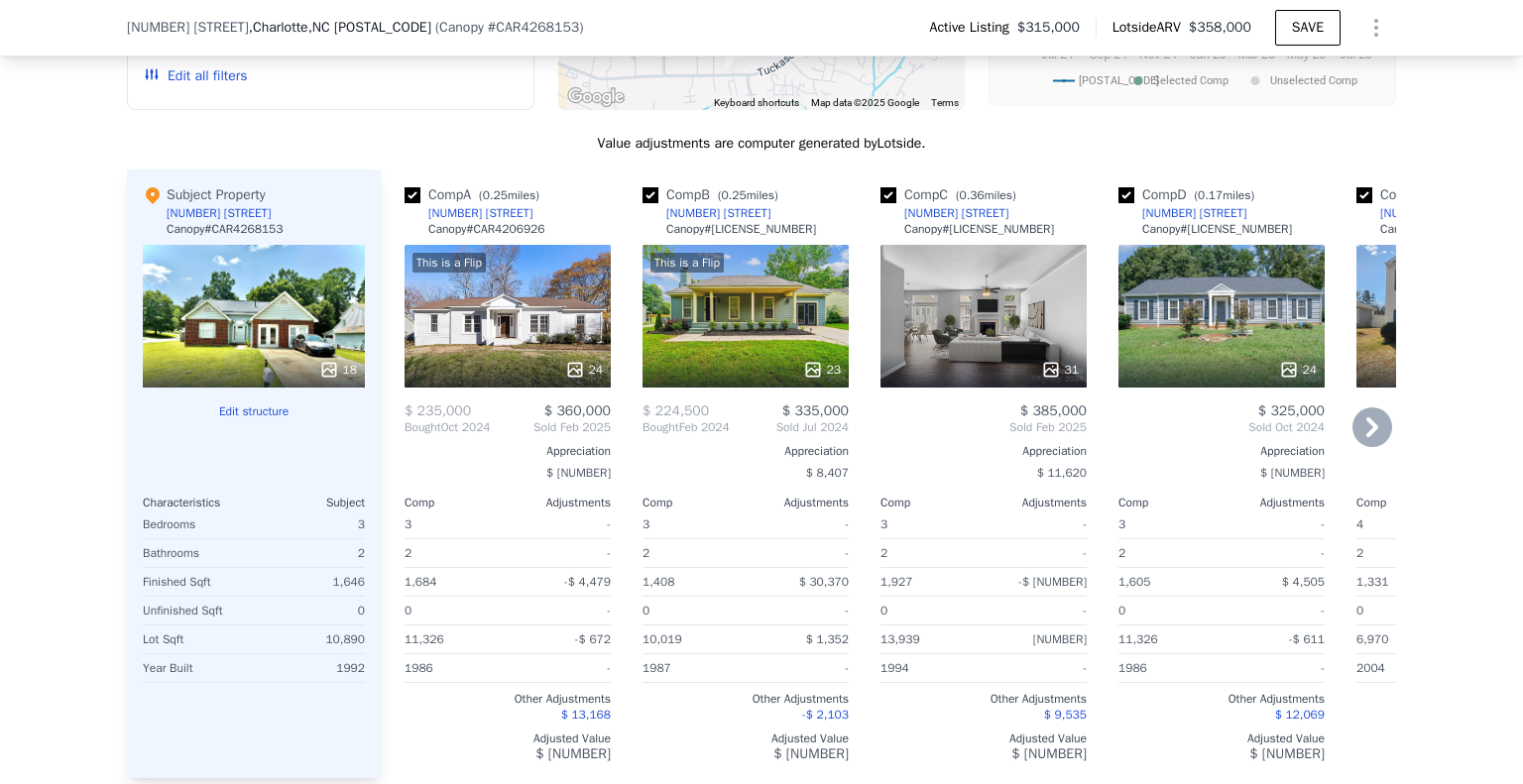 click 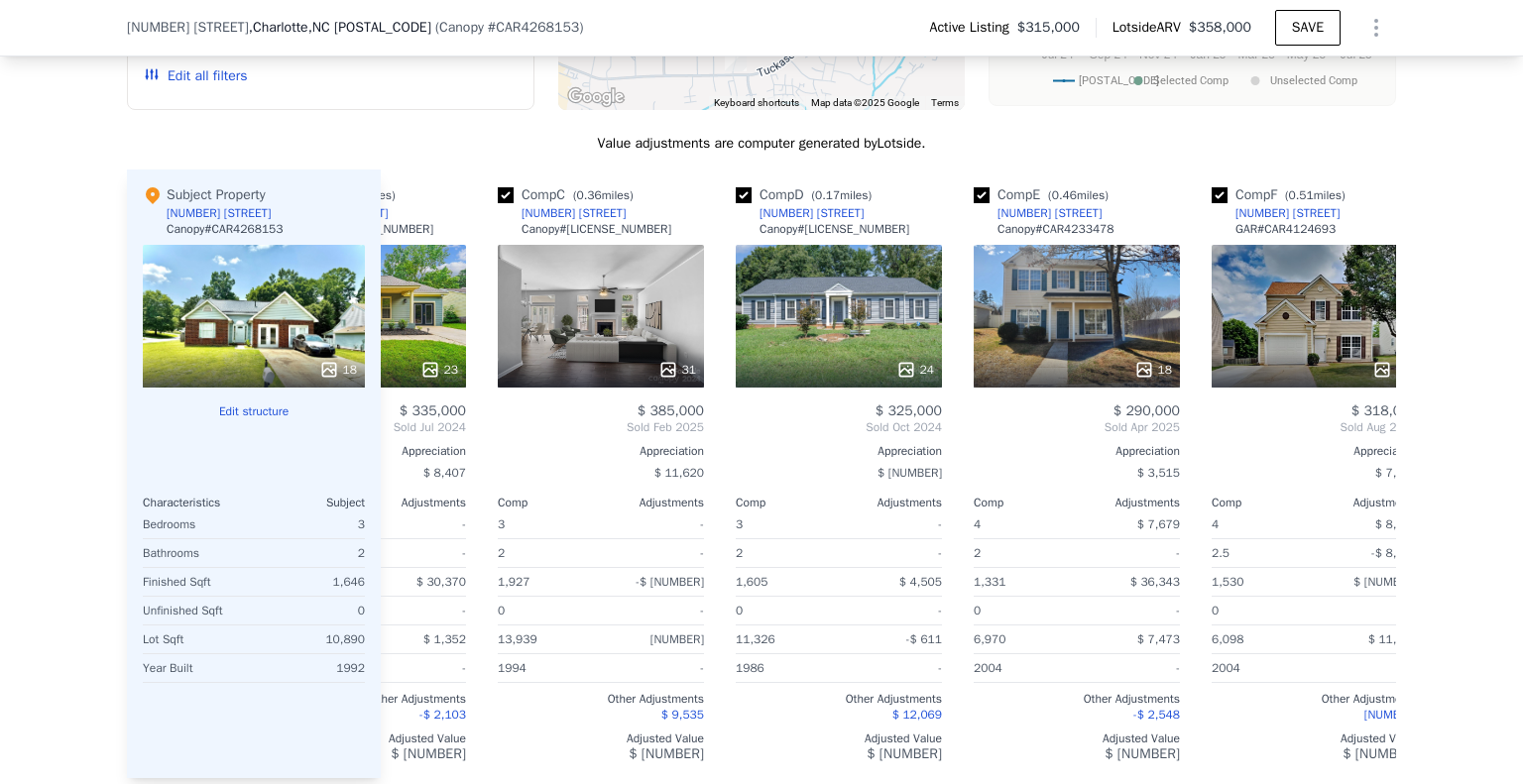 scroll, scrollTop: 0, scrollLeft: 476, axis: horizontal 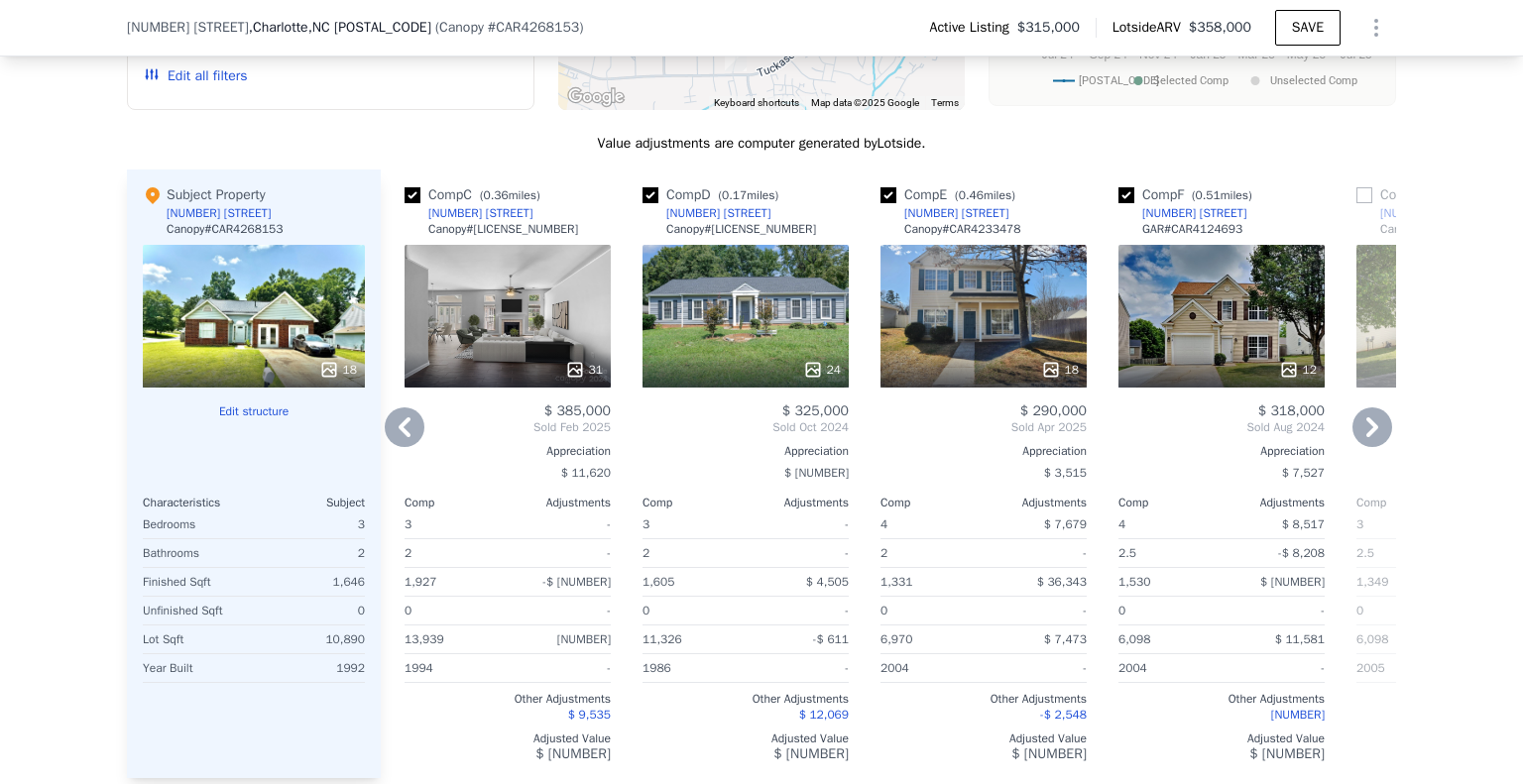 click 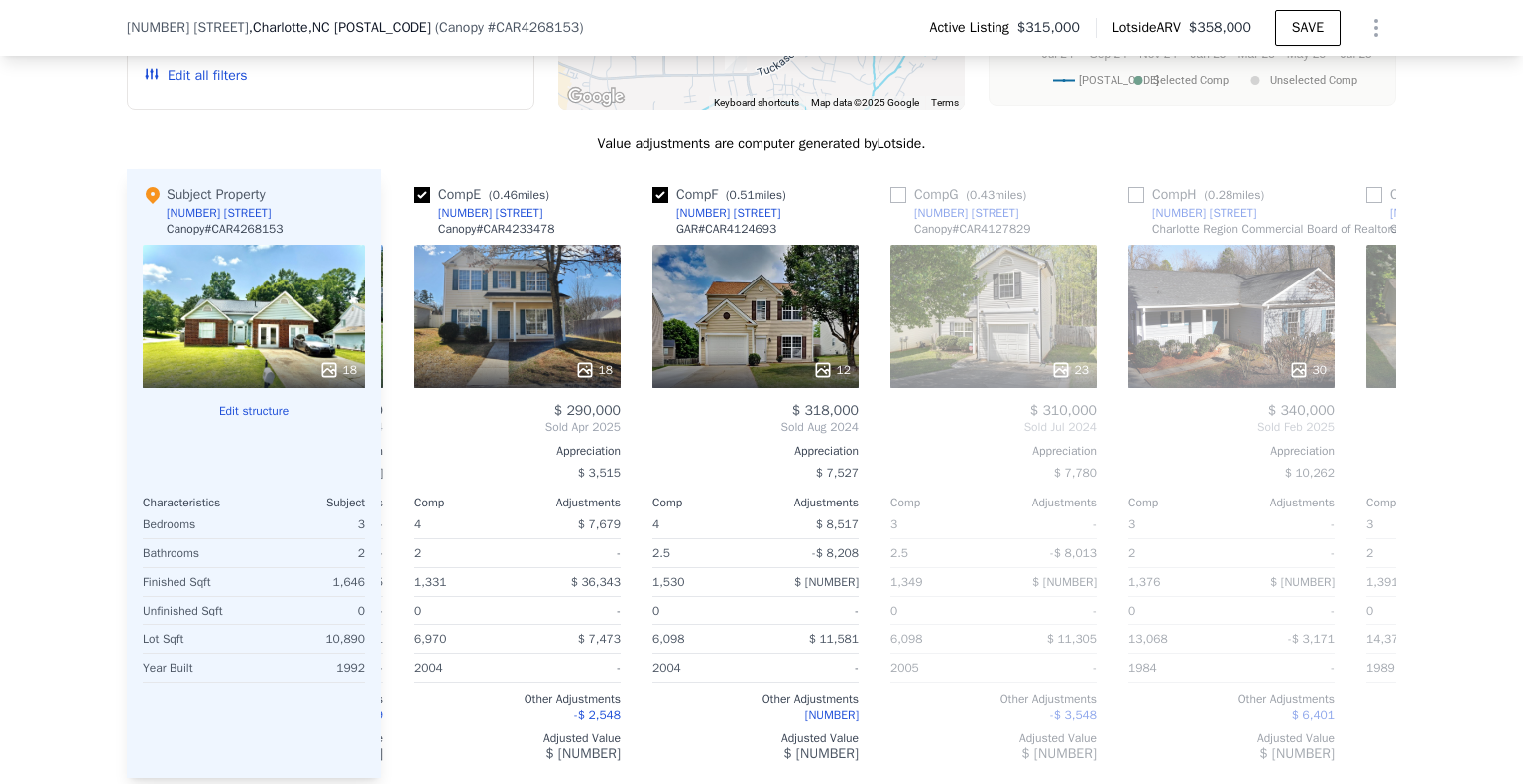 scroll, scrollTop: 0, scrollLeft: 952, axis: horizontal 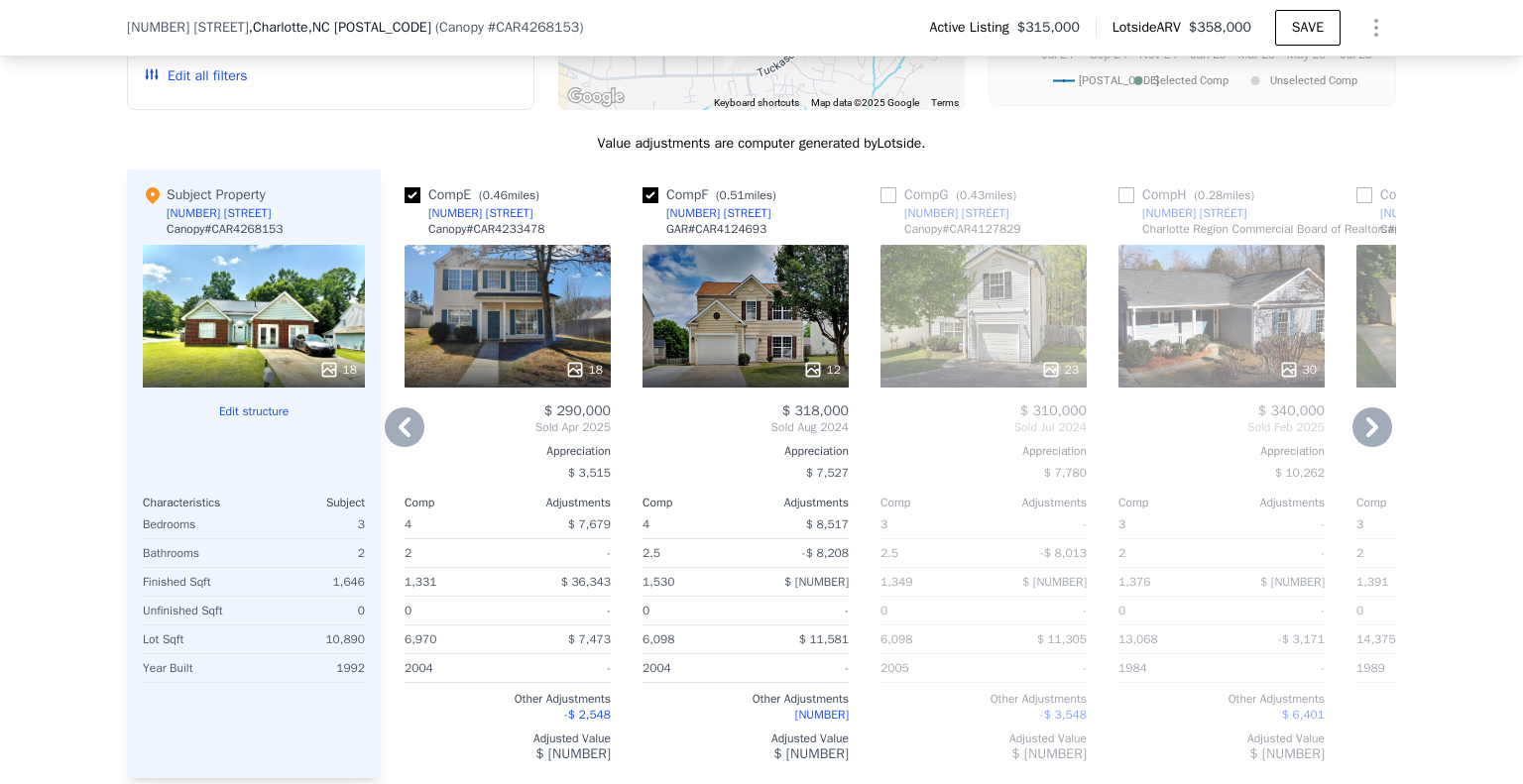 click 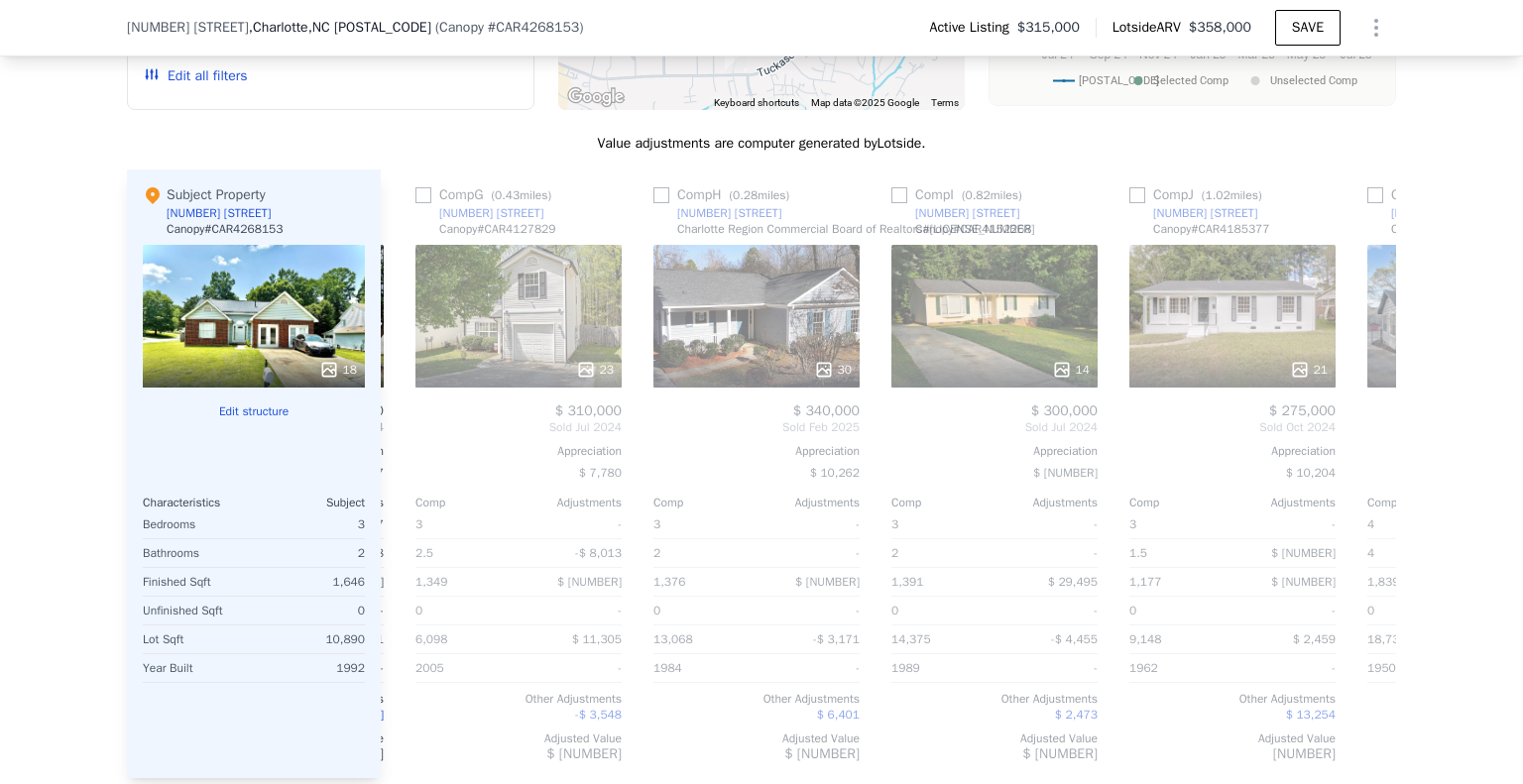 scroll, scrollTop: 0, scrollLeft: 1428, axis: horizontal 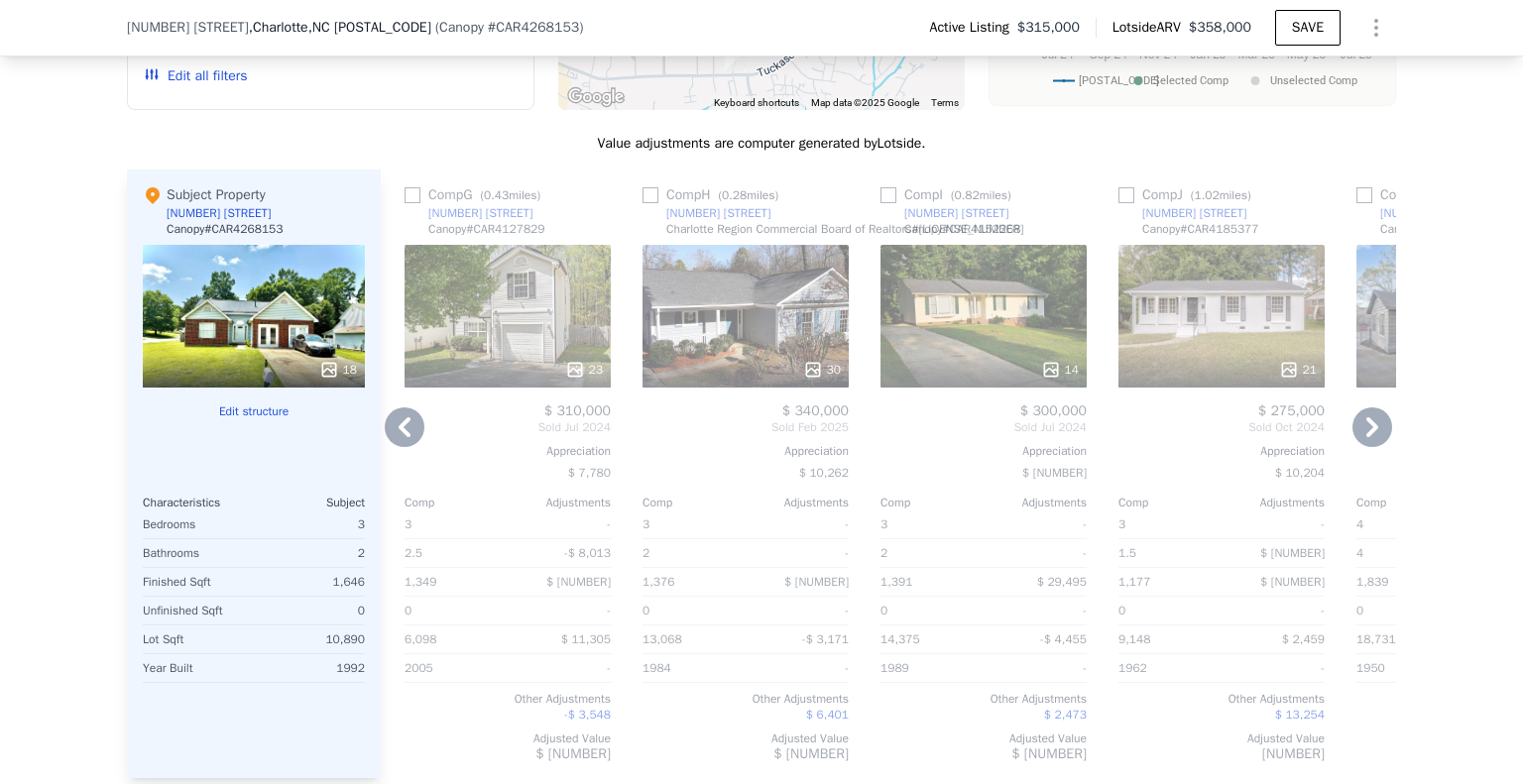 click 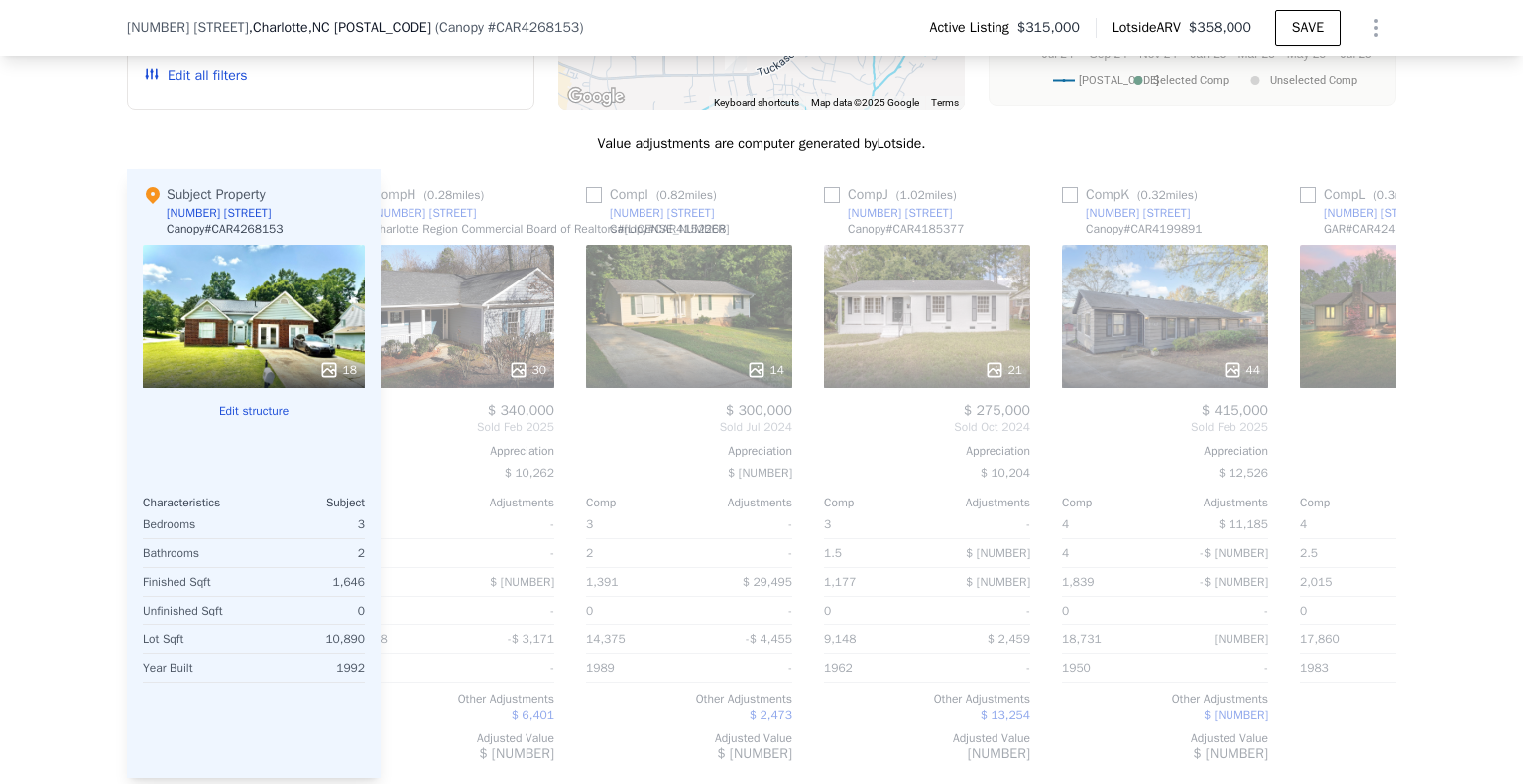 scroll, scrollTop: 0, scrollLeft: 1888, axis: horizontal 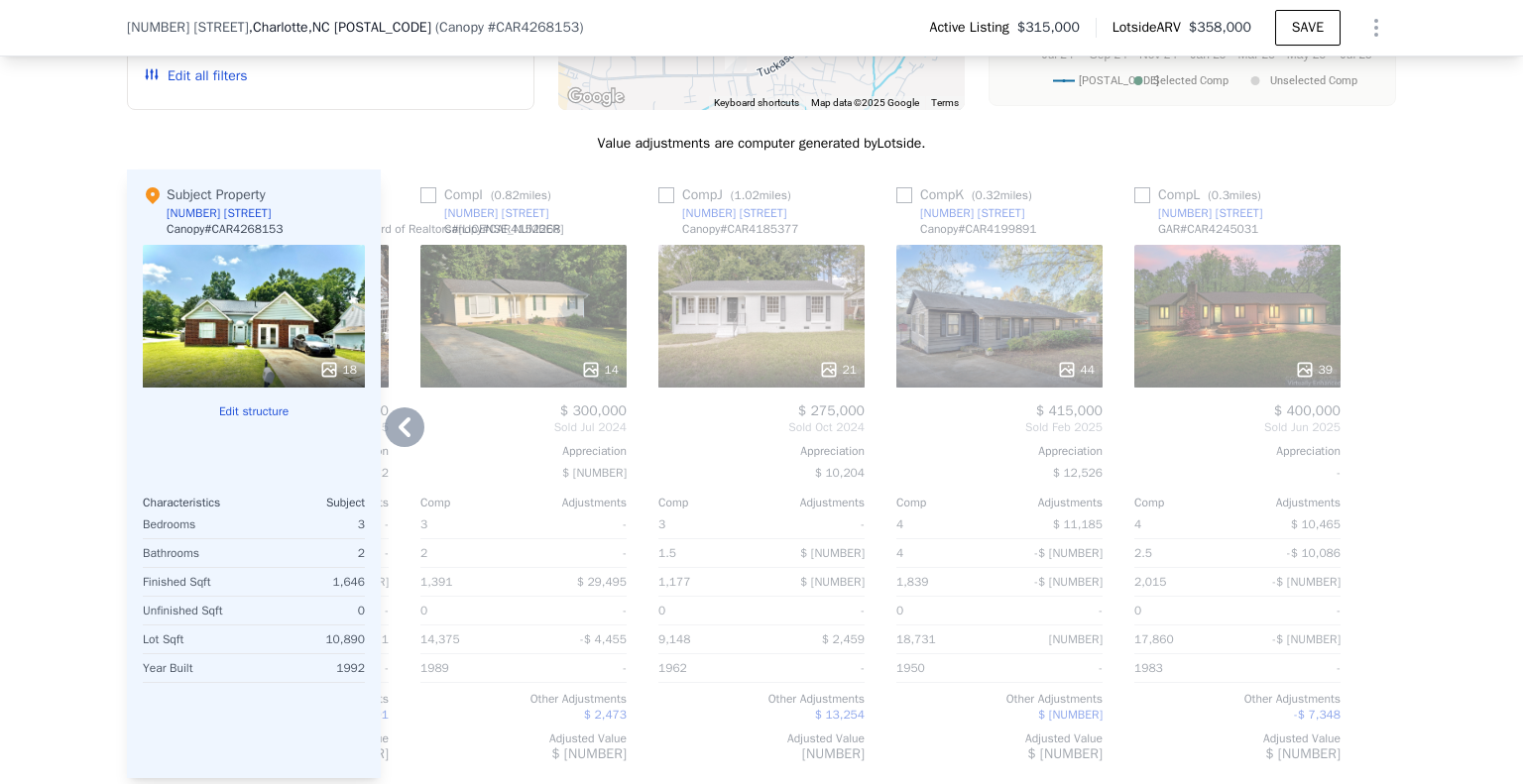 click 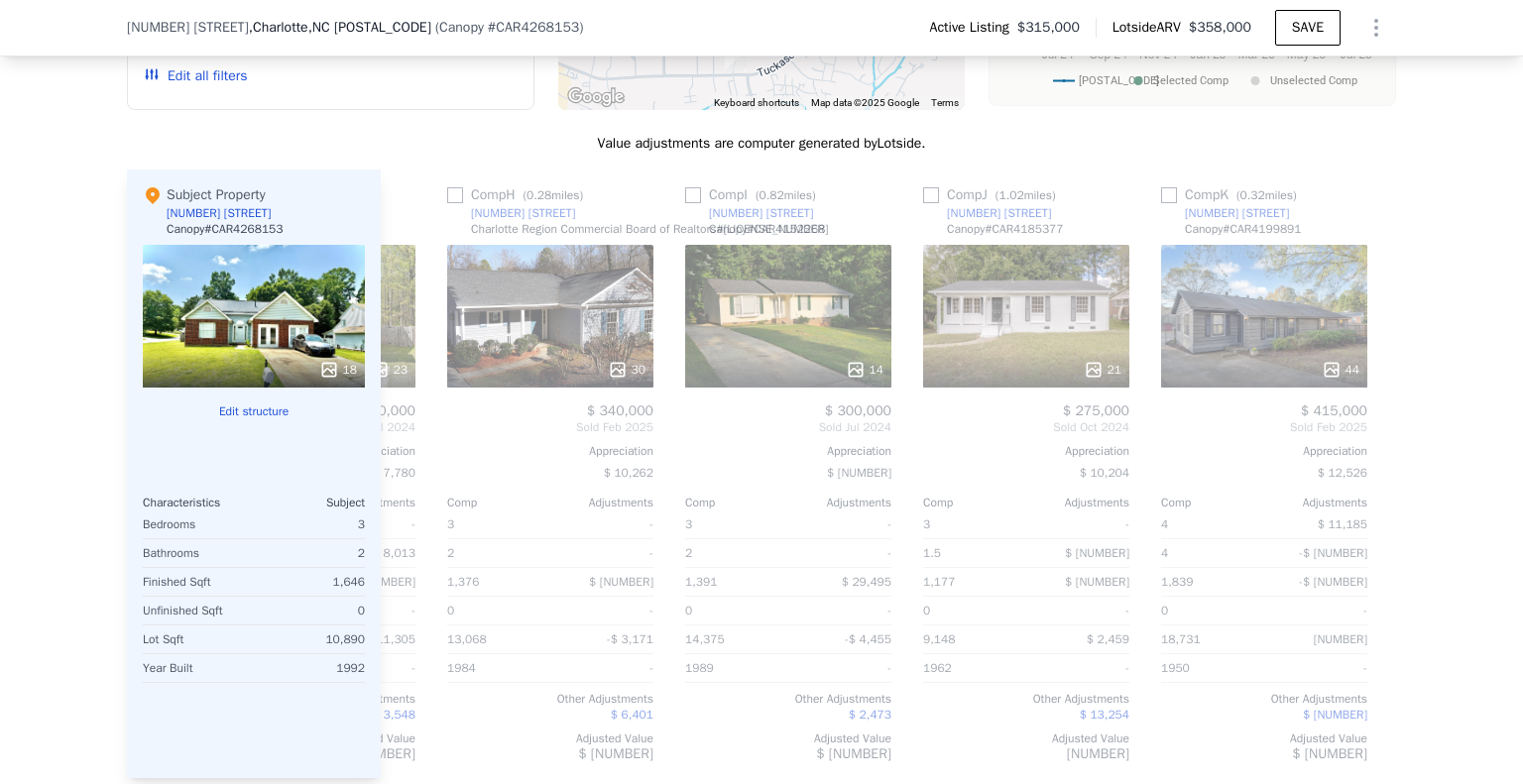 scroll, scrollTop: 0, scrollLeft: 1412, axis: horizontal 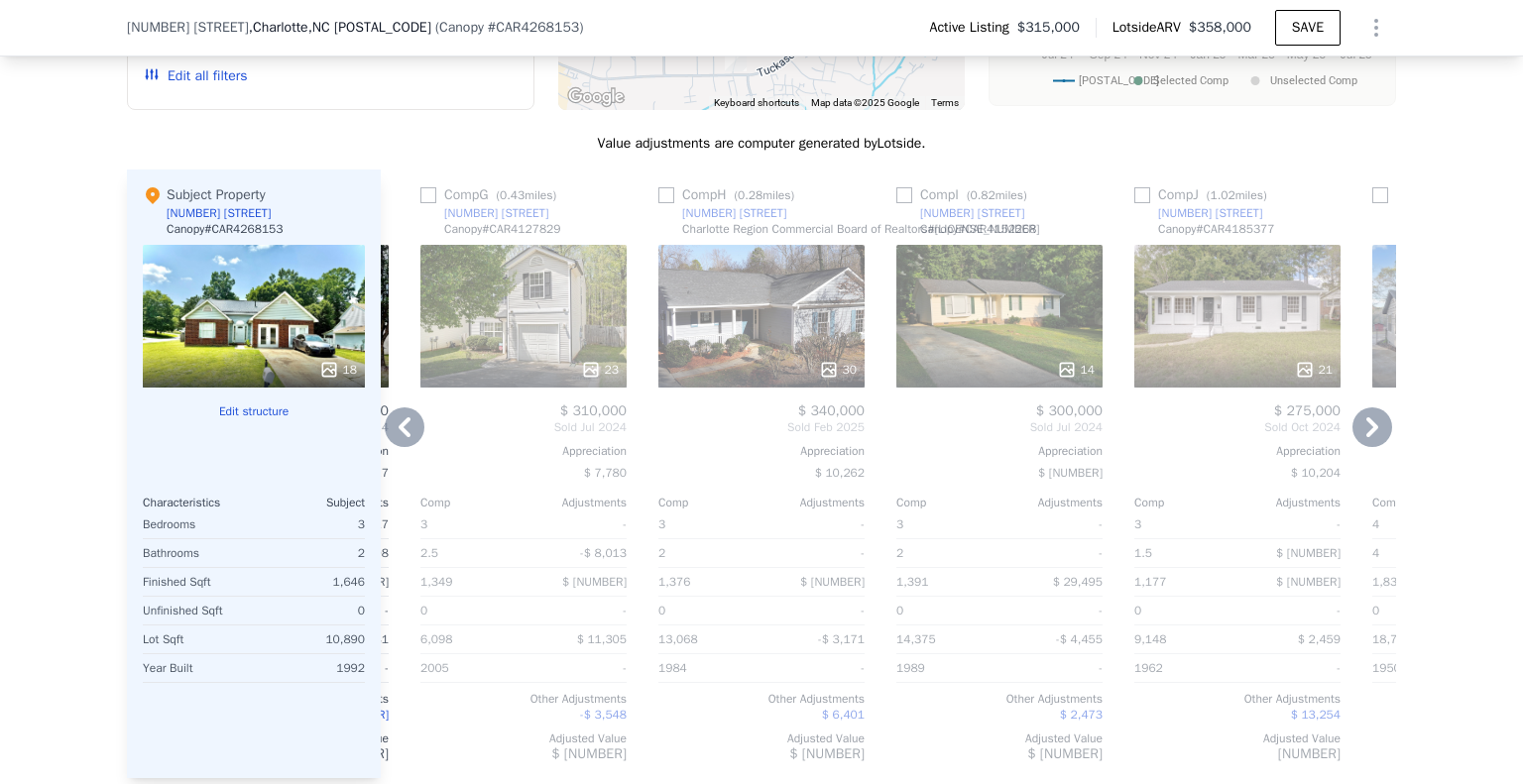 click 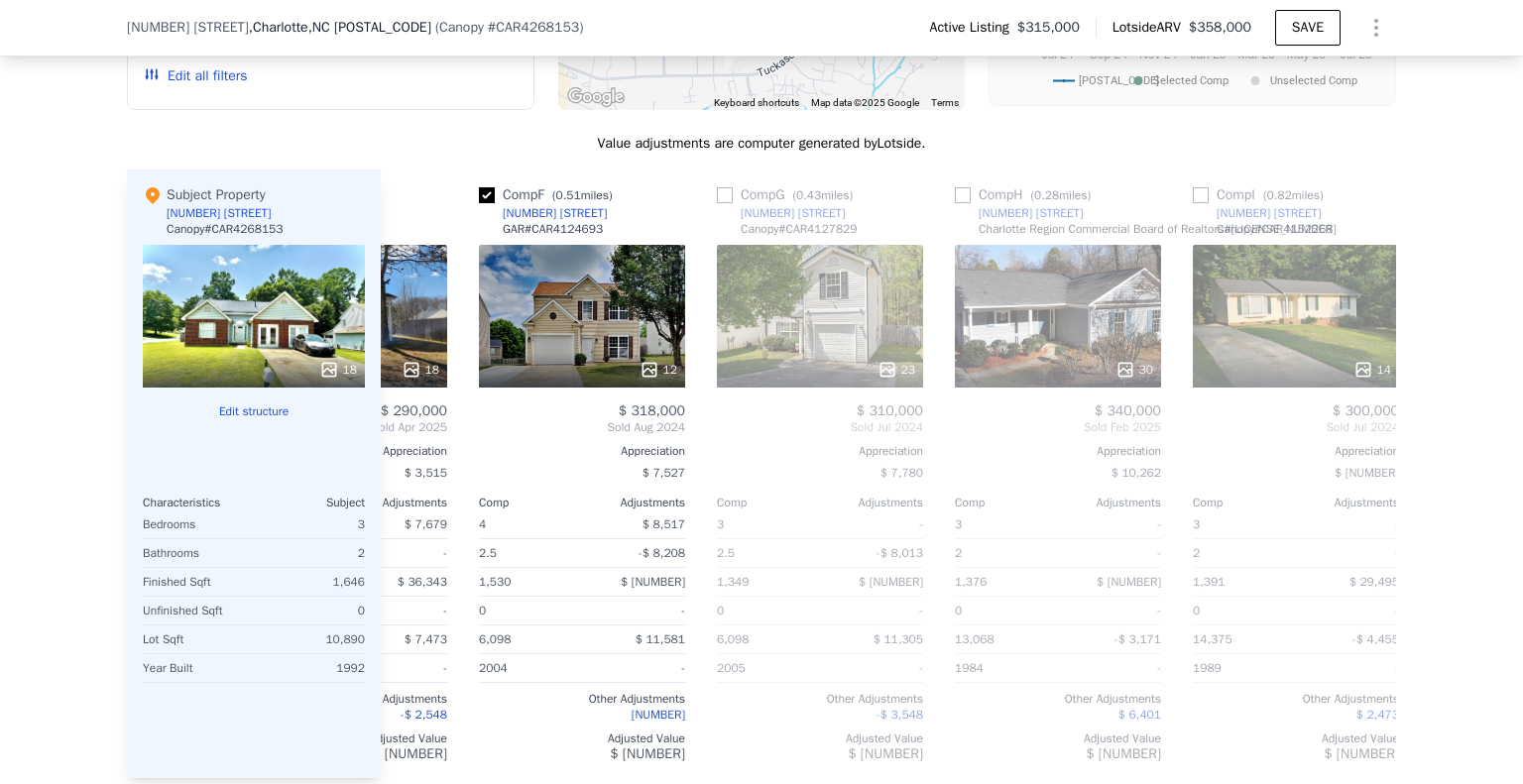 scroll, scrollTop: 0, scrollLeft: 936, axis: horizontal 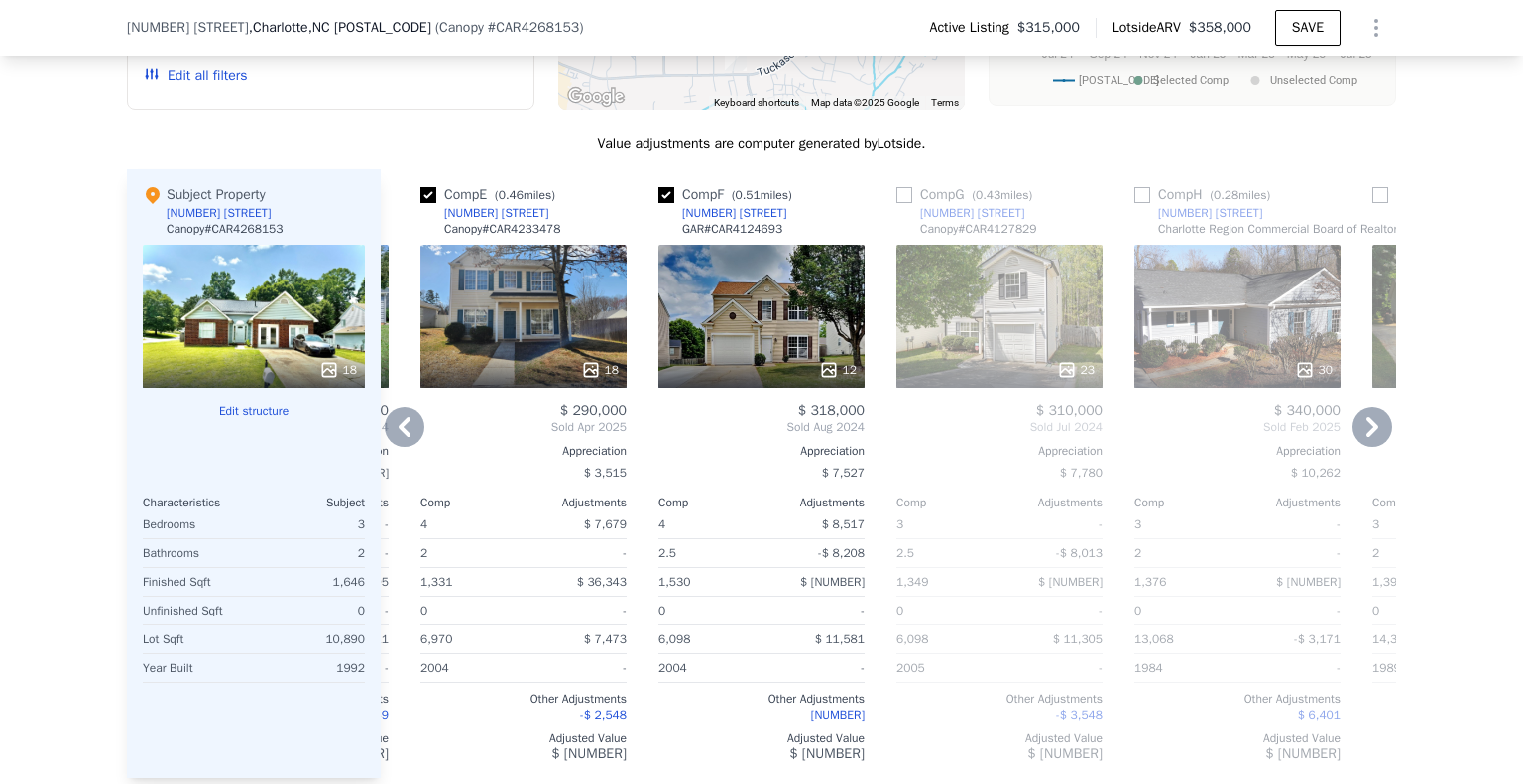 click 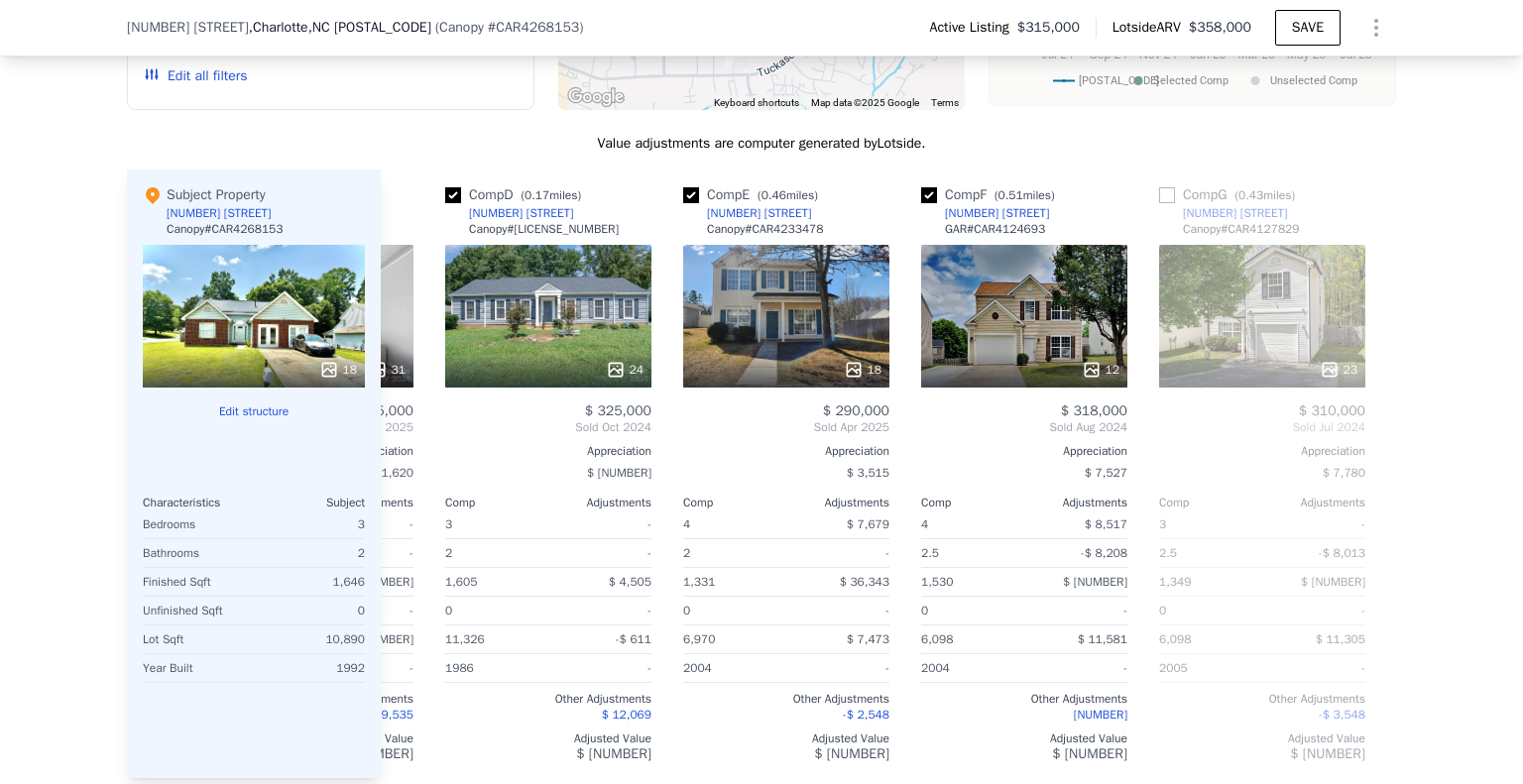 scroll, scrollTop: 0, scrollLeft: 460, axis: horizontal 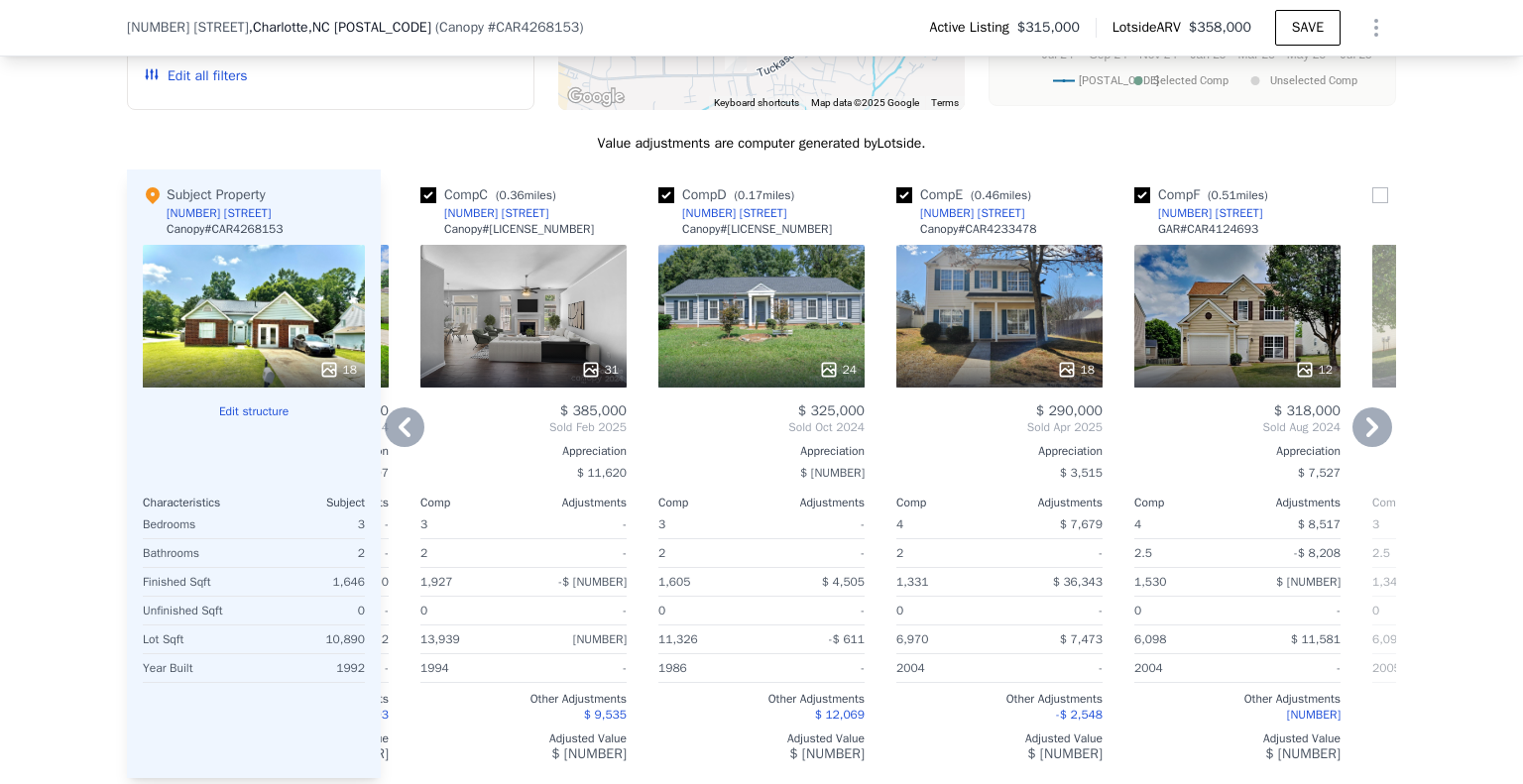 click 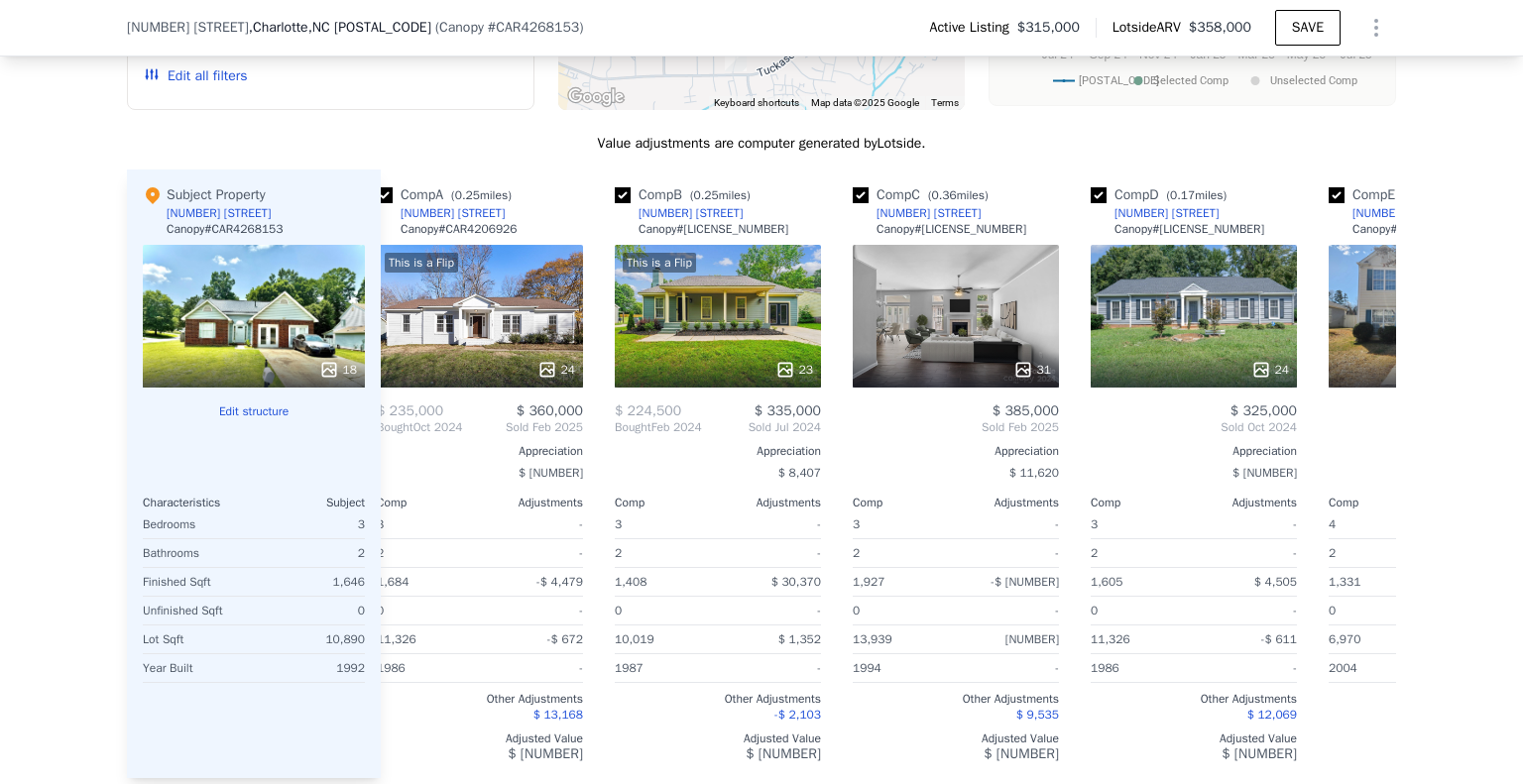 scroll, scrollTop: 0, scrollLeft: 0, axis: both 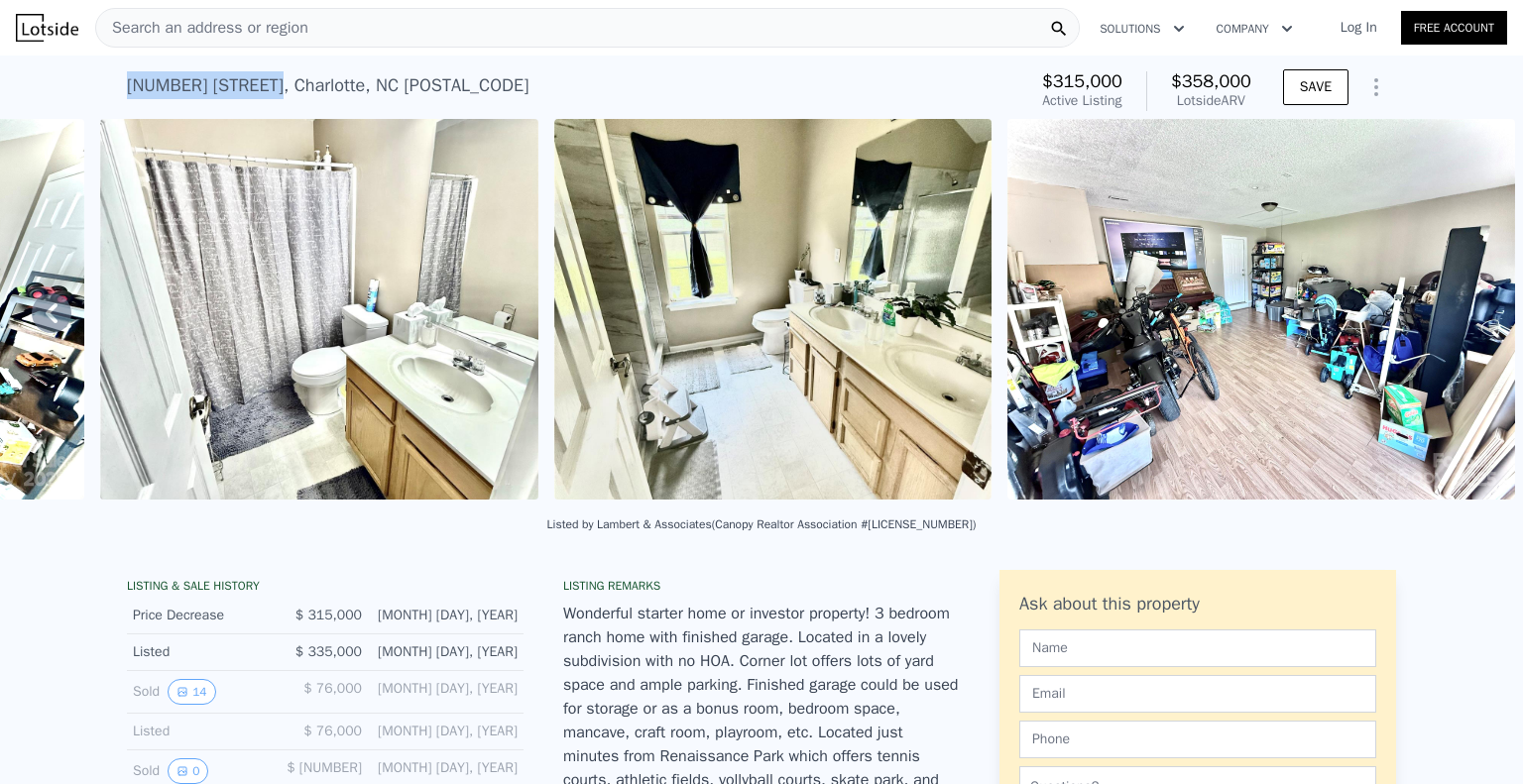 drag, startPoint x: 267, startPoint y: 87, endPoint x: 107, endPoint y: 106, distance: 161.12418 